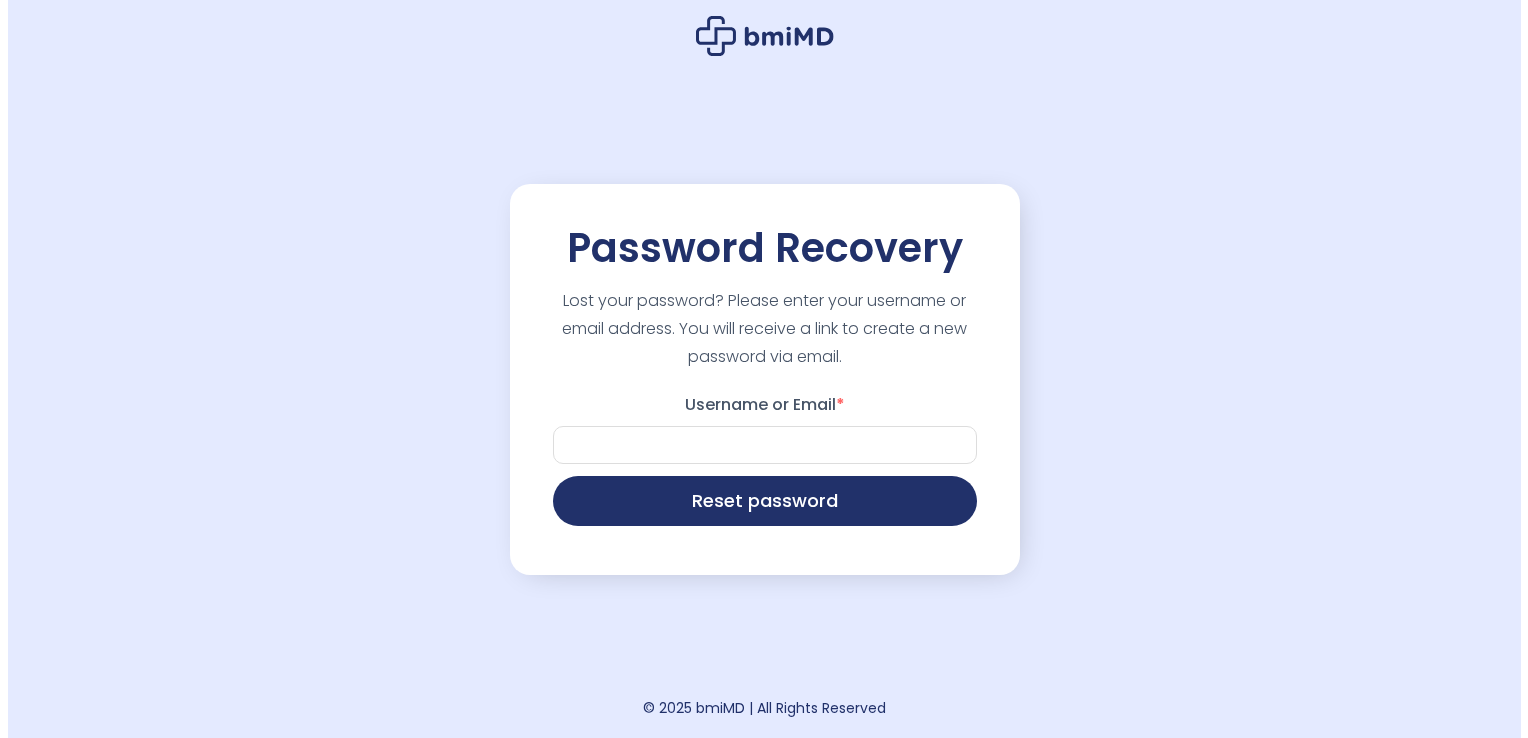 scroll, scrollTop: 0, scrollLeft: 0, axis: both 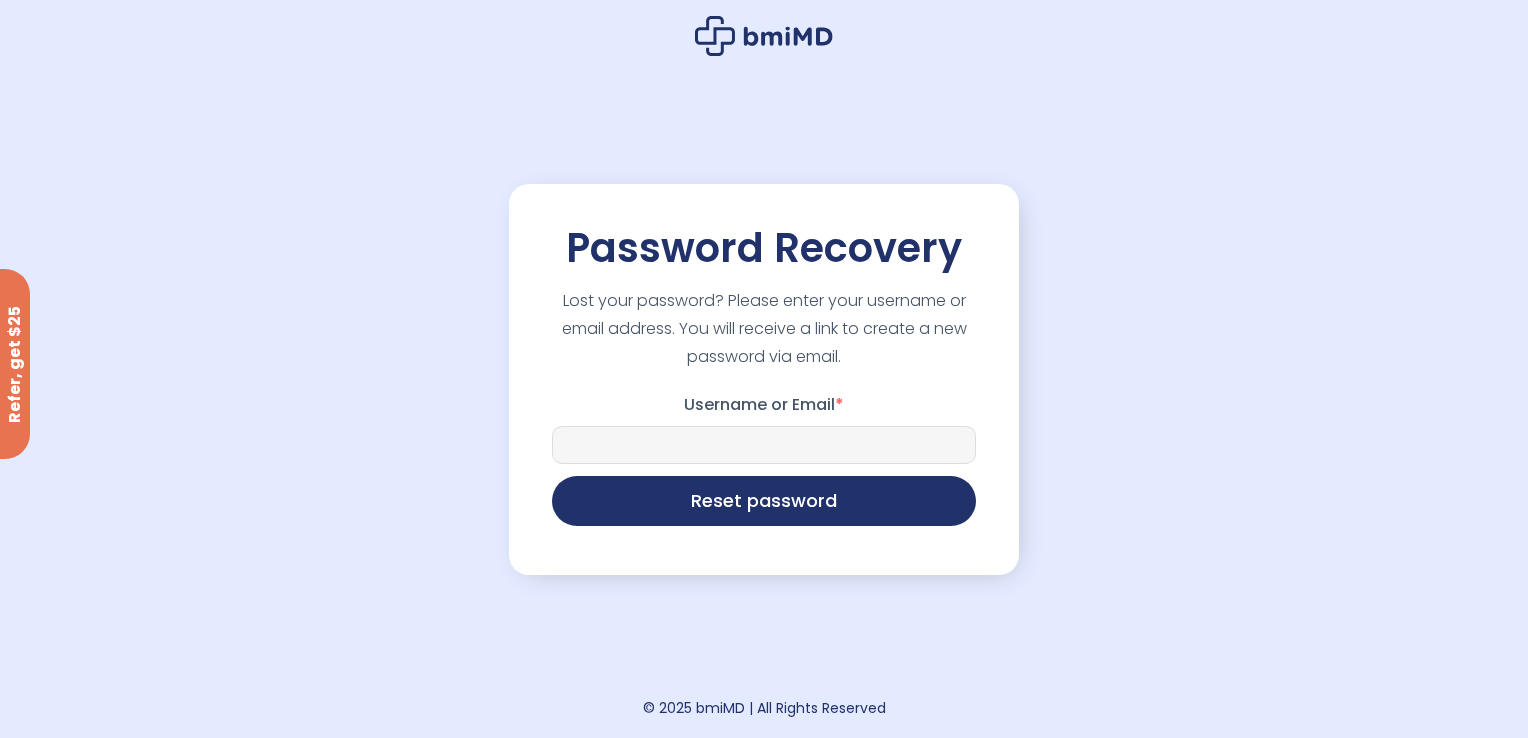 click on "Username or Email  *" at bounding box center [764, 445] 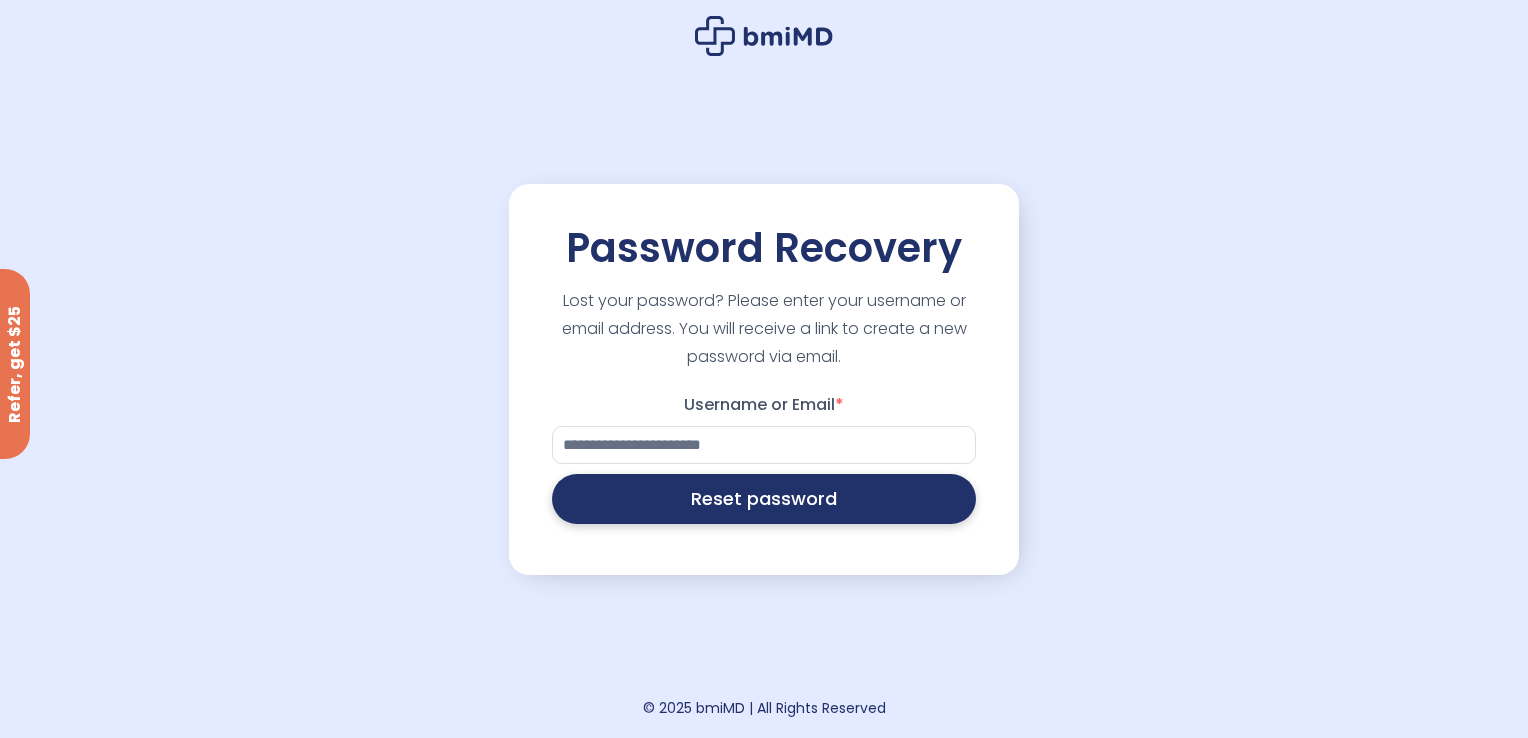 click on "Reset password" at bounding box center (764, 499) 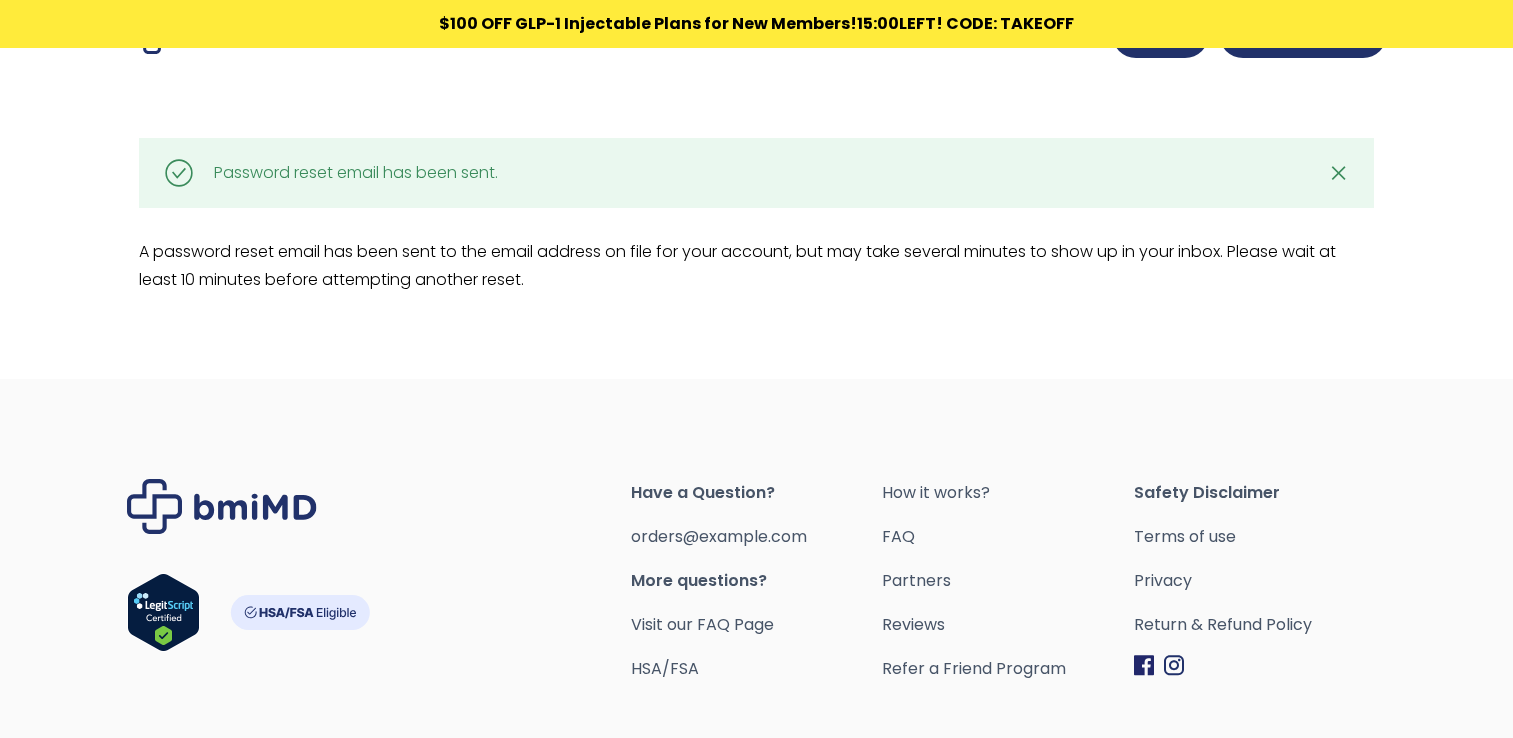 scroll, scrollTop: 0, scrollLeft: 0, axis: both 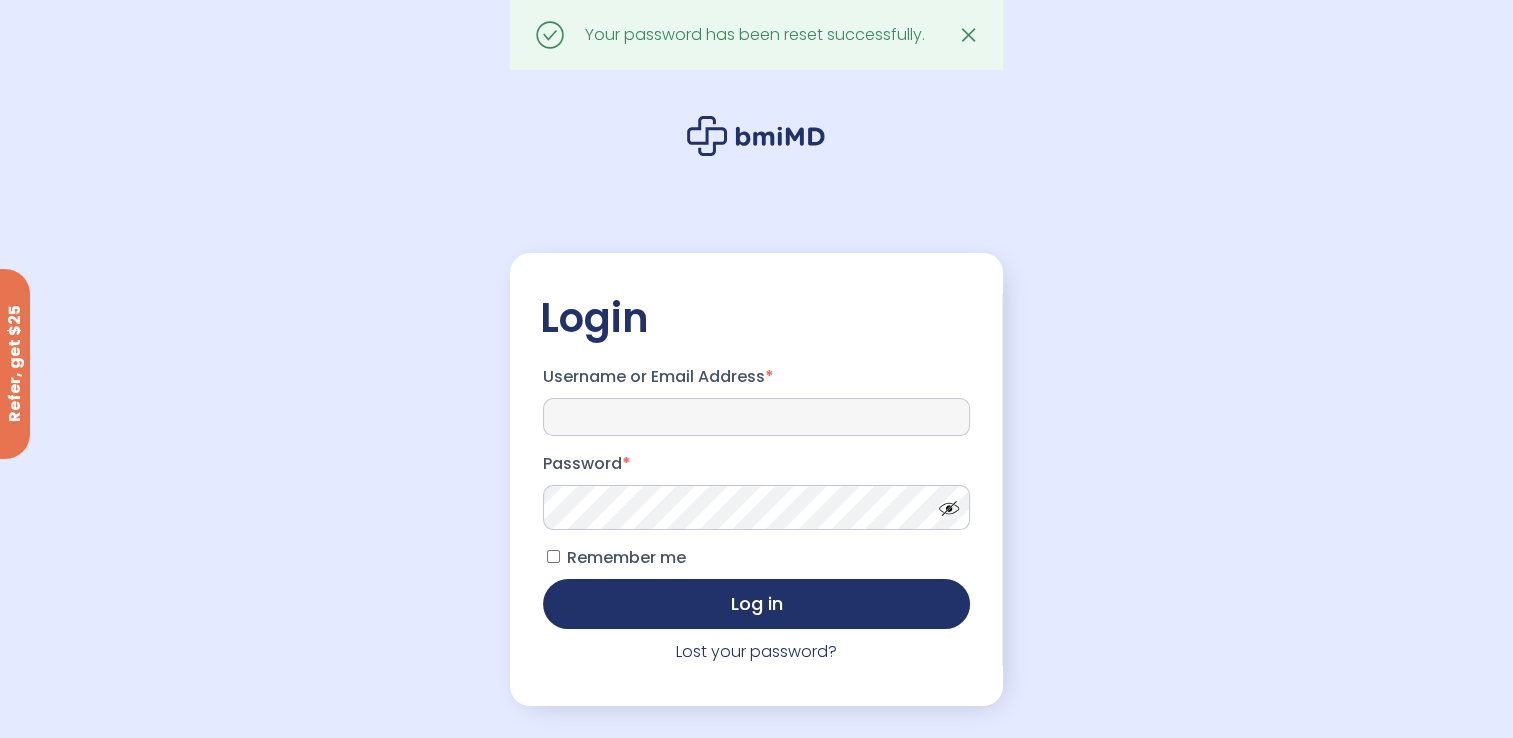 click on "Username or Email Address  *" at bounding box center [756, 417] 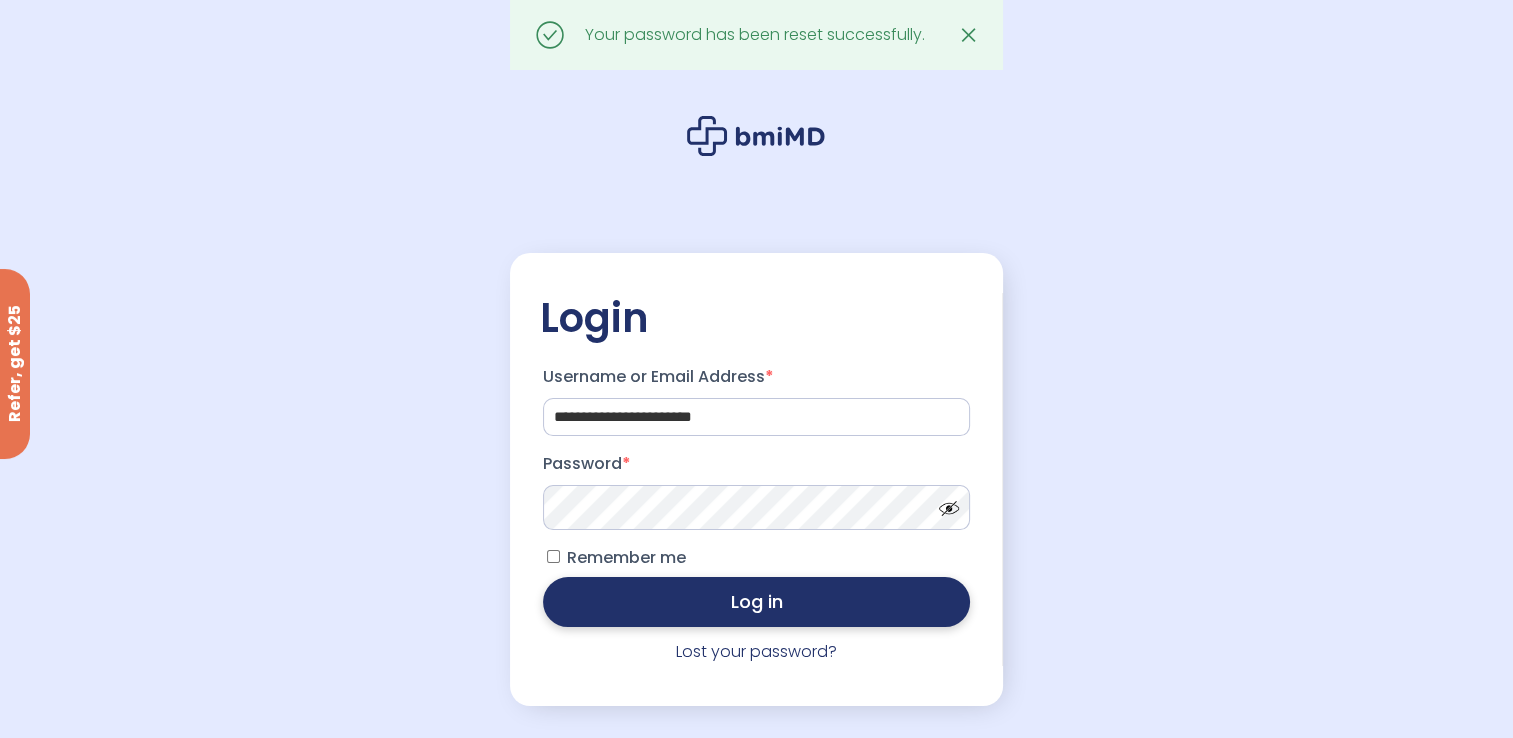 click on "Log in" at bounding box center [756, 602] 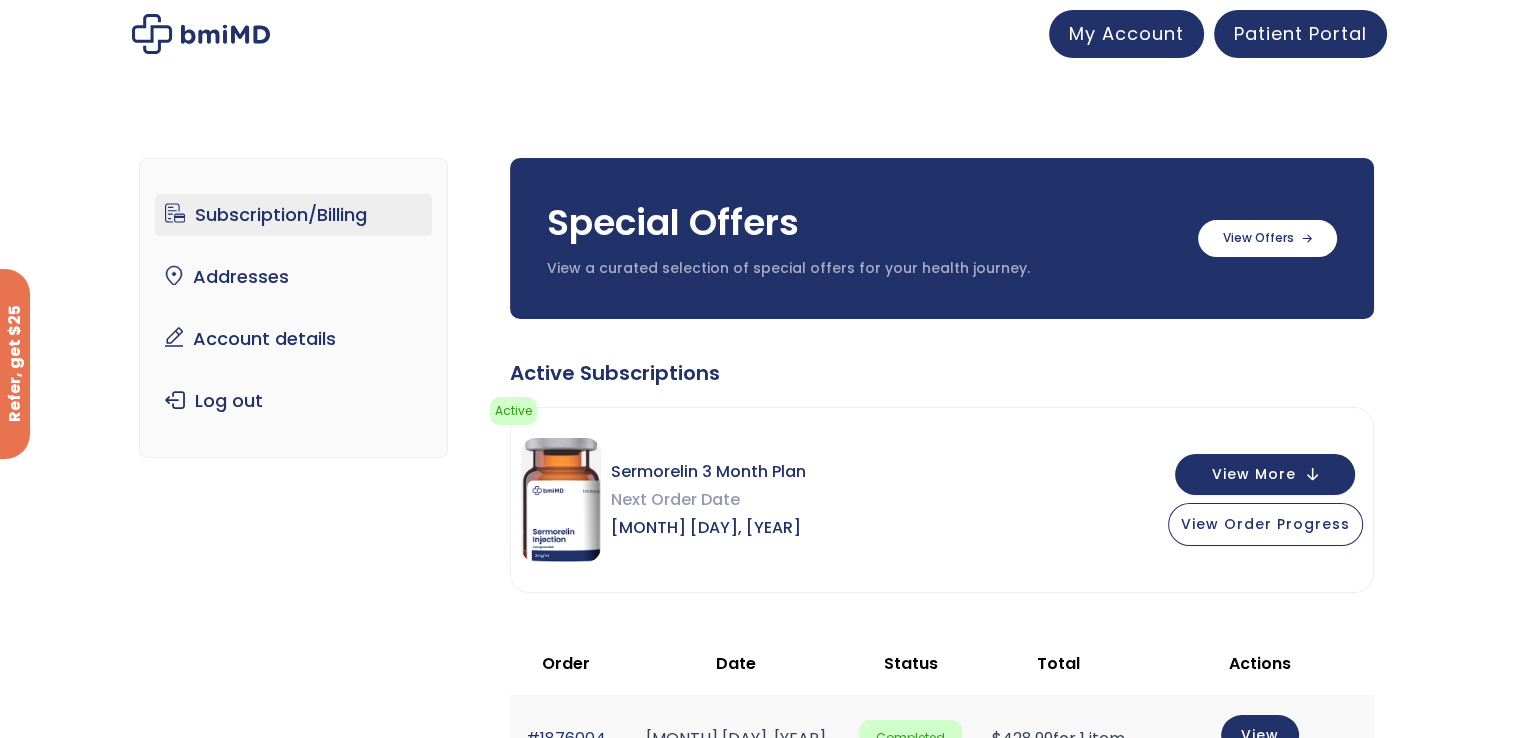scroll, scrollTop: 16, scrollLeft: 0, axis: vertical 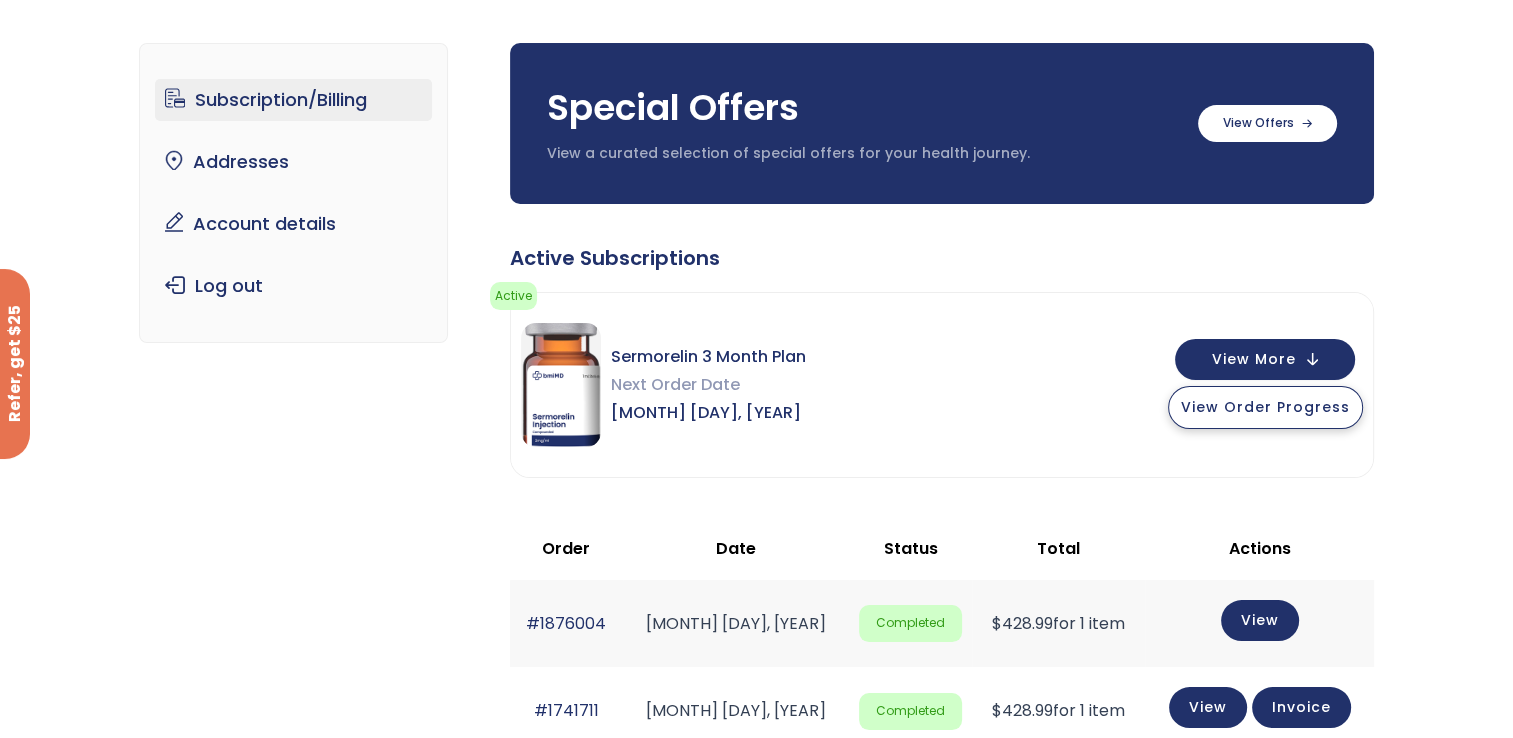 click on "View Order Progress" at bounding box center (1265, 407) 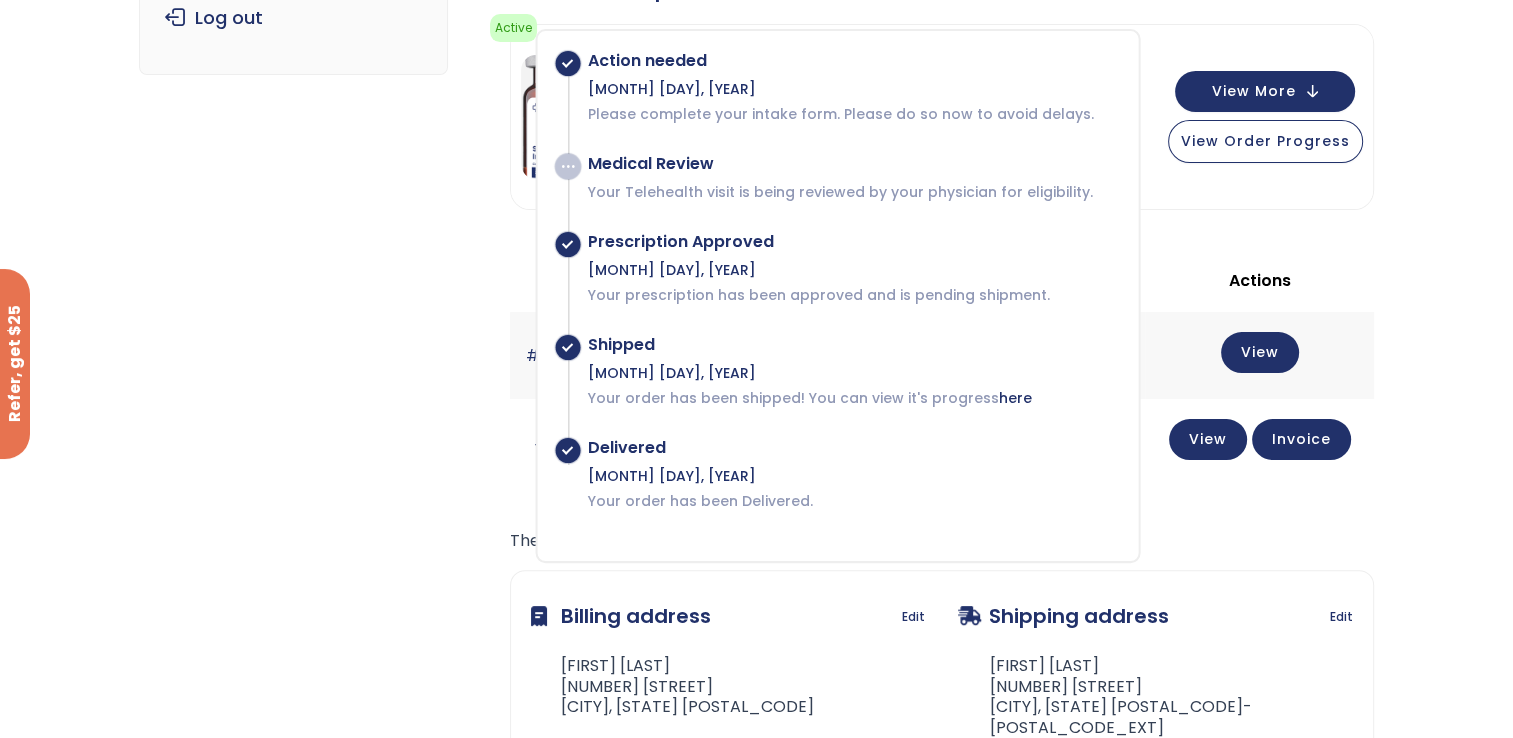 scroll, scrollTop: 386, scrollLeft: 0, axis: vertical 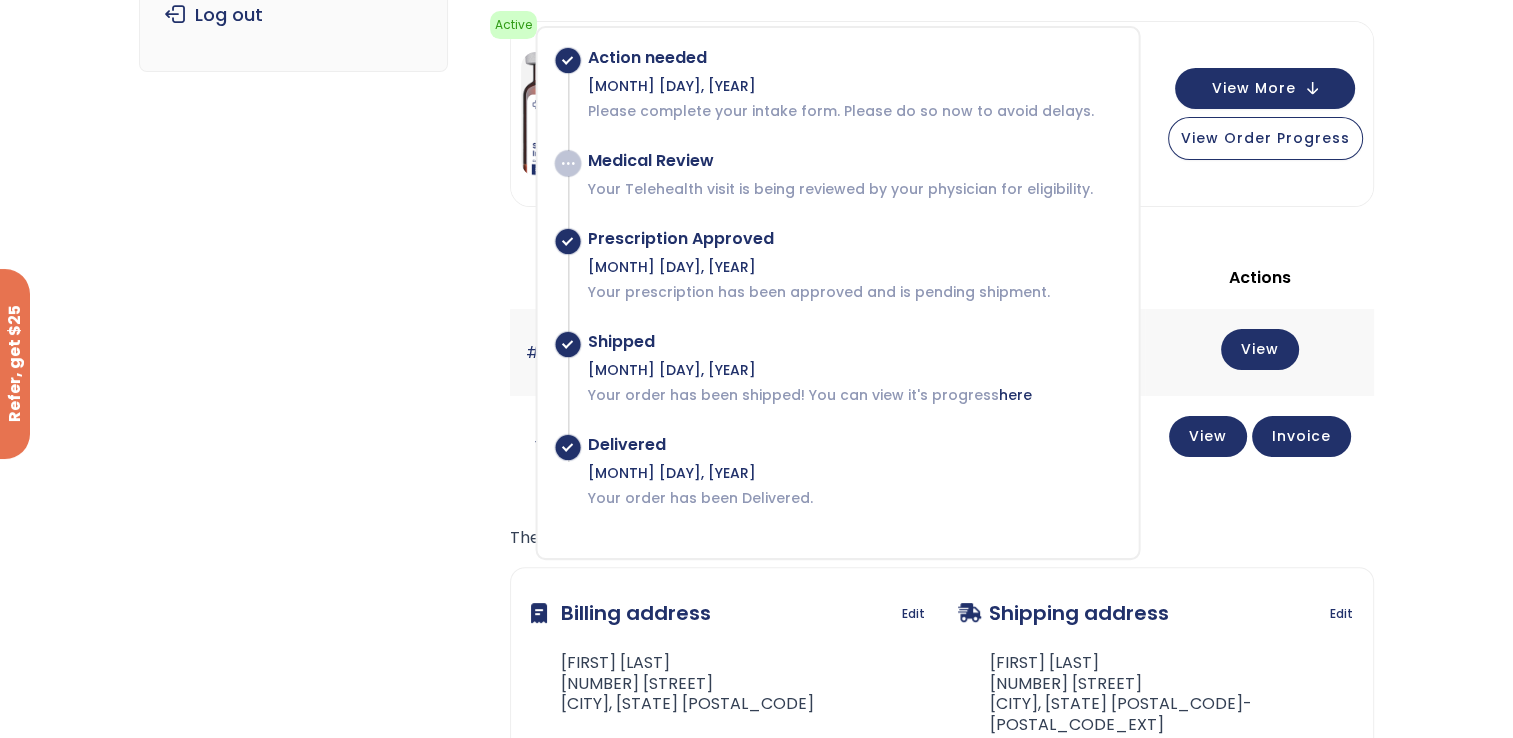 click on "Subscription/Billing
bmiRewards
Addresses
Account details
Submit a Review
Log out
Subscription/Billing
Special Offers
View a curated selection of special offers for your health journey.
Semaglutide 3 month $233/month + FREE SHIPPING" at bounding box center [756, 318] 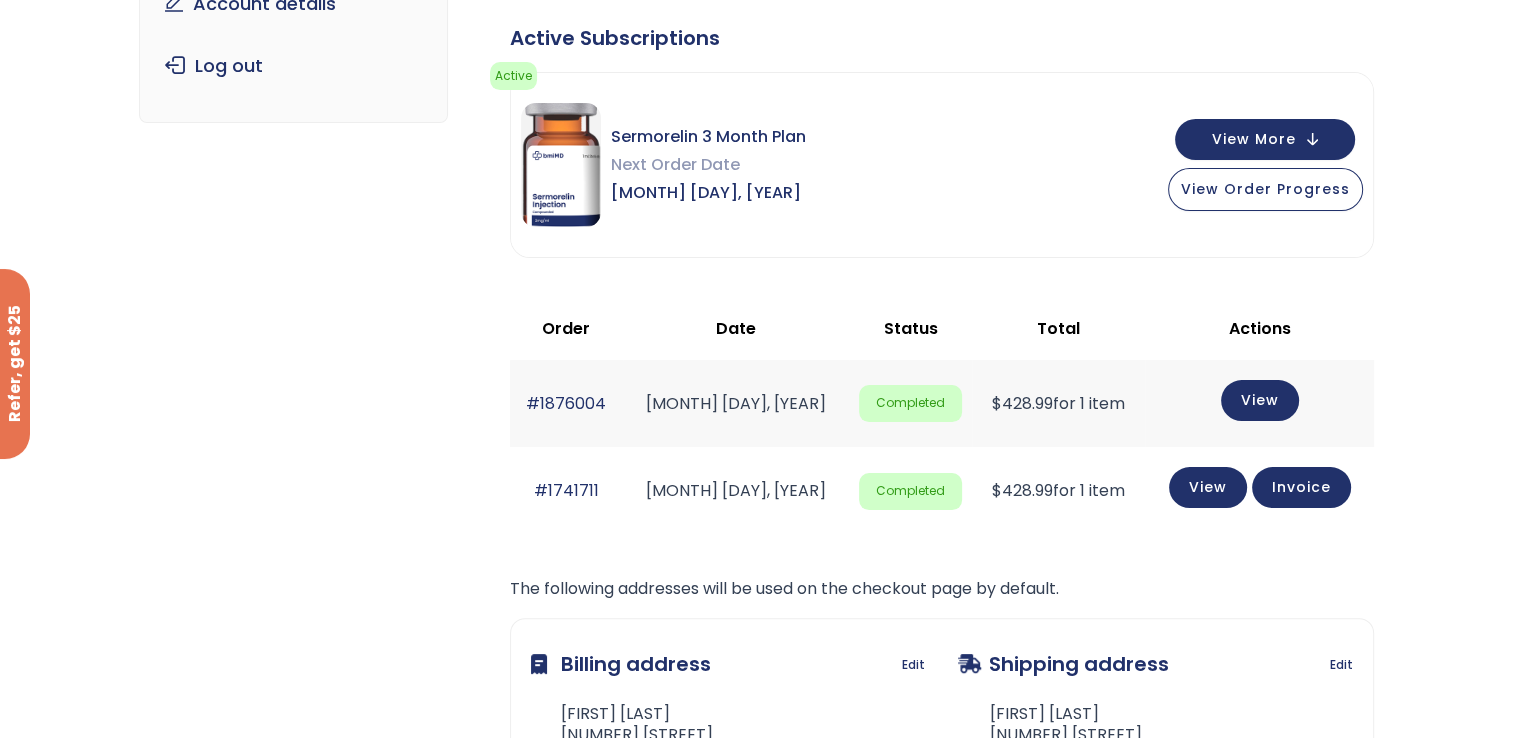 scroll, scrollTop: 314, scrollLeft: 0, axis: vertical 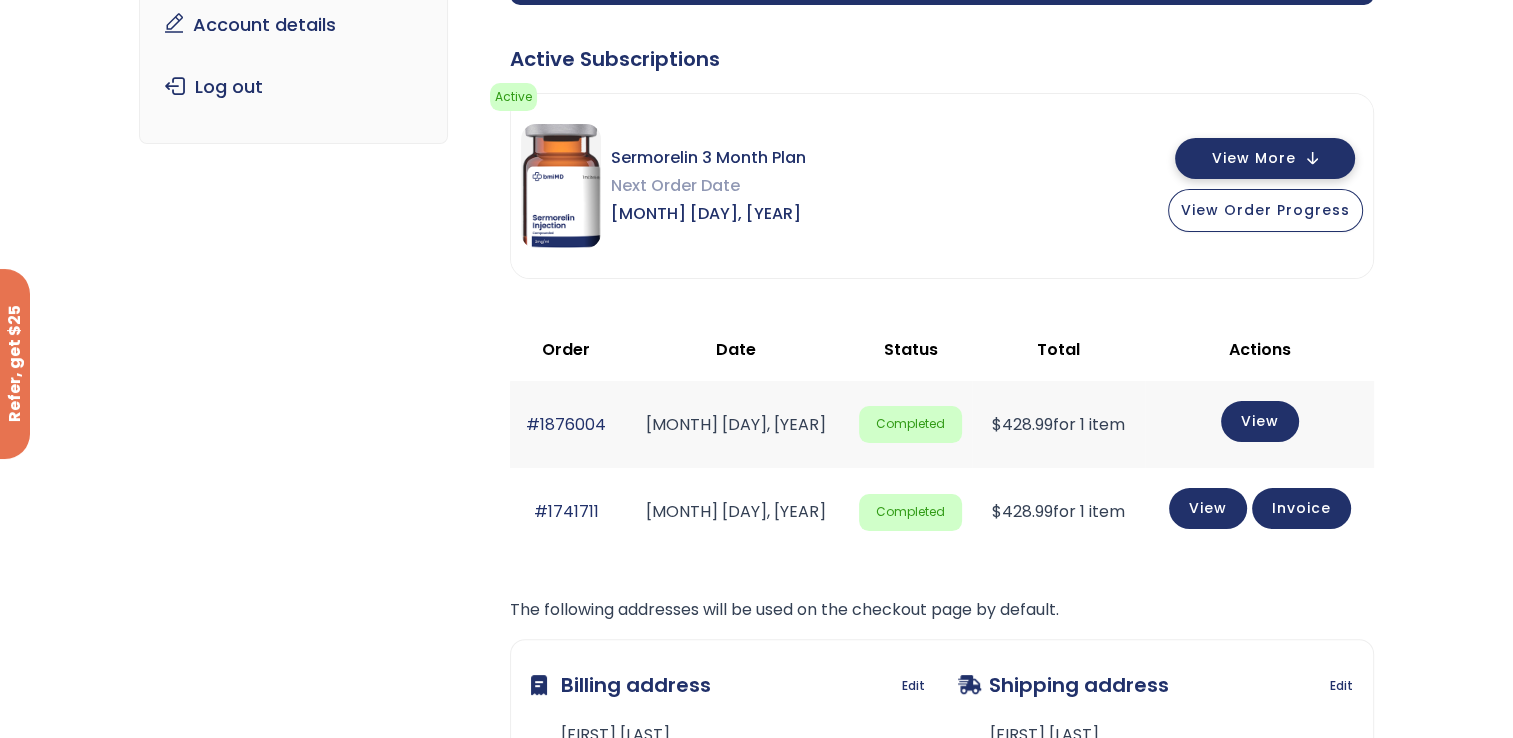 click on "View More" at bounding box center (1254, 158) 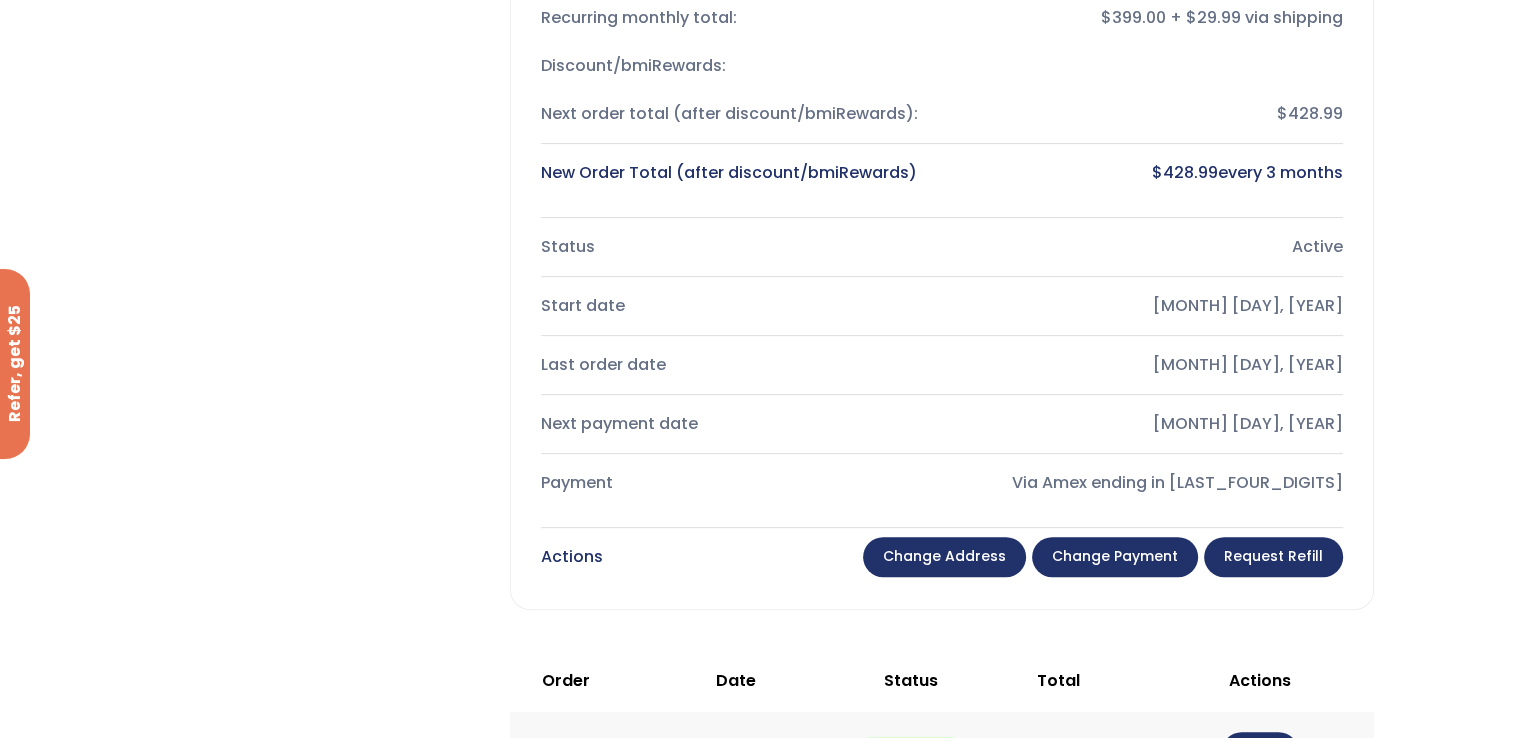 scroll, scrollTop: 652, scrollLeft: 0, axis: vertical 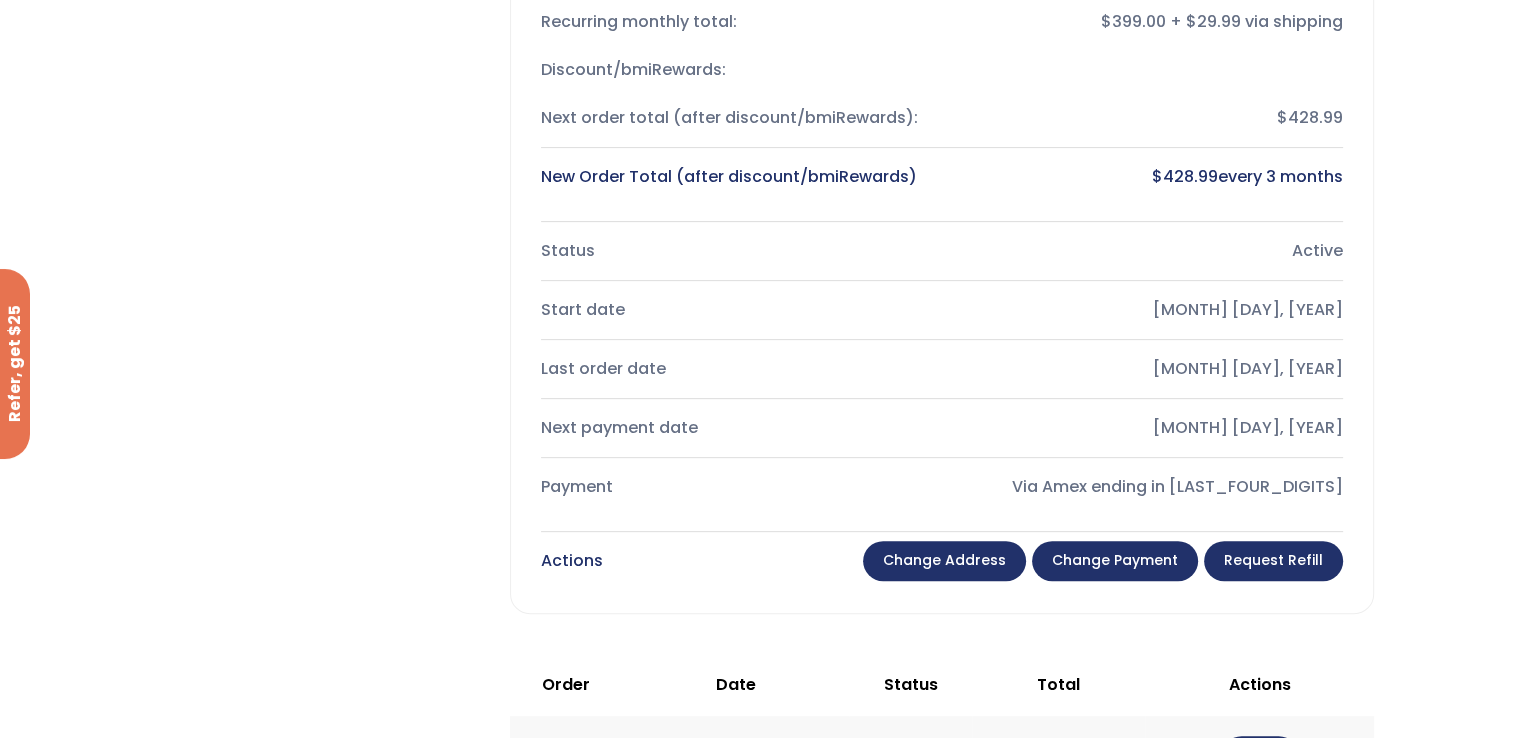 click on "$ 428.99  every 3 months" at bounding box center [1150, 177] 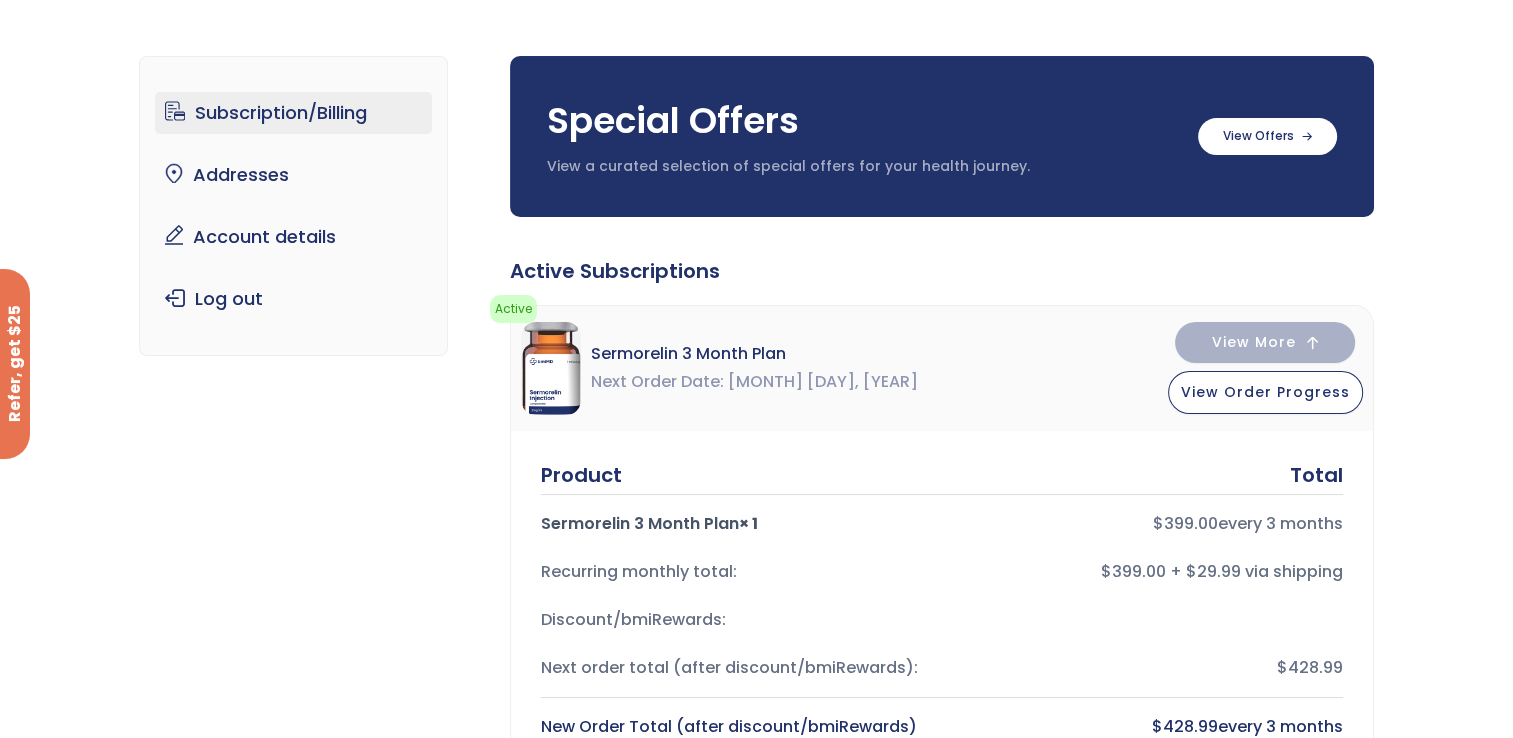 scroll, scrollTop: 80, scrollLeft: 0, axis: vertical 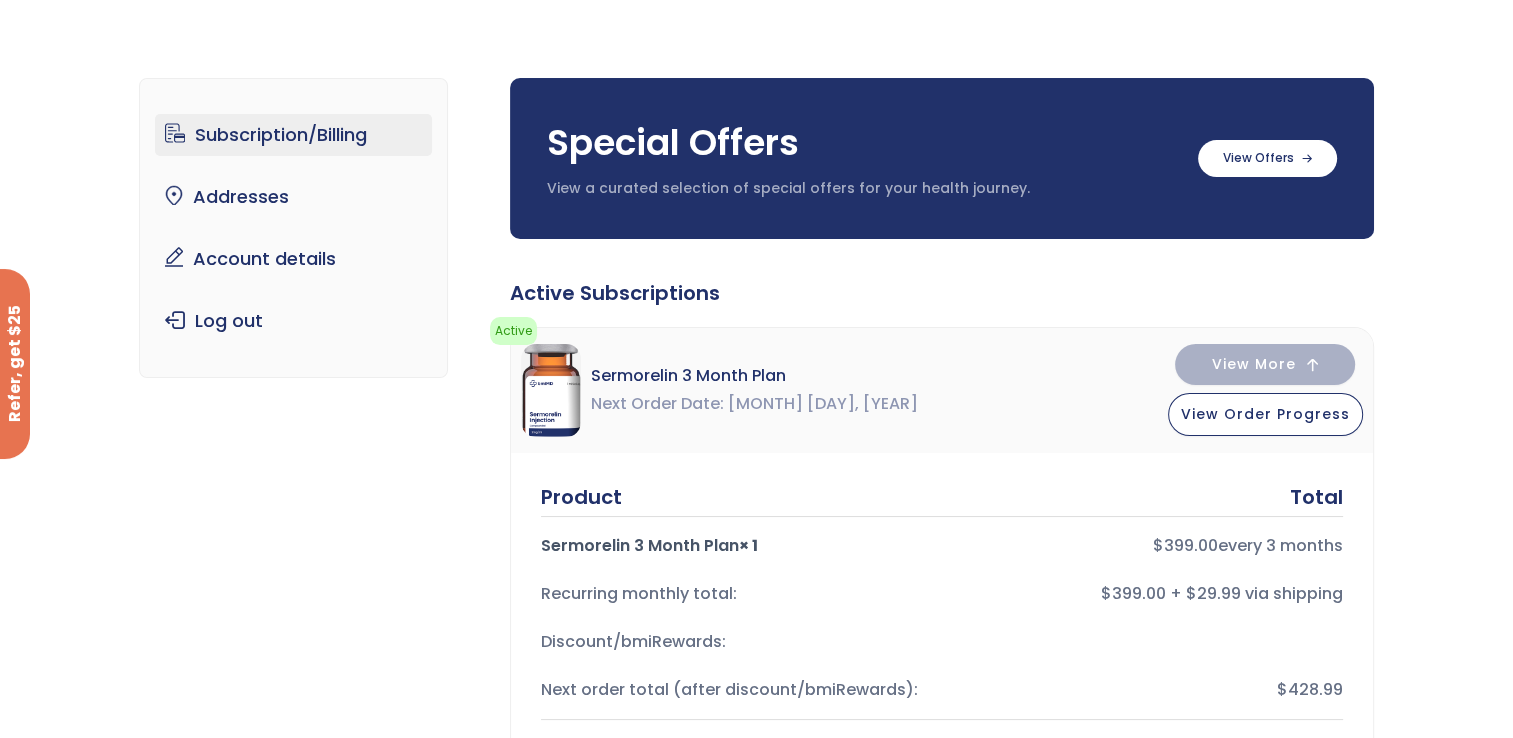 click on "Subscription/Billing" at bounding box center [293, 135] 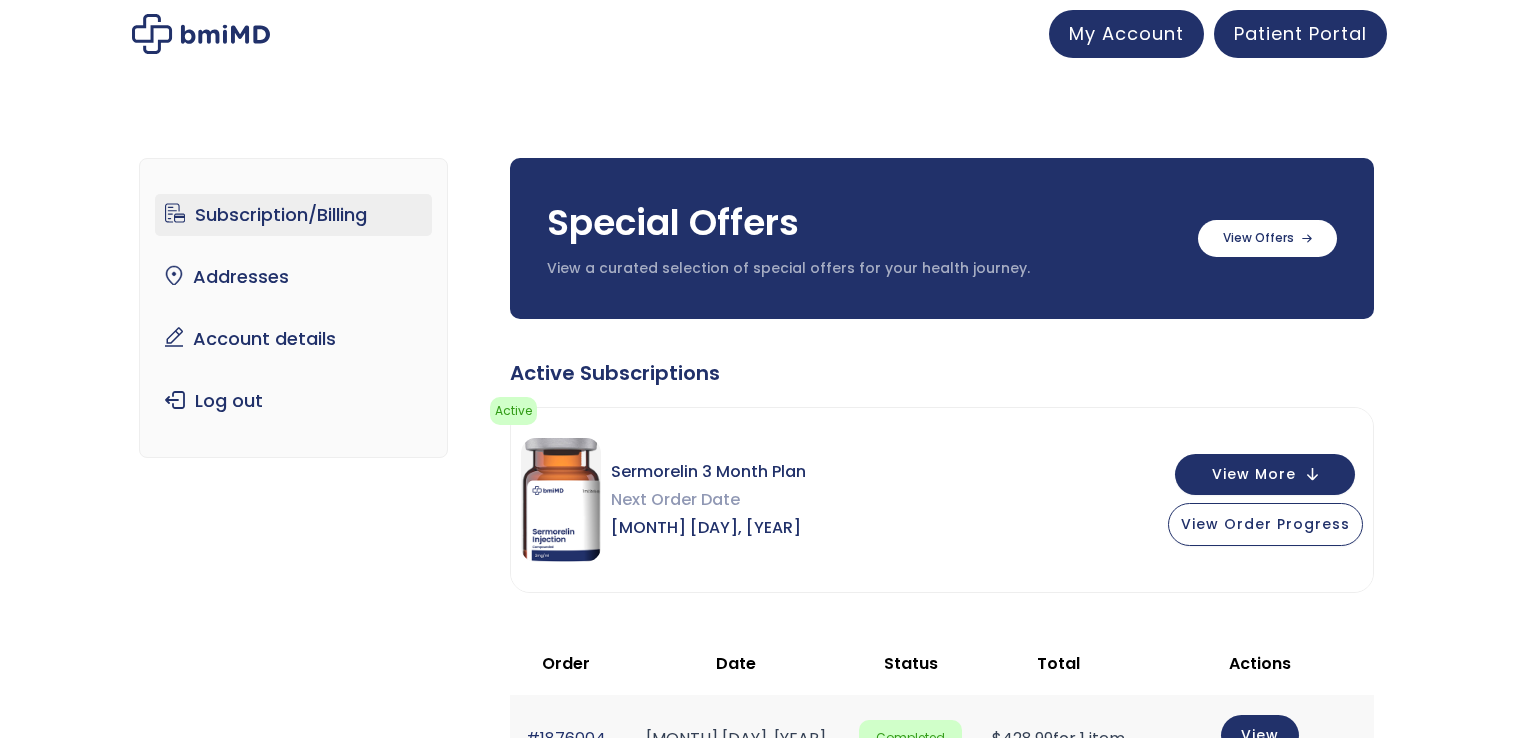 scroll, scrollTop: 0, scrollLeft: 0, axis: both 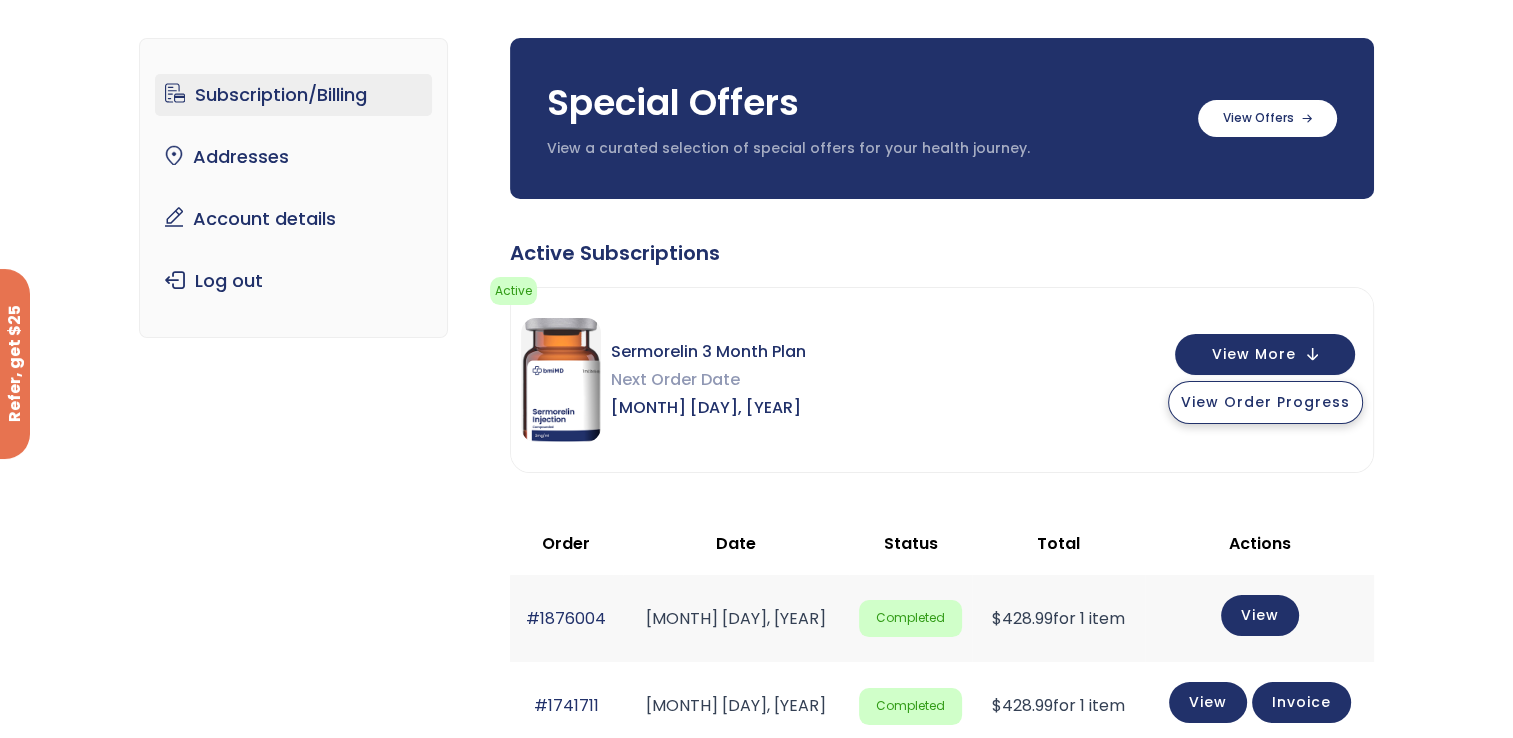 click on "View Order Progress" at bounding box center [1265, 402] 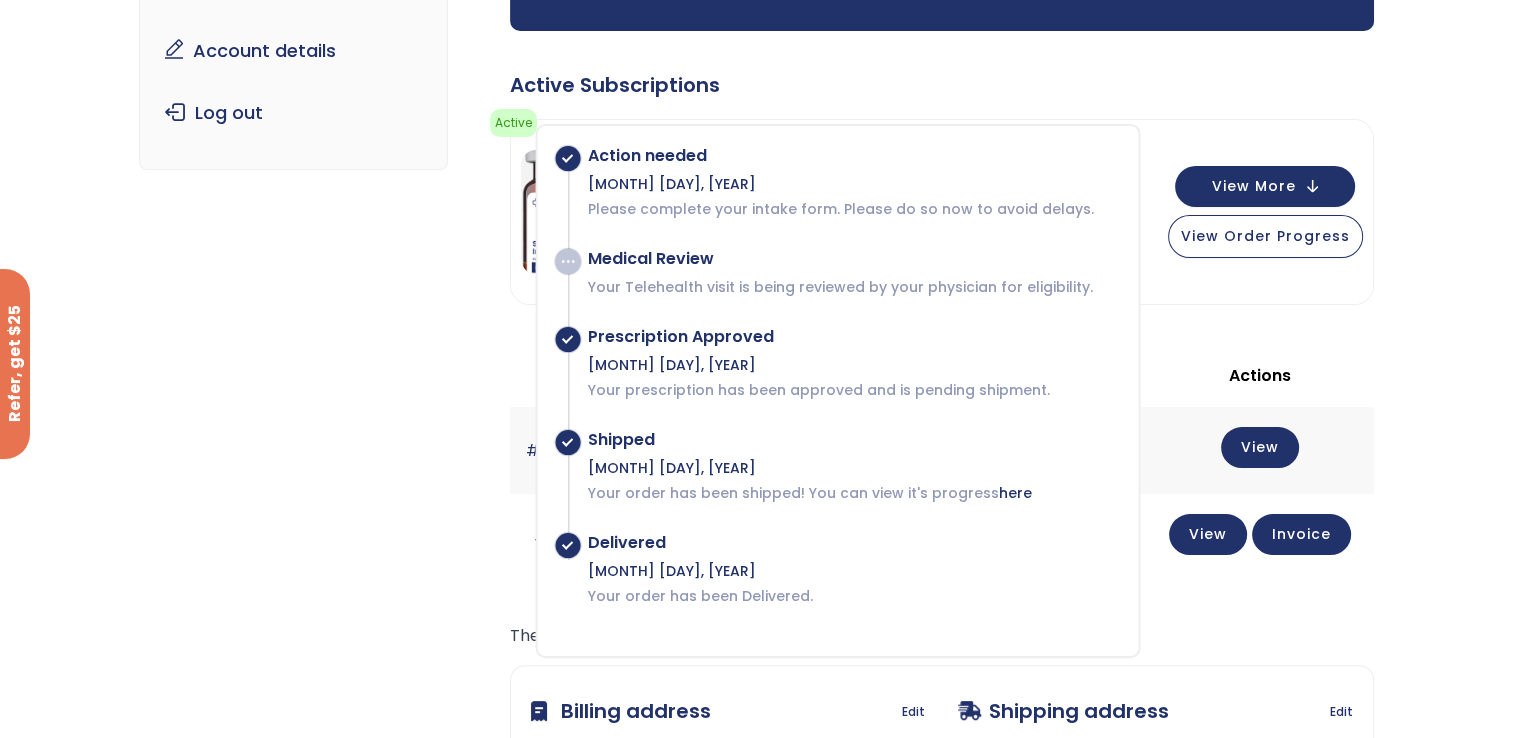 scroll, scrollTop: 288, scrollLeft: 0, axis: vertical 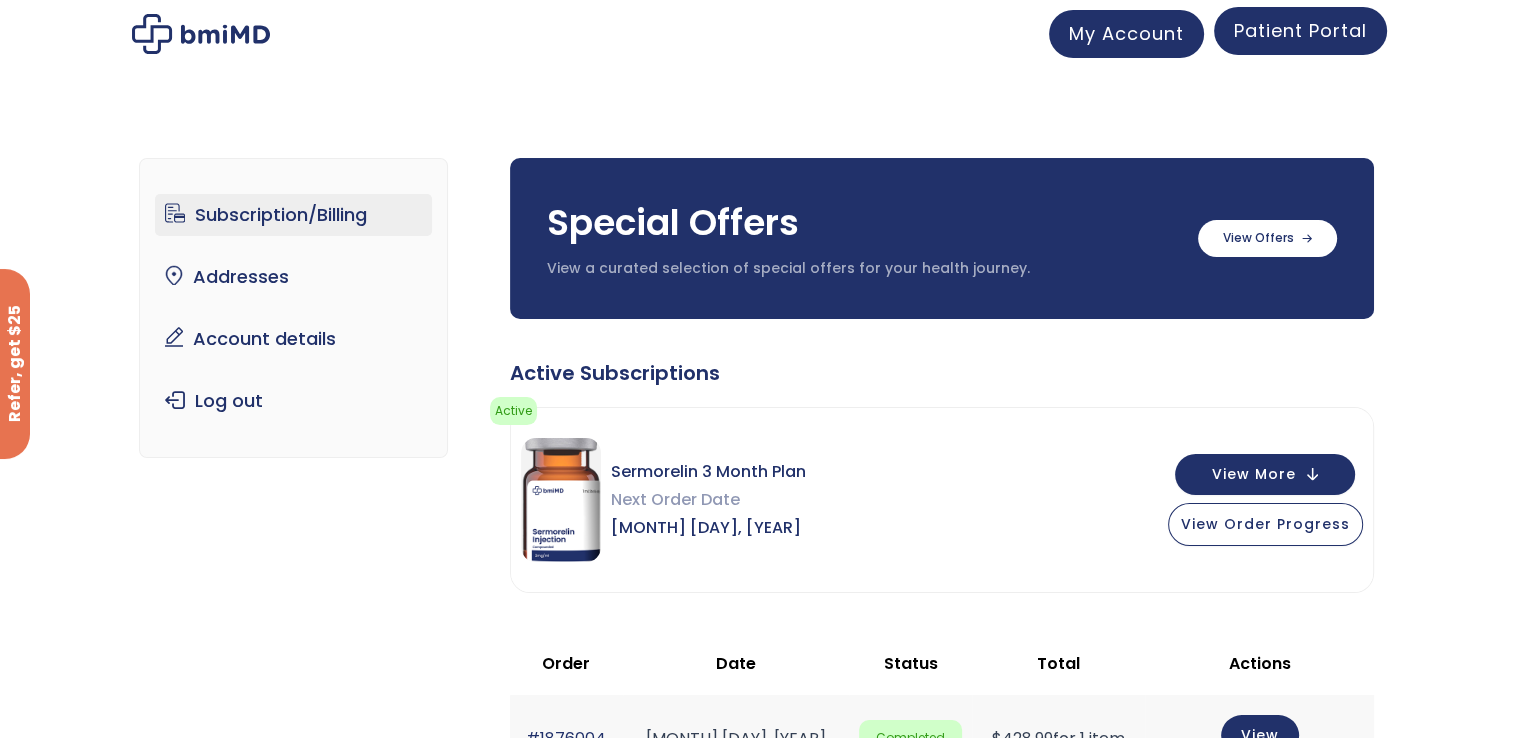 click on "Patient Portal" at bounding box center (1300, 30) 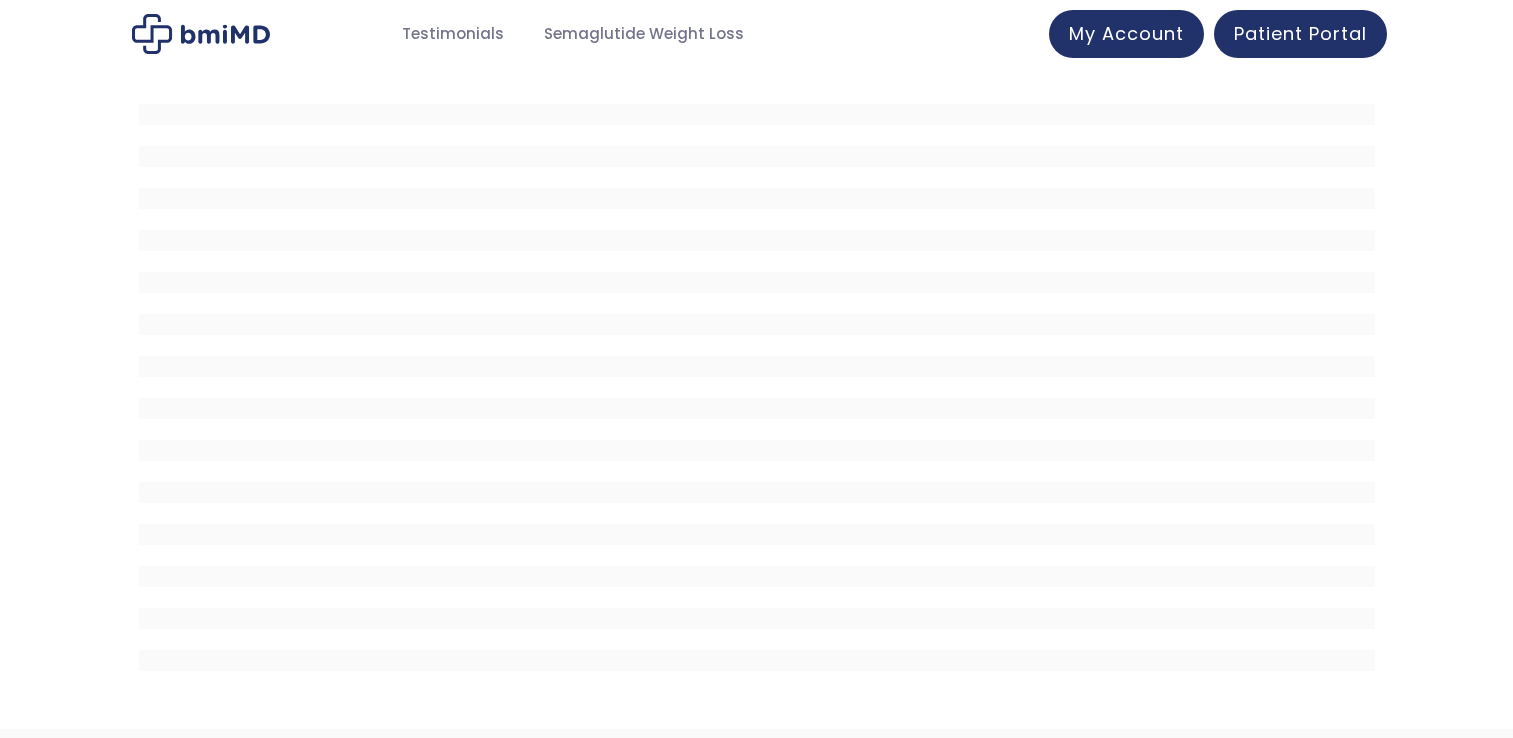 scroll, scrollTop: 0, scrollLeft: 0, axis: both 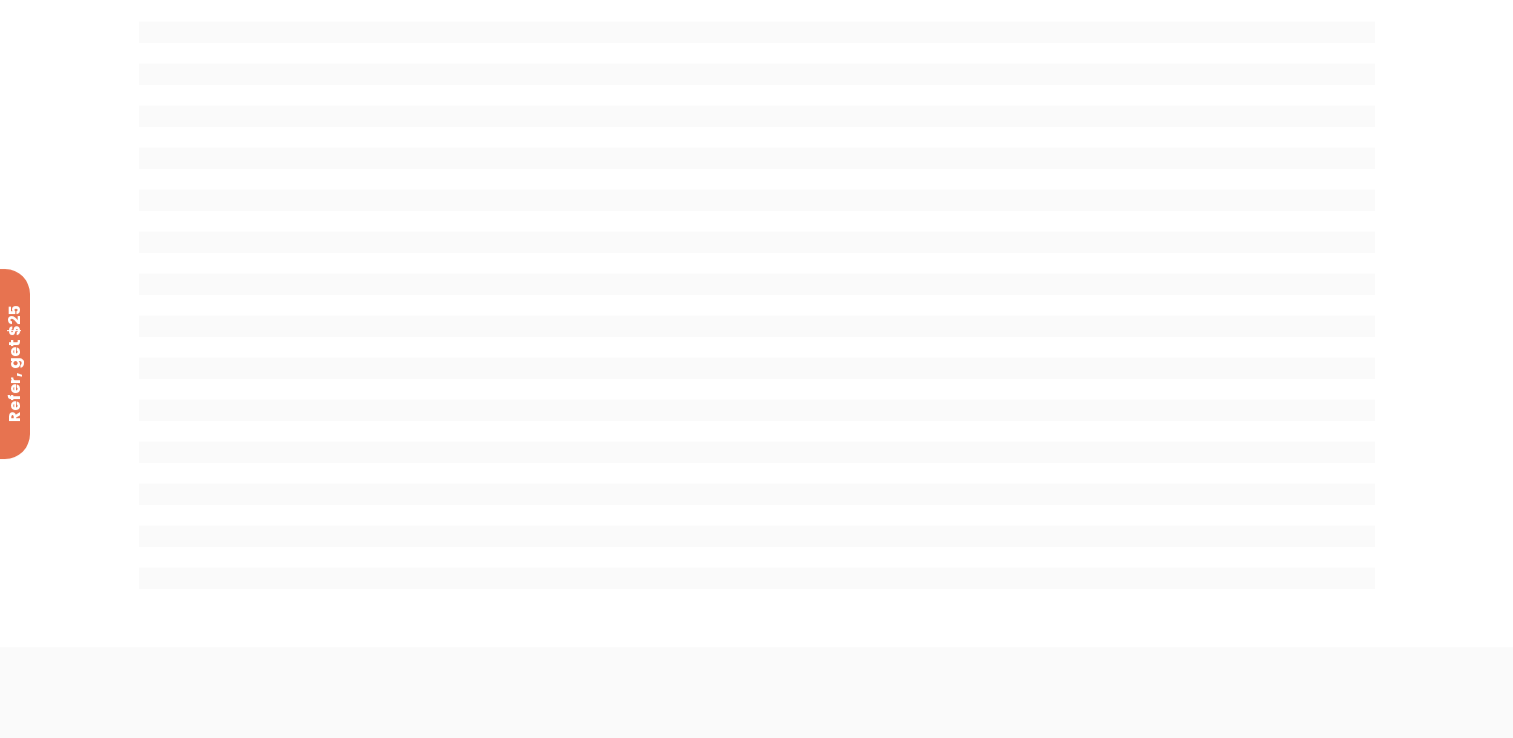 click at bounding box center [756, 316] 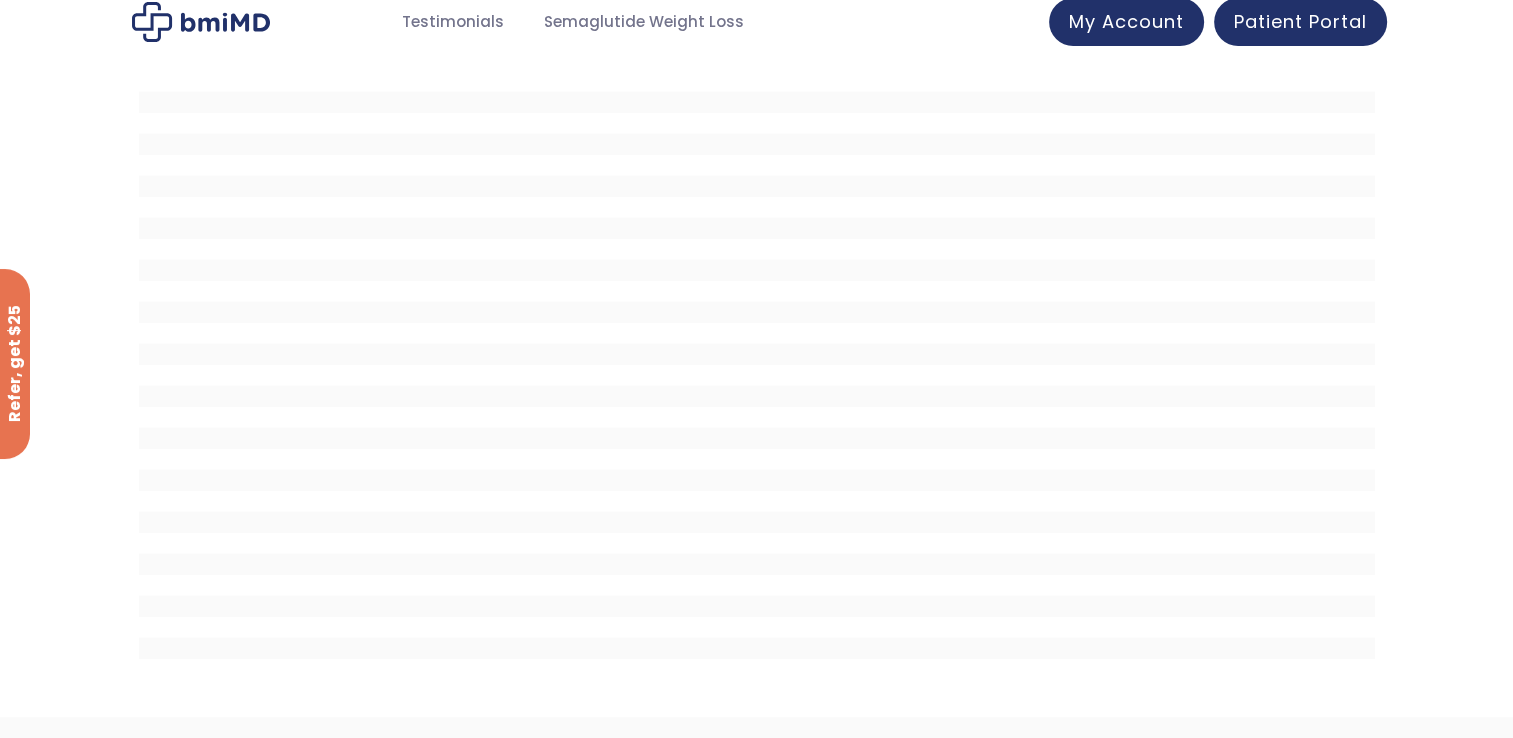 scroll, scrollTop: 0, scrollLeft: 0, axis: both 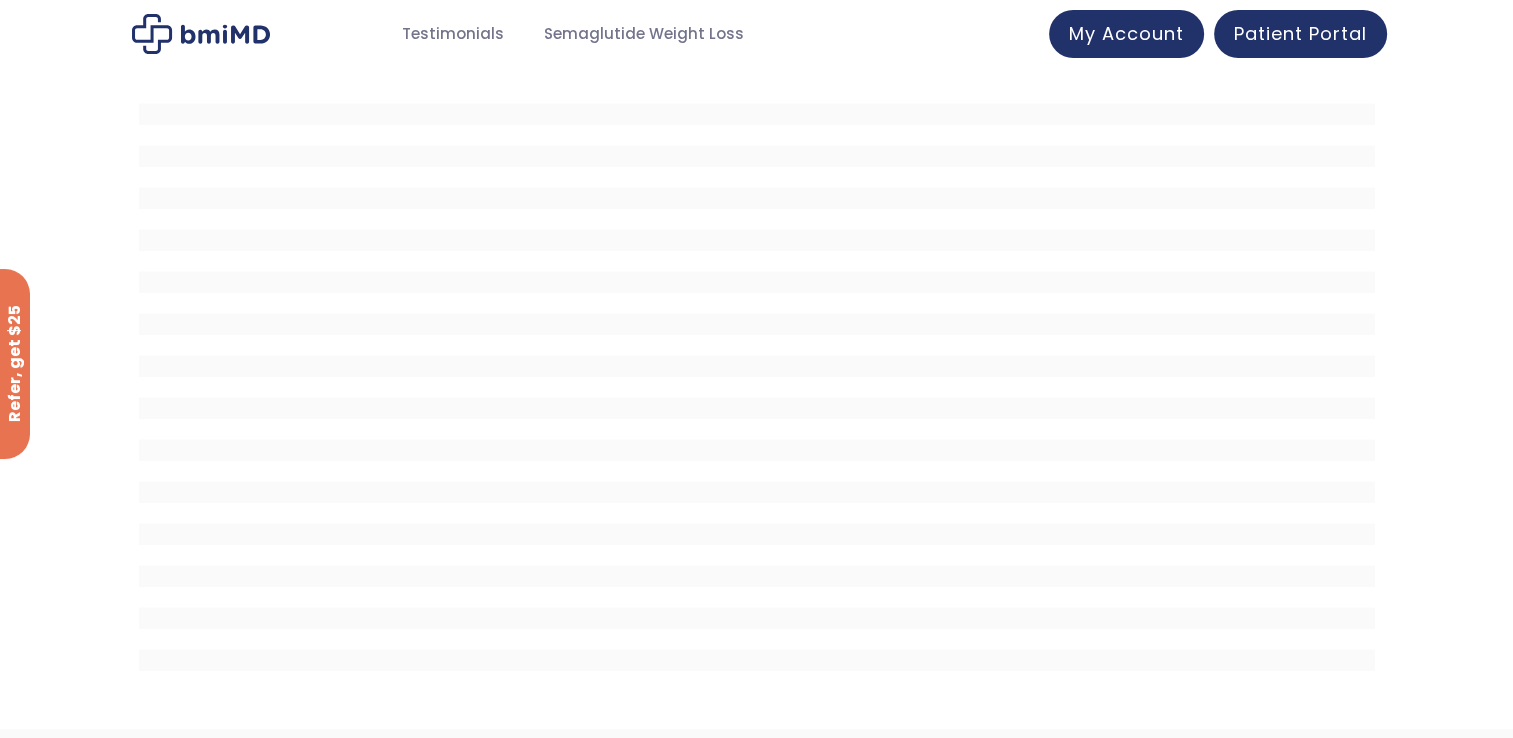 click at bounding box center [756, 398] 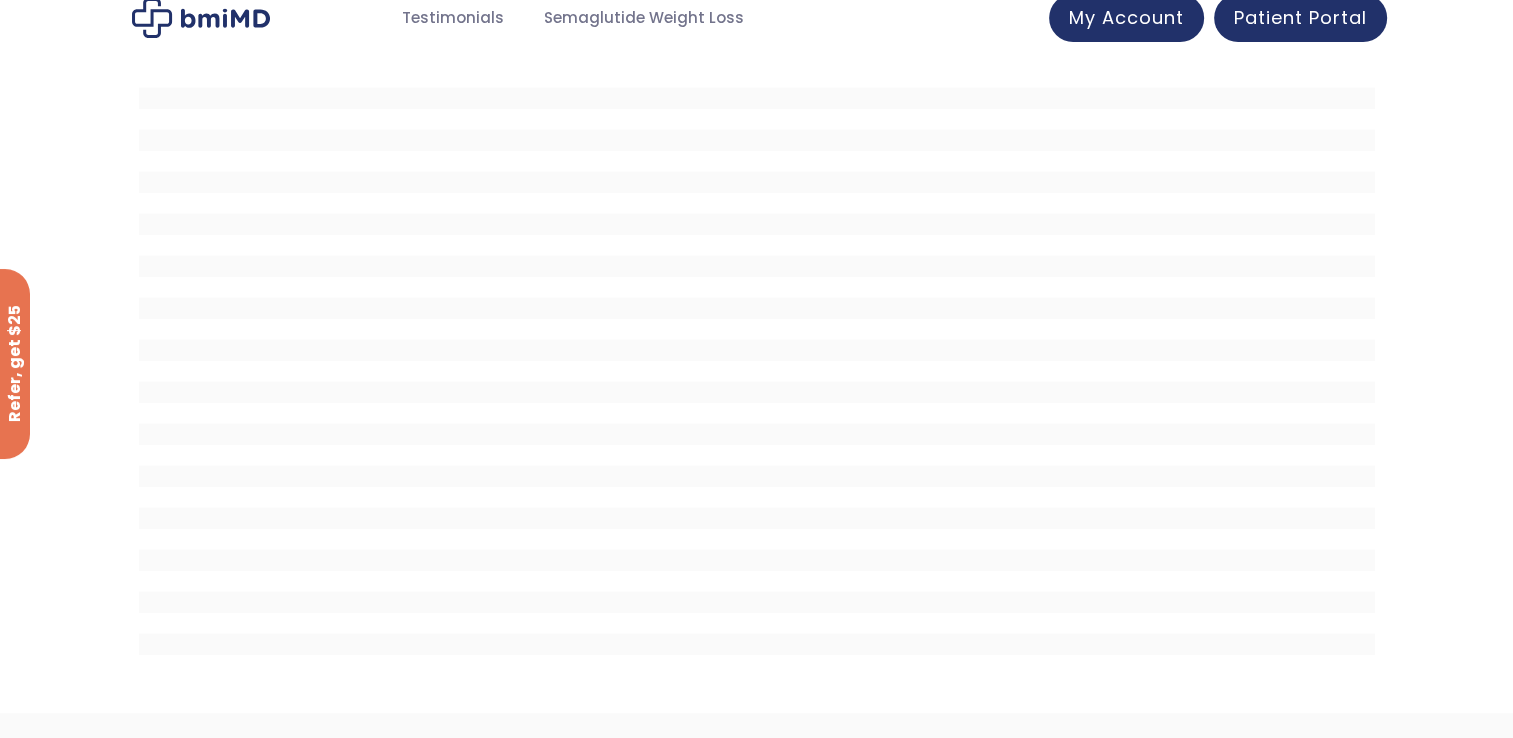 scroll, scrollTop: 6, scrollLeft: 0, axis: vertical 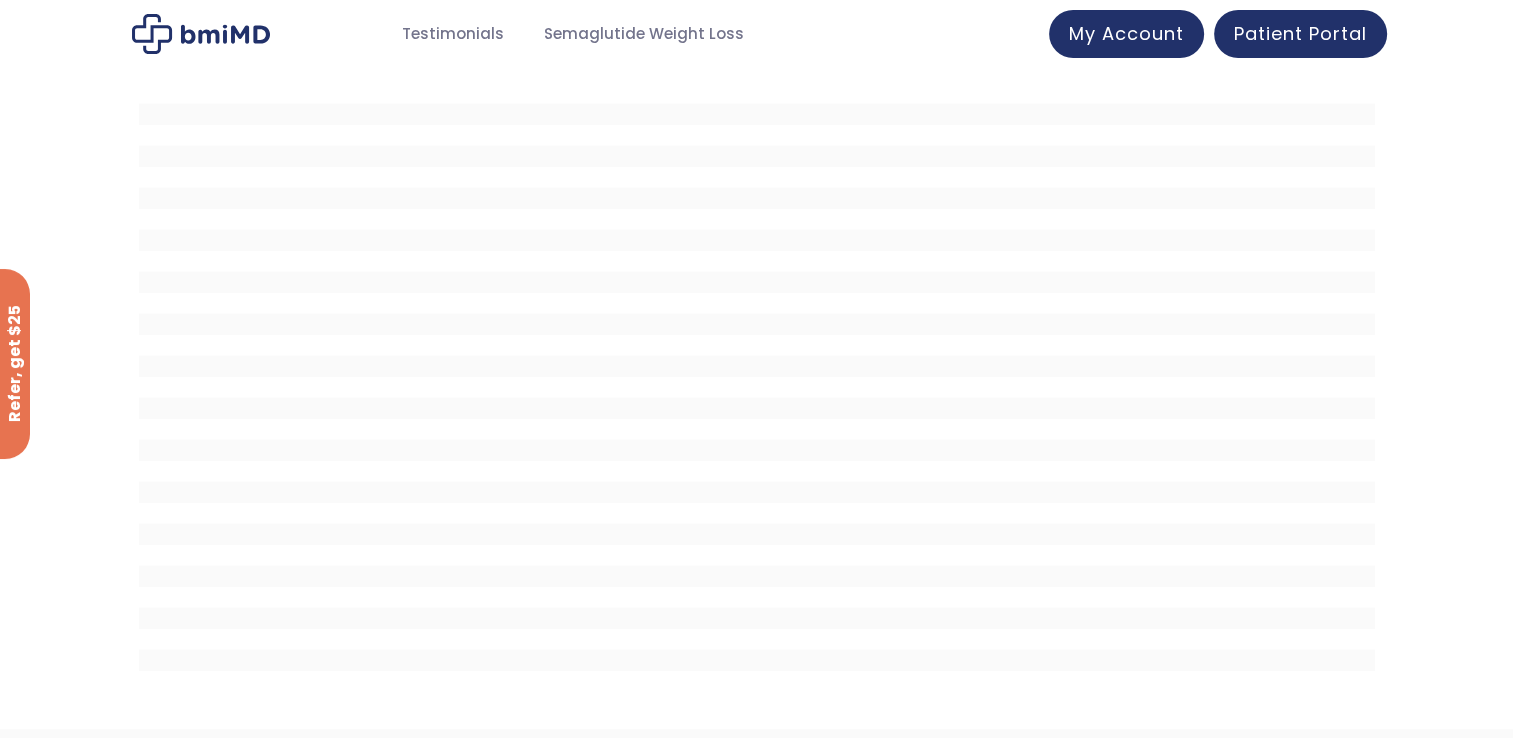 click at bounding box center (201, 34) 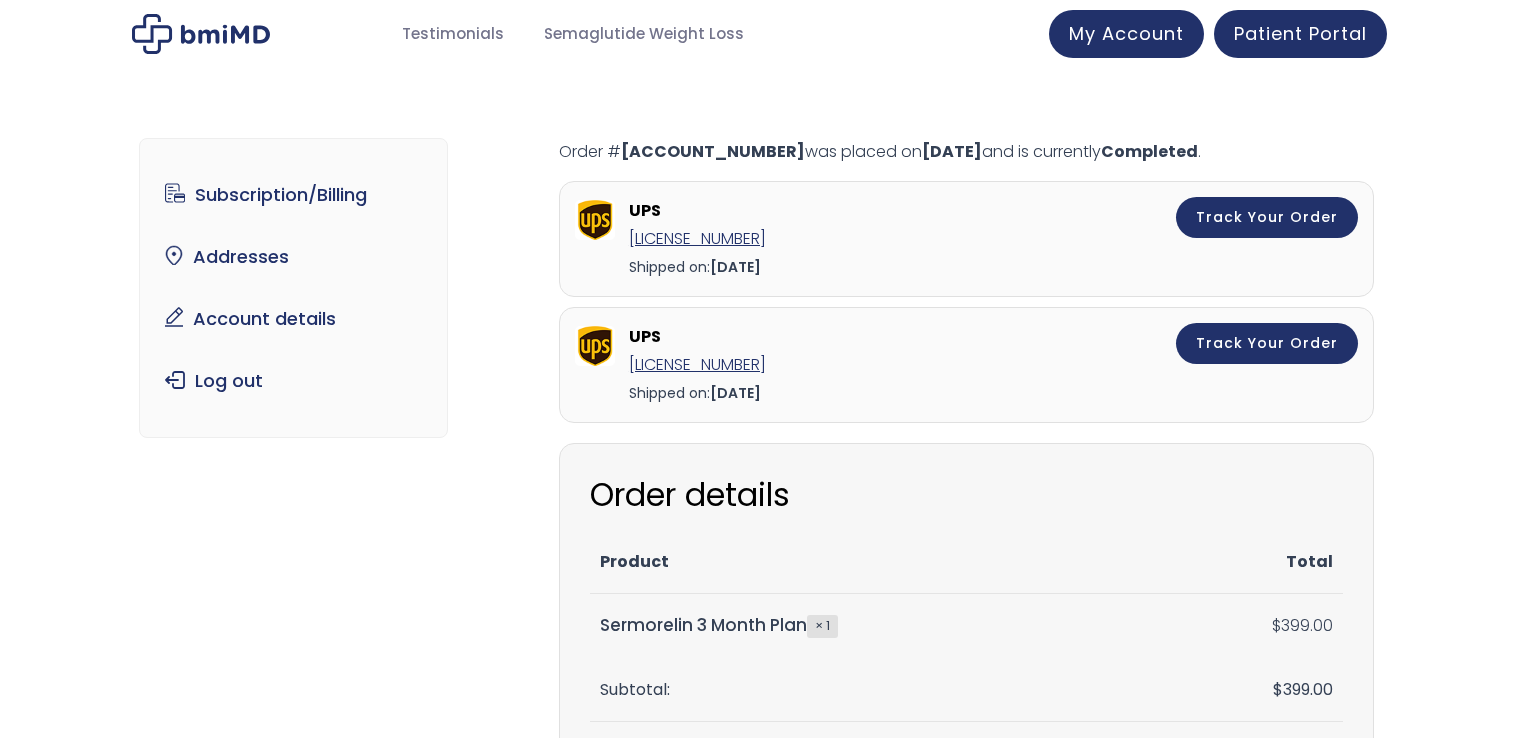 scroll, scrollTop: 0, scrollLeft: 0, axis: both 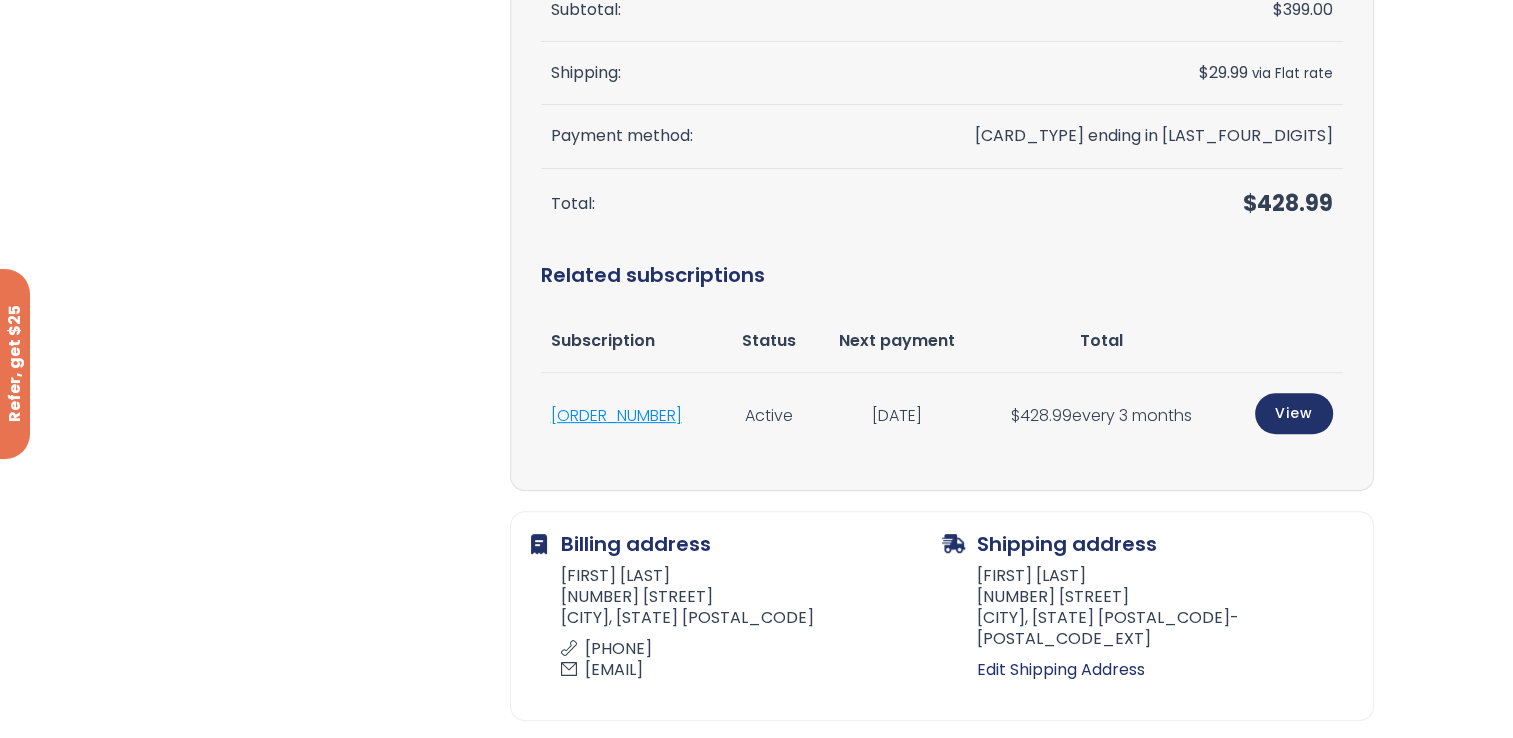 click on "[ORDER_NUMBER]" at bounding box center (616, 415) 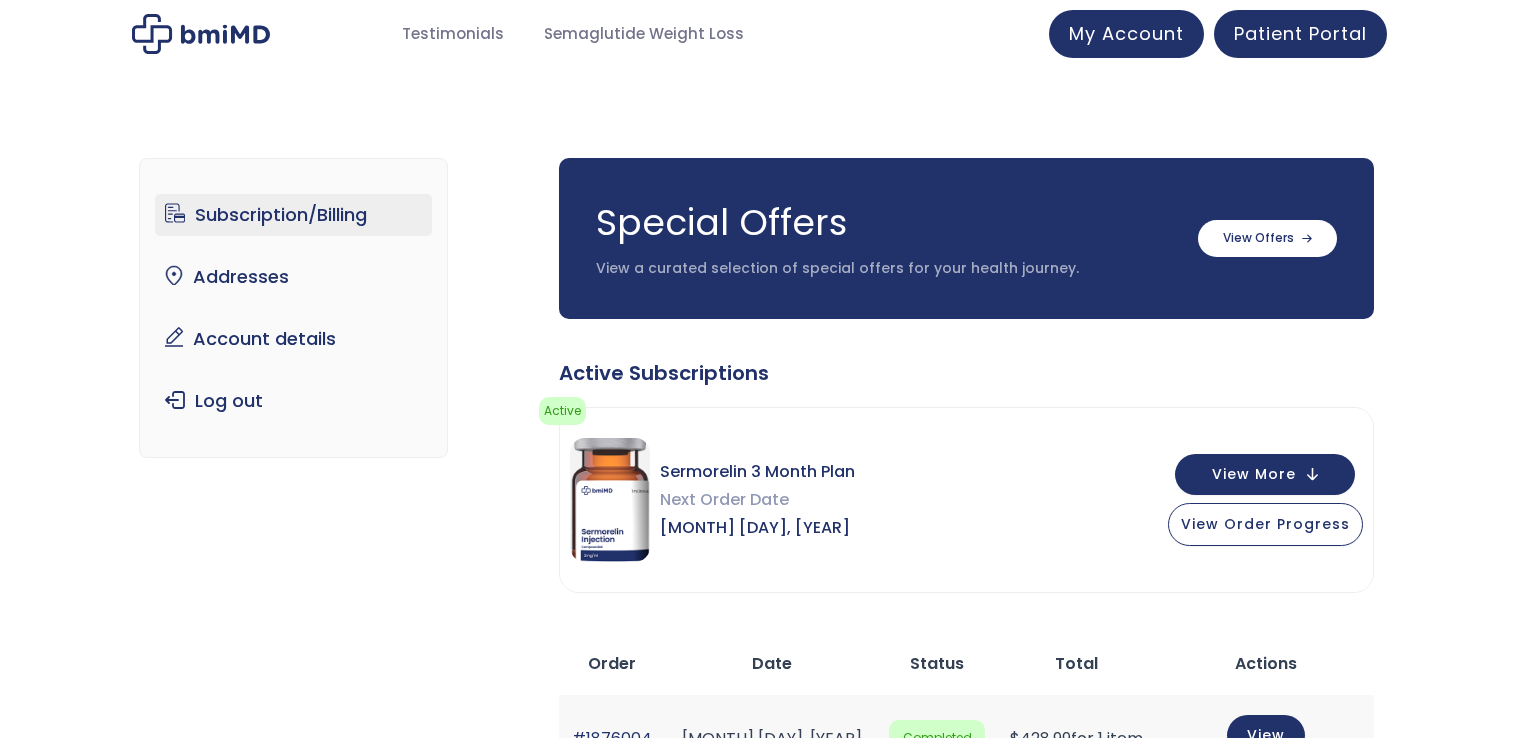 scroll, scrollTop: 0, scrollLeft: 0, axis: both 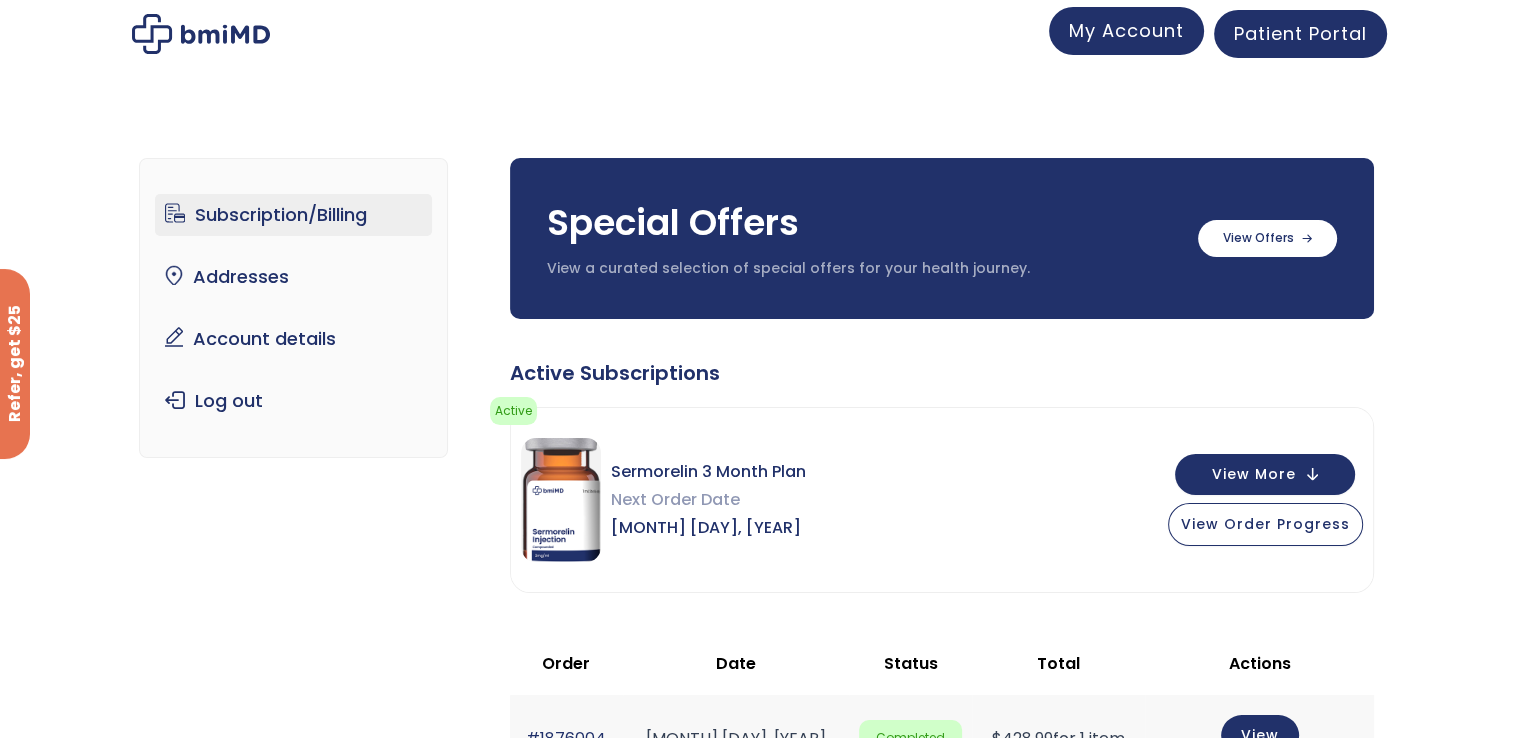 click on "My Account" at bounding box center [1126, 31] 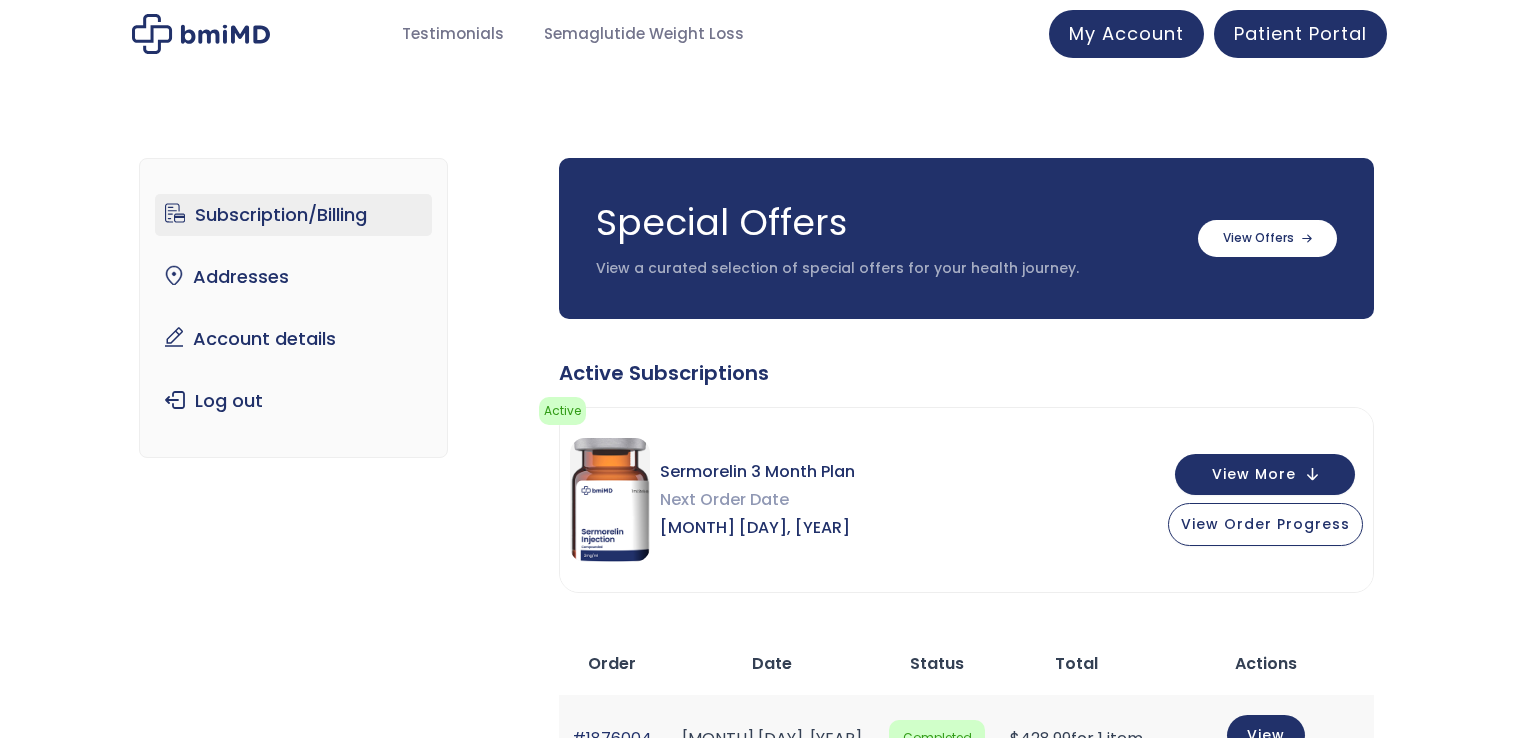 scroll, scrollTop: 0, scrollLeft: 0, axis: both 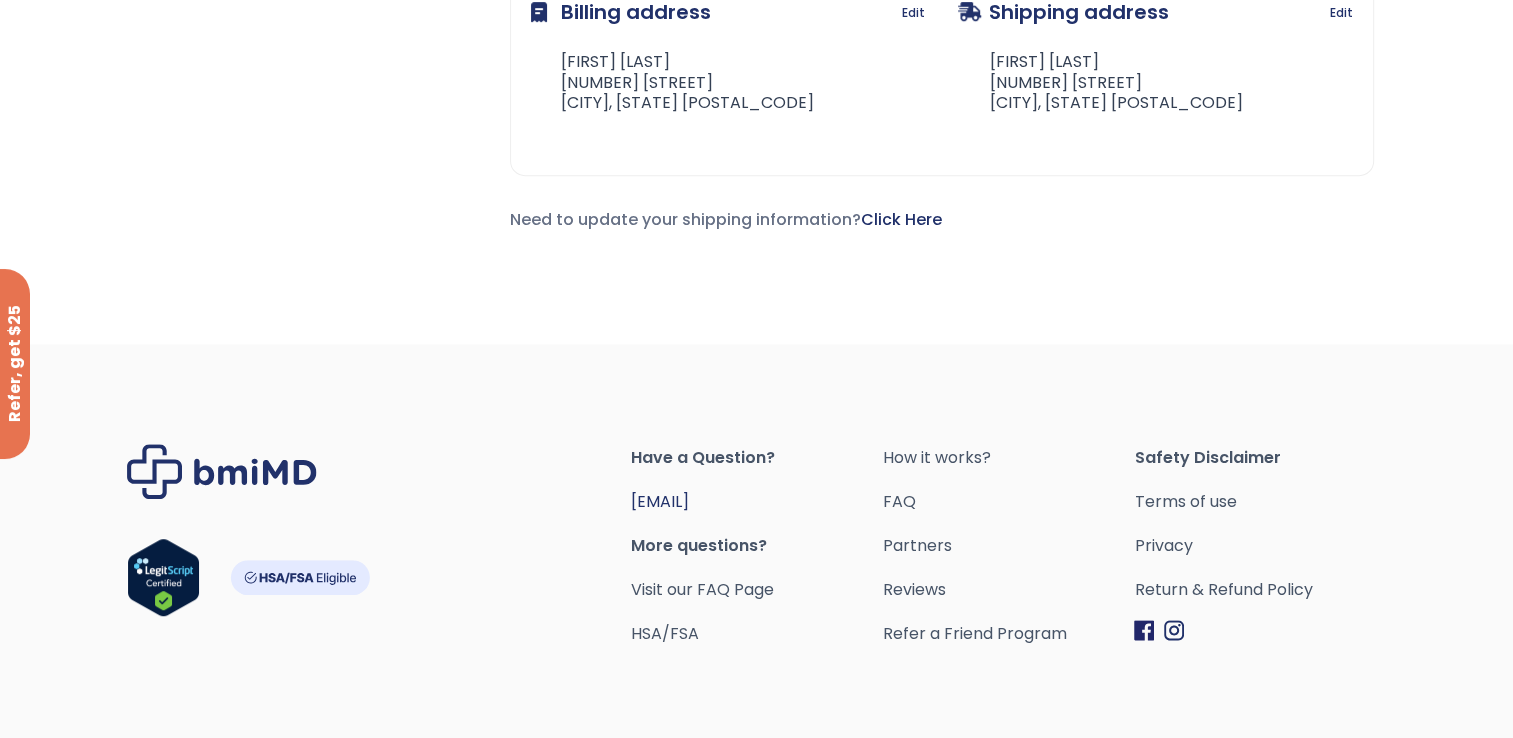 click on "orders@example.com" at bounding box center (660, 501) 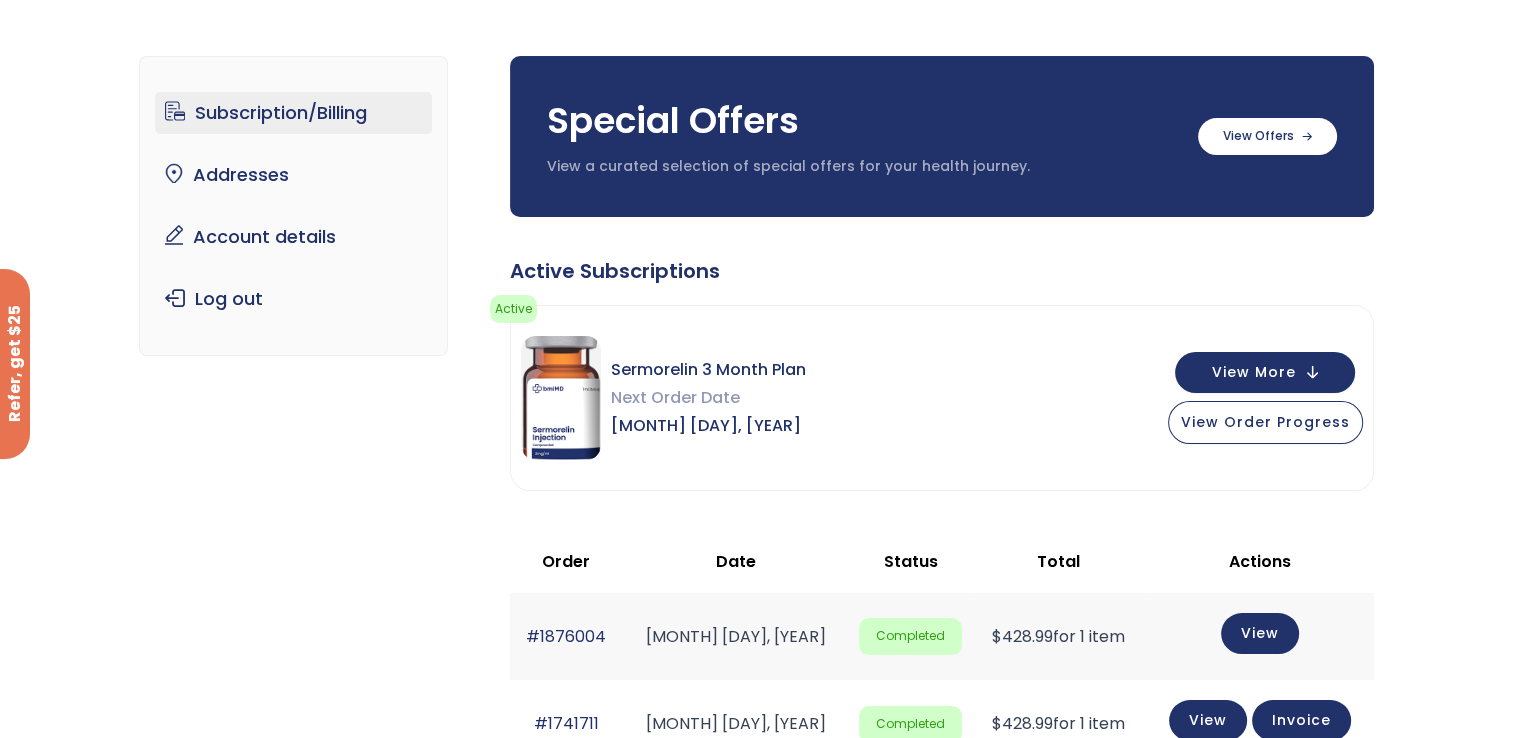 scroll, scrollTop: 98, scrollLeft: 0, axis: vertical 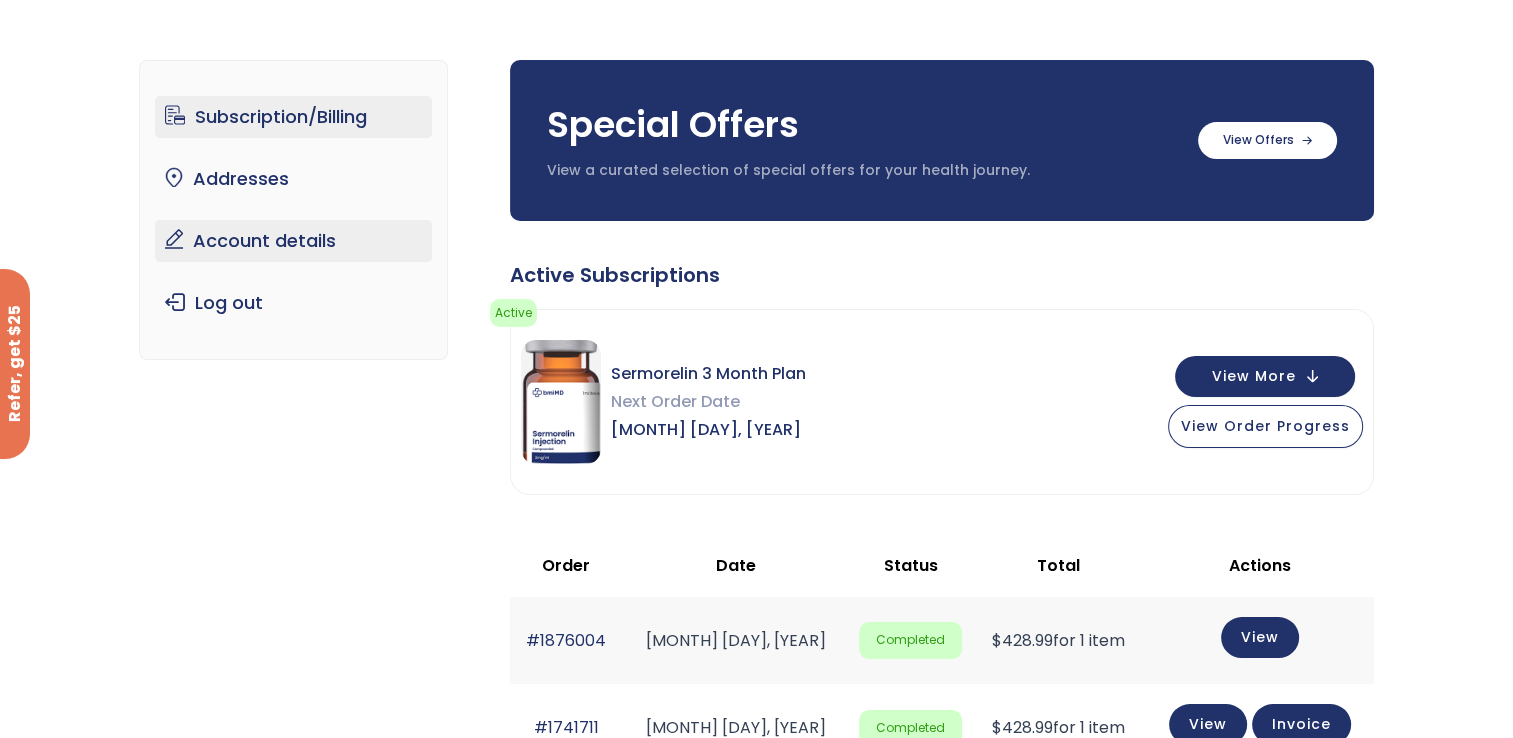 click on "Account details" at bounding box center (293, 241) 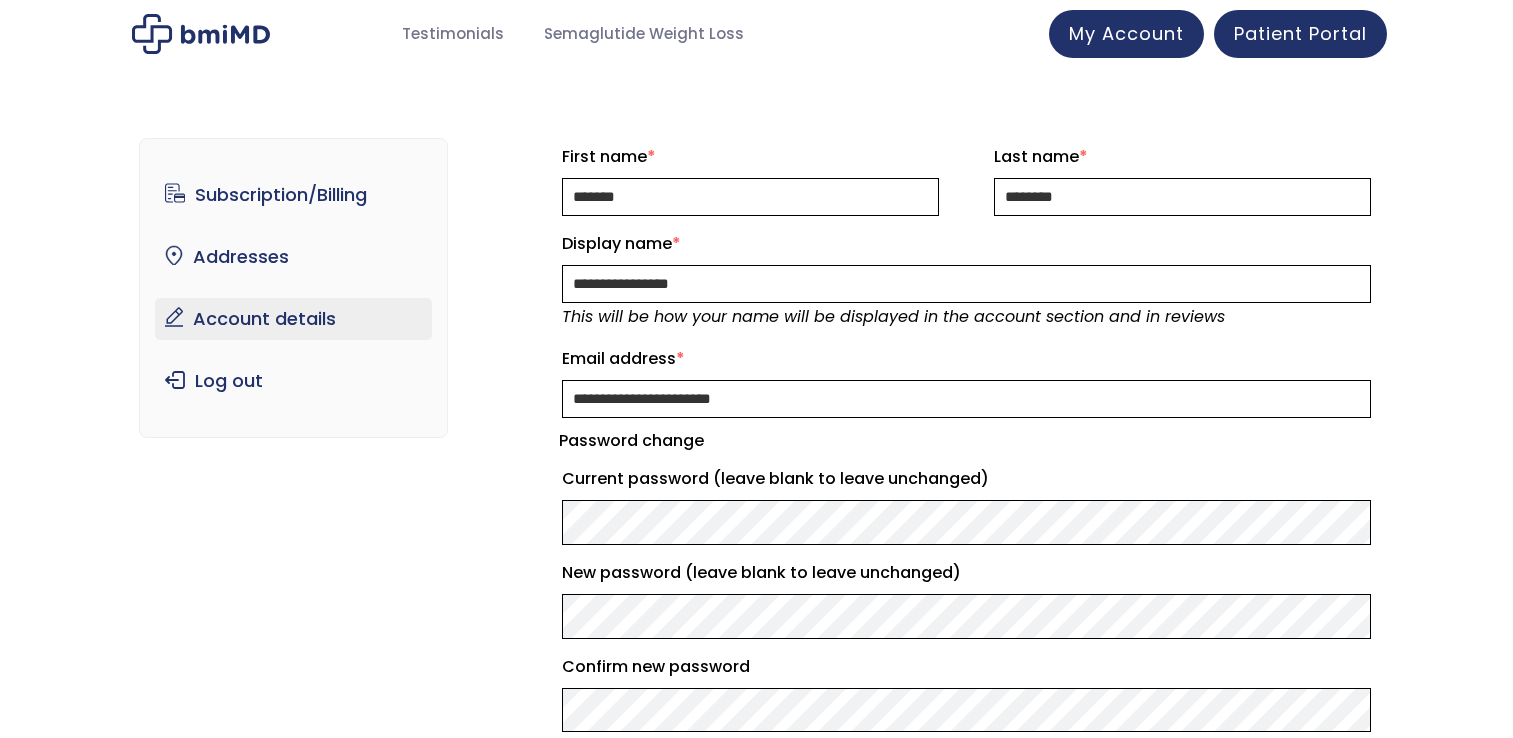 scroll, scrollTop: 0, scrollLeft: 0, axis: both 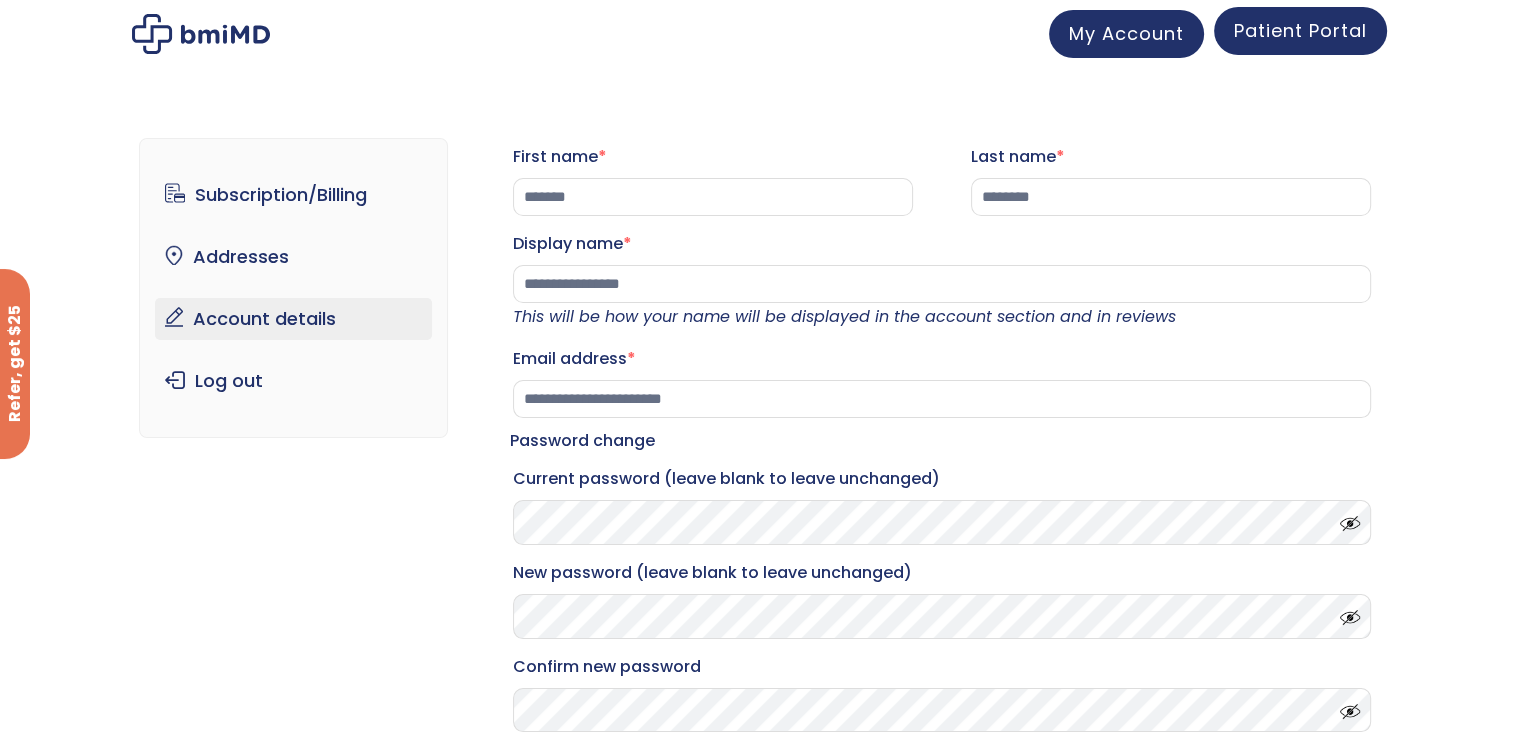 click on "Patient Portal" at bounding box center [1300, 30] 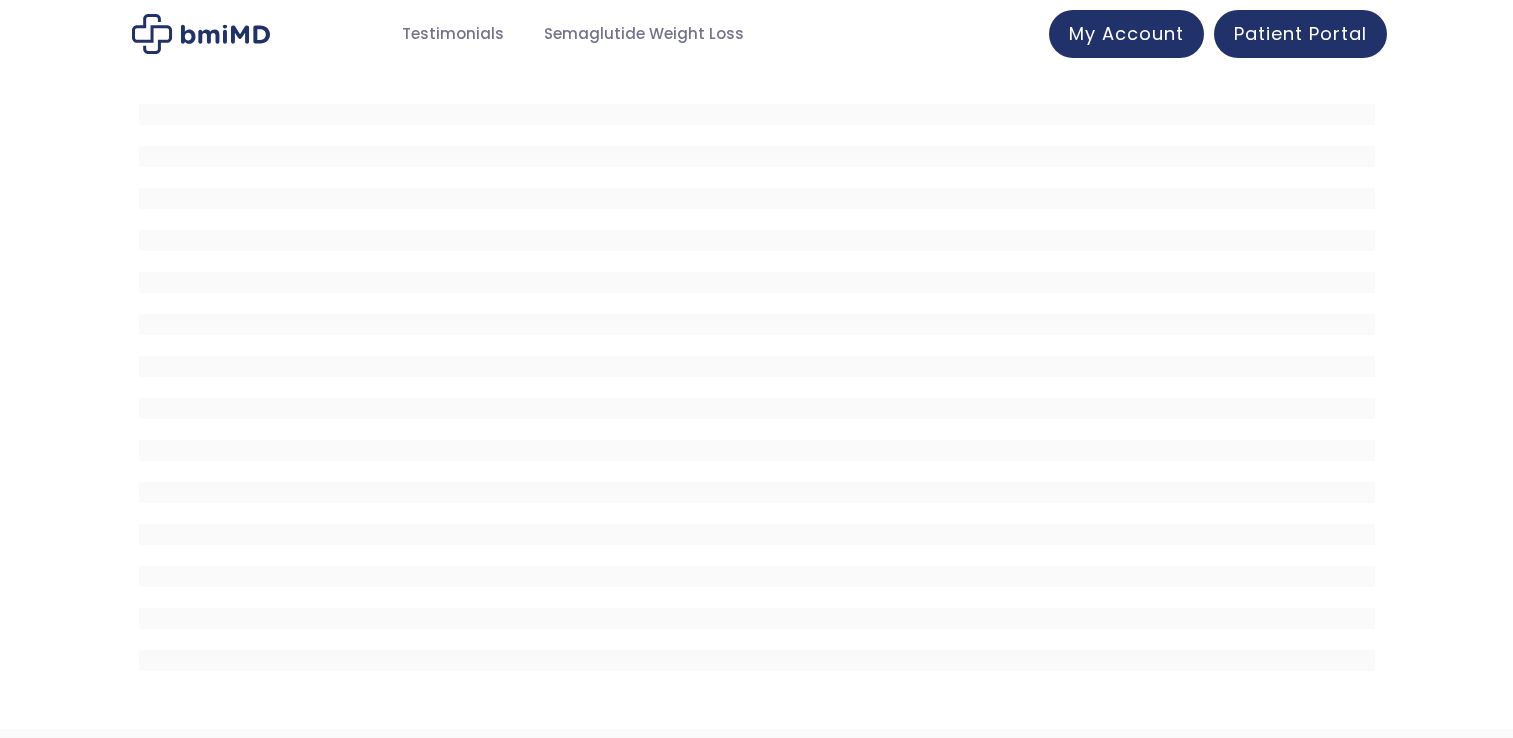scroll, scrollTop: 0, scrollLeft: 0, axis: both 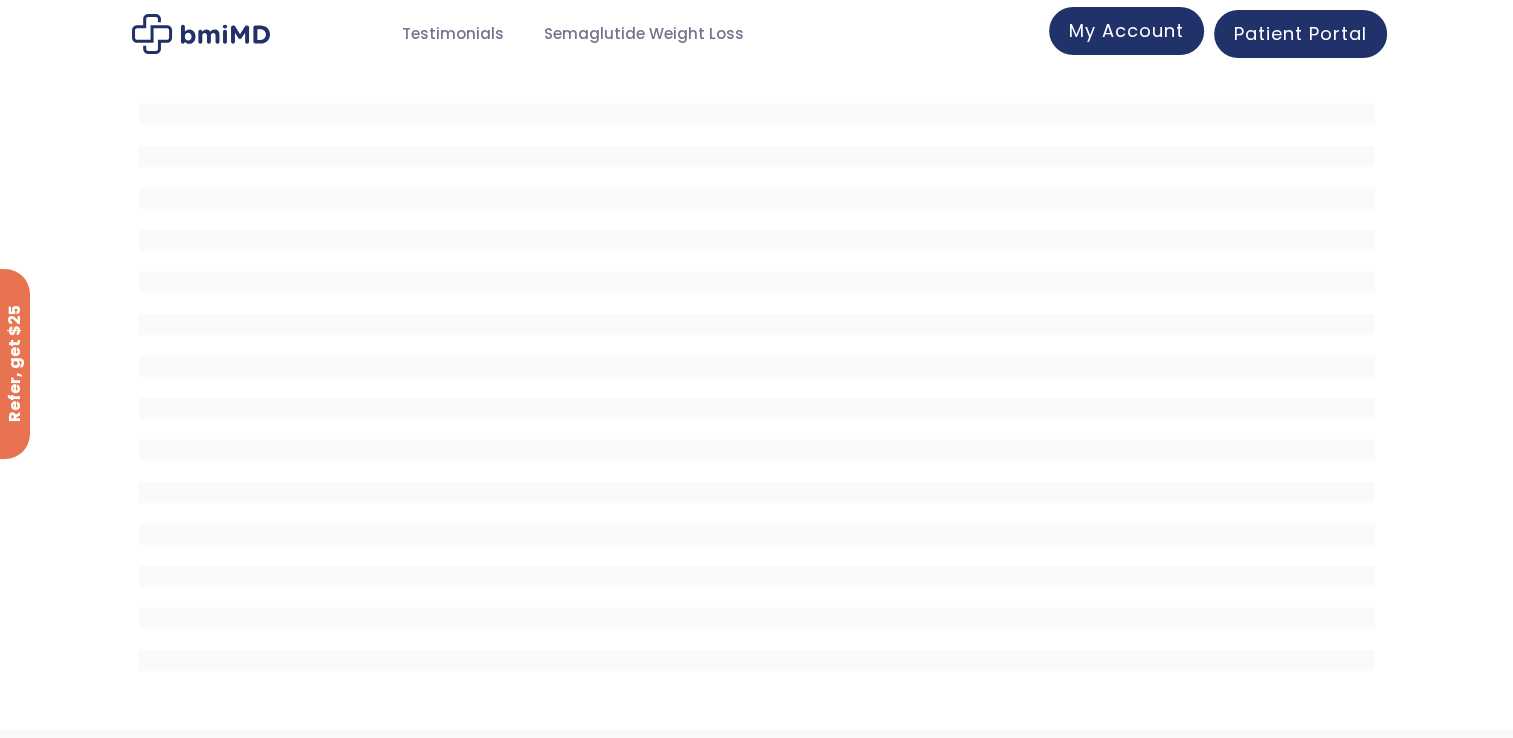 click on "My Account" at bounding box center [1126, 30] 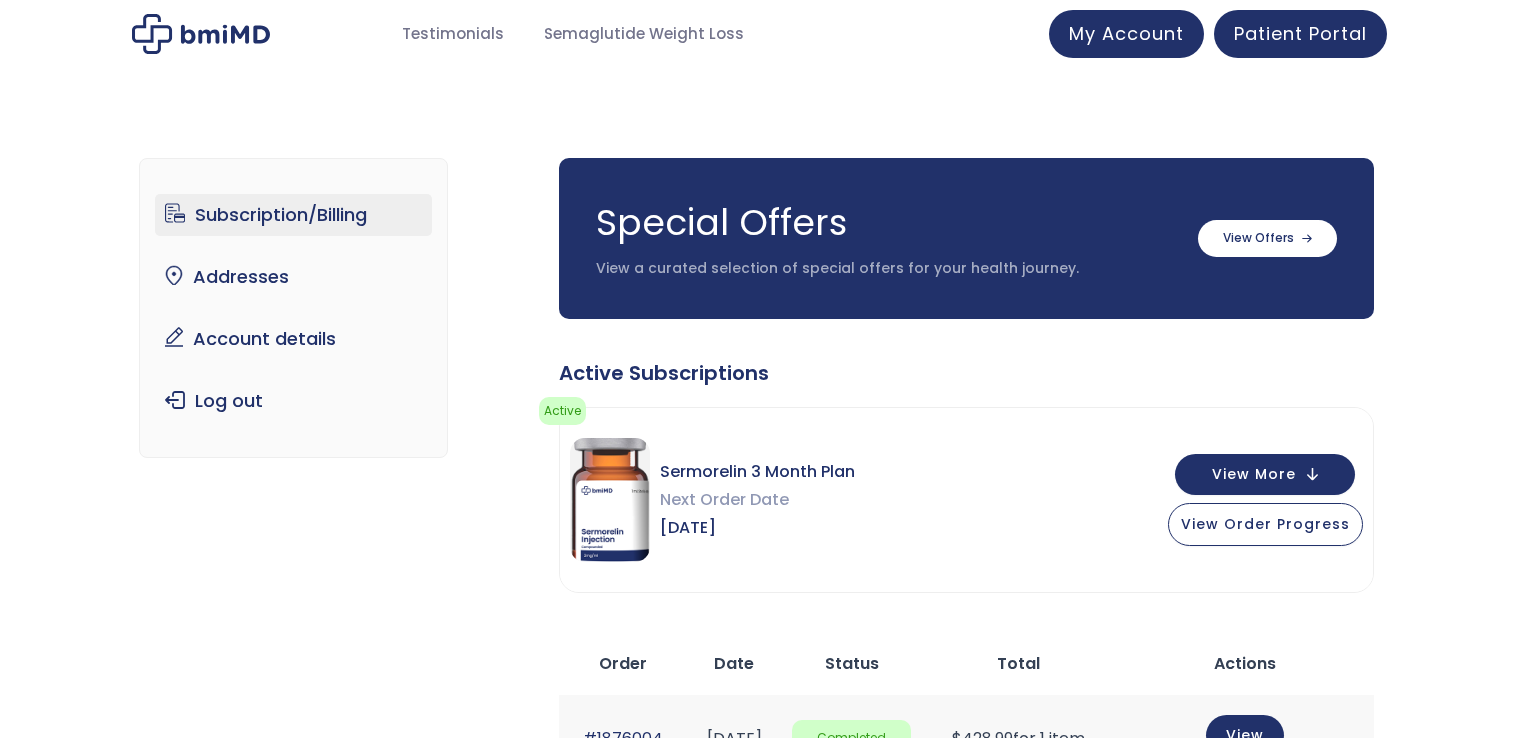 scroll, scrollTop: 0, scrollLeft: 0, axis: both 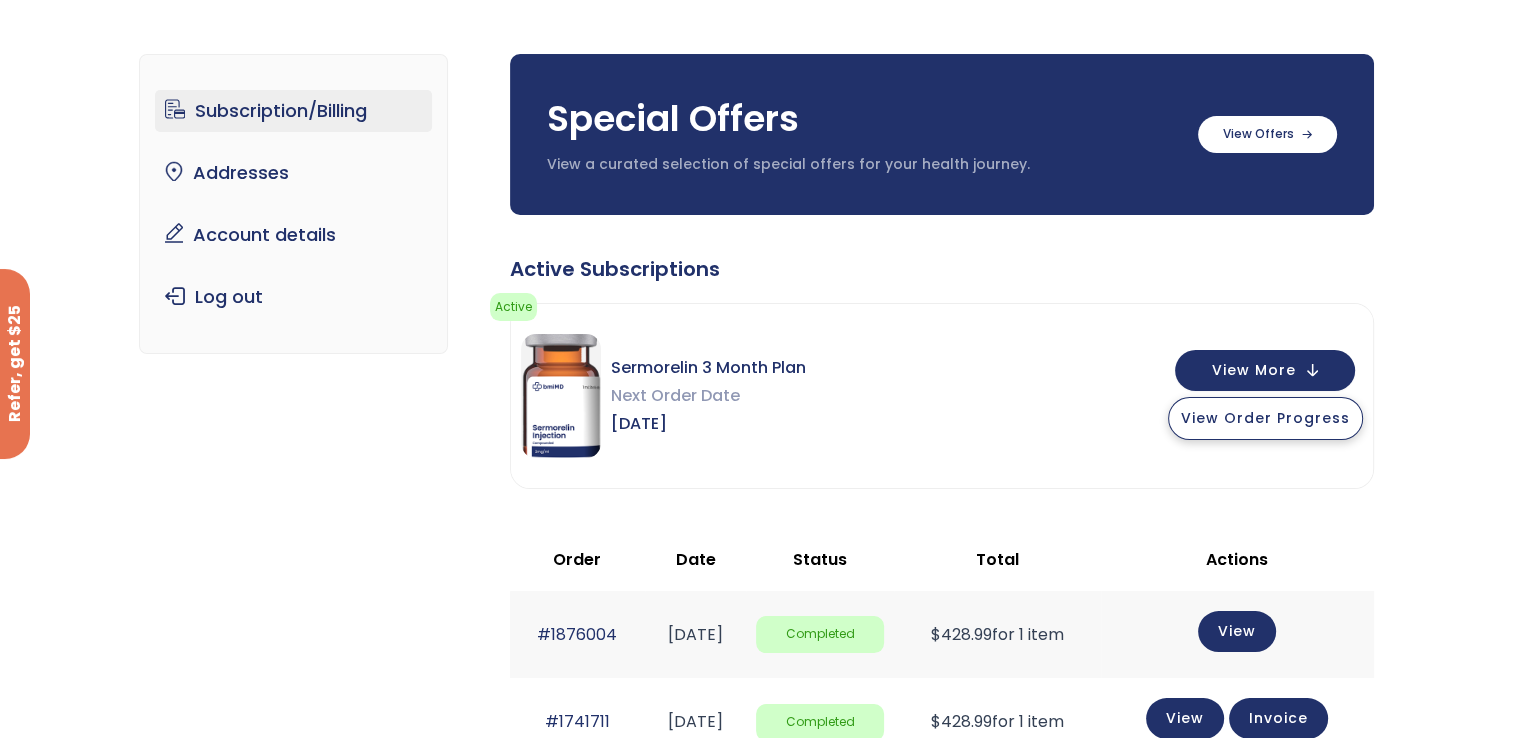 click on "View Order Progress" at bounding box center (1265, 418) 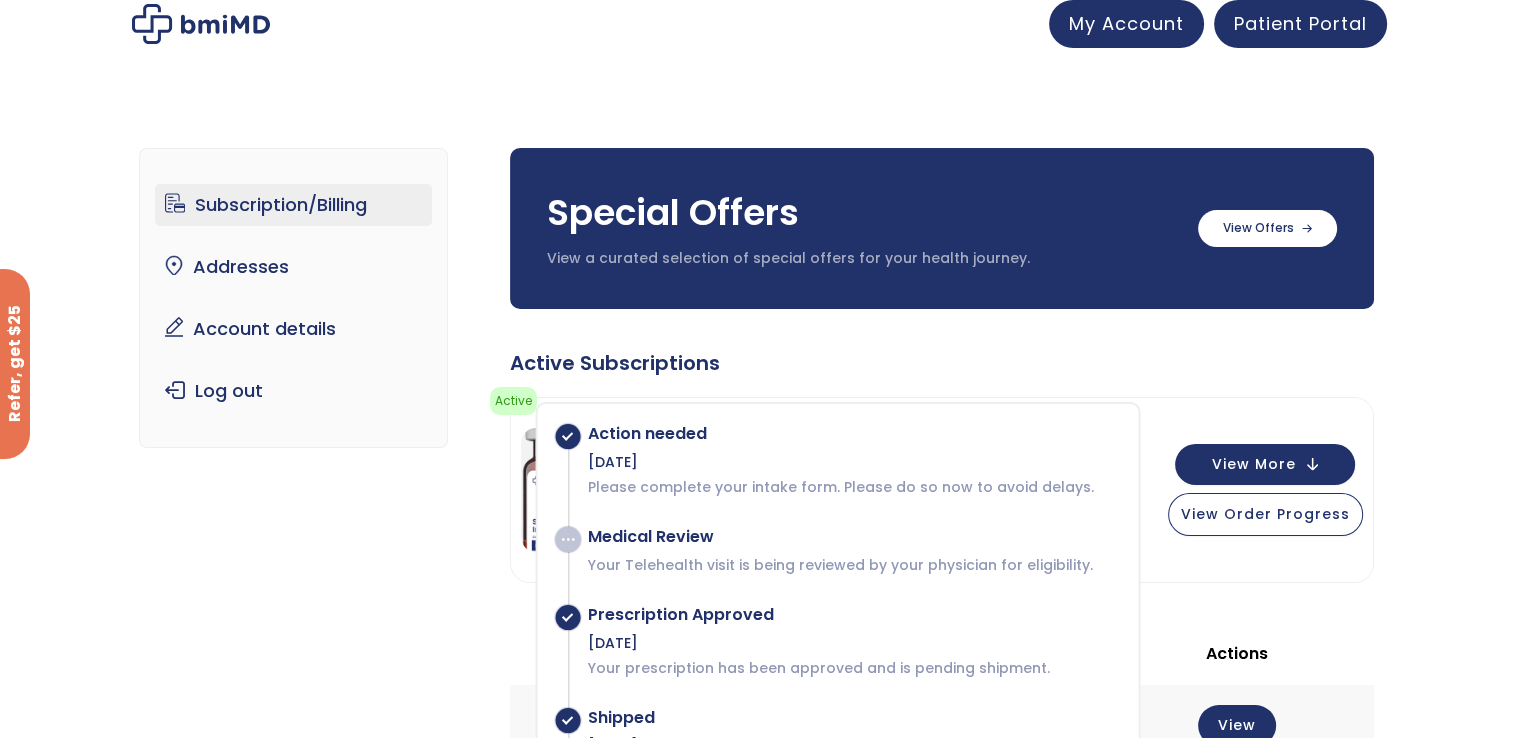 scroll, scrollTop: 8, scrollLeft: 0, axis: vertical 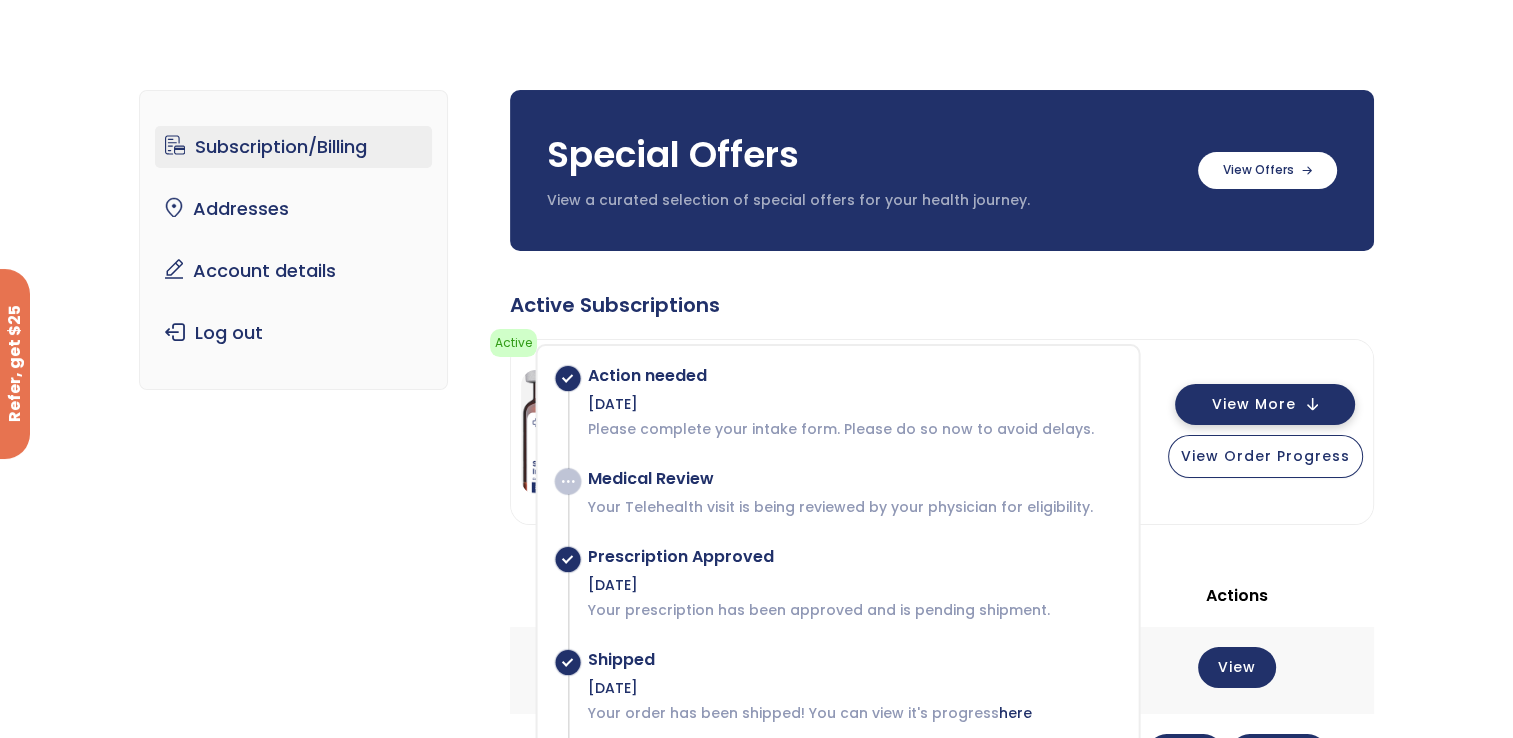 click on "View More" at bounding box center [1254, 404] 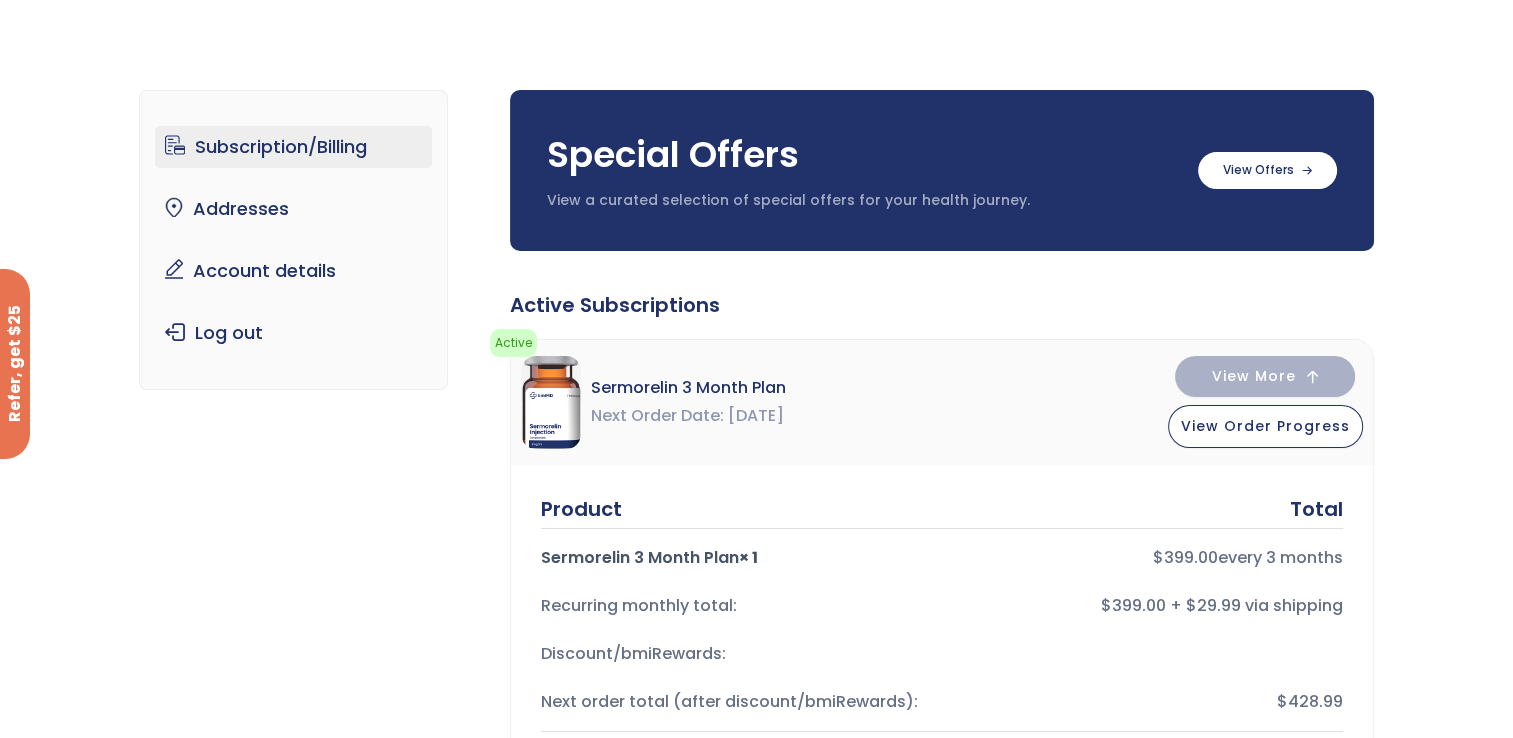 scroll, scrollTop: 98, scrollLeft: 0, axis: vertical 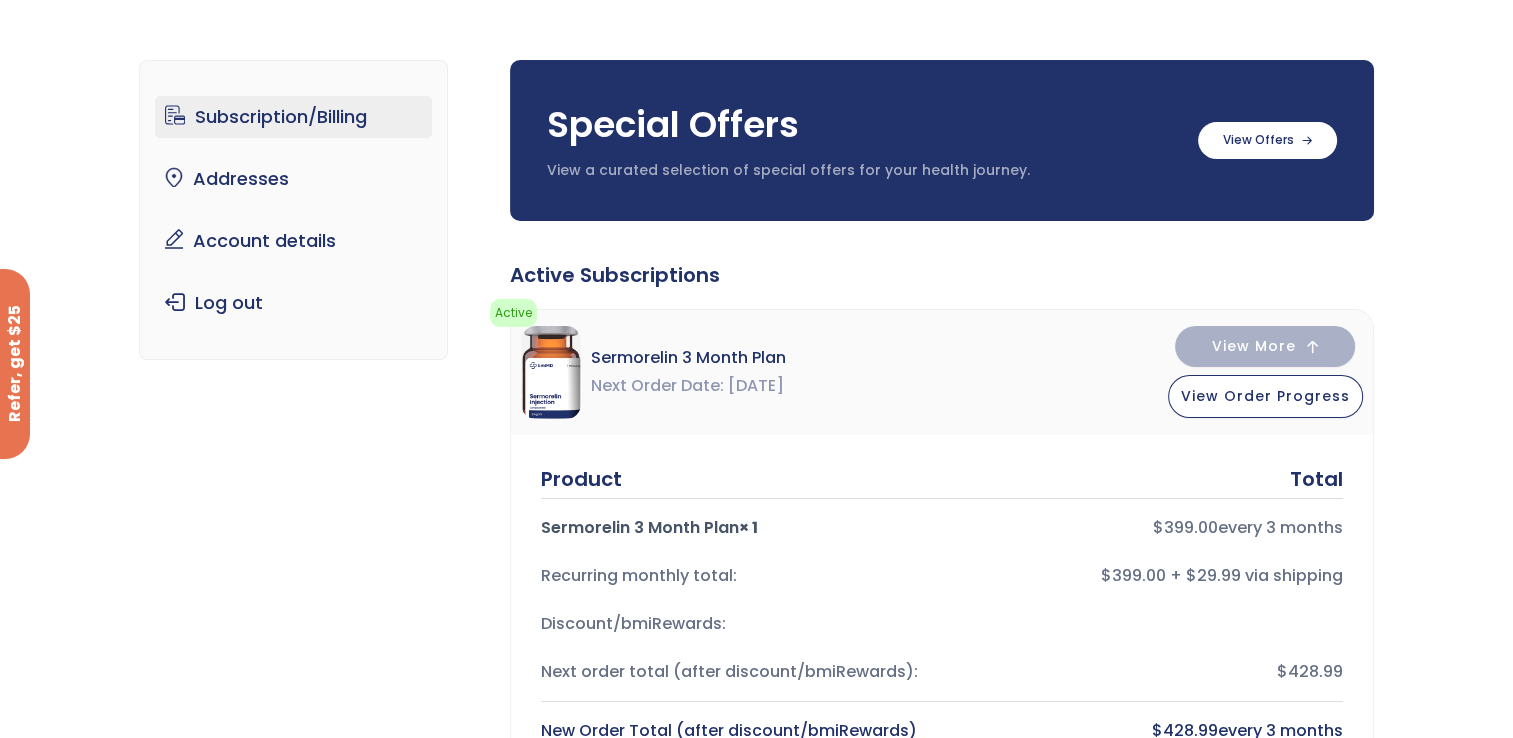 click on "$ 399.00" at bounding box center [1185, 527] 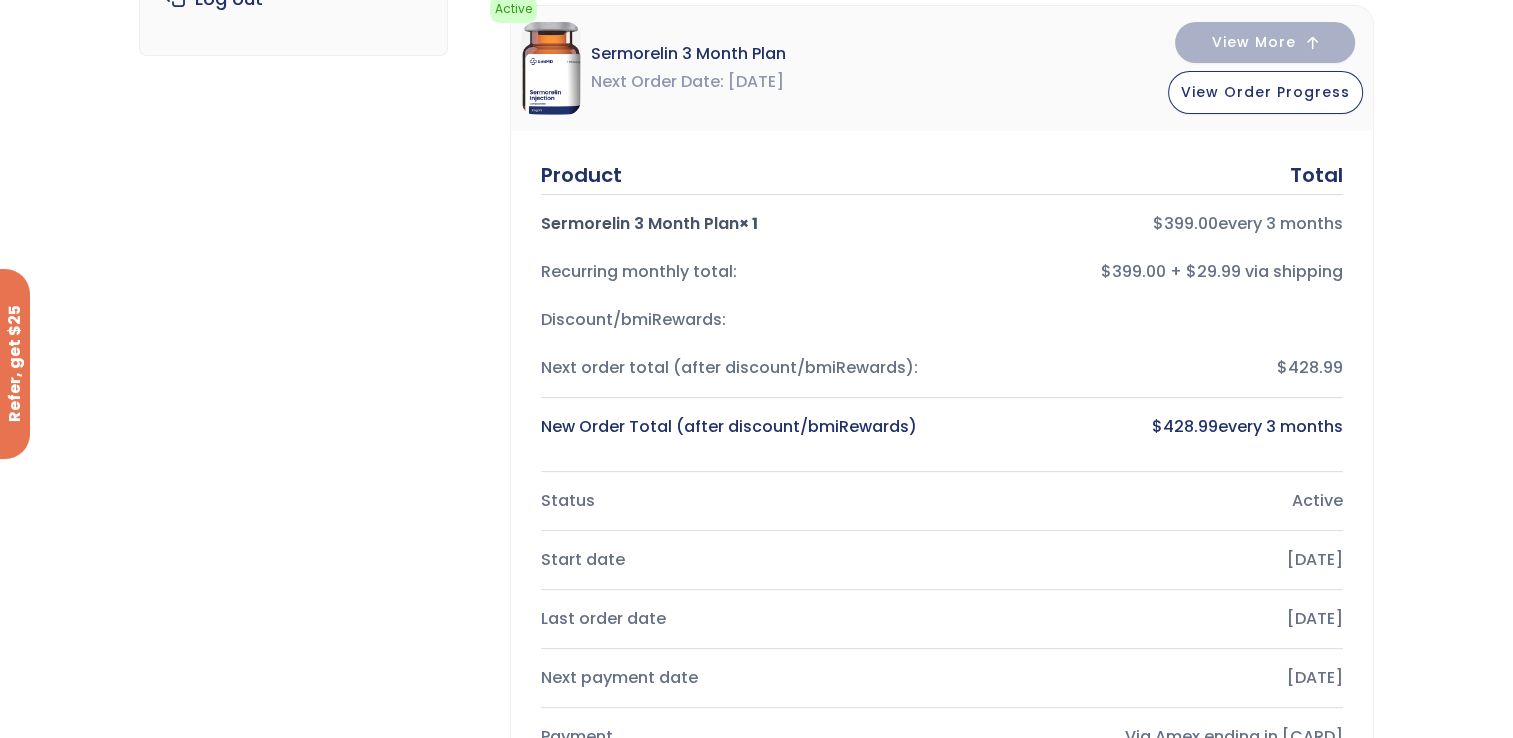 scroll, scrollTop: 475, scrollLeft: 0, axis: vertical 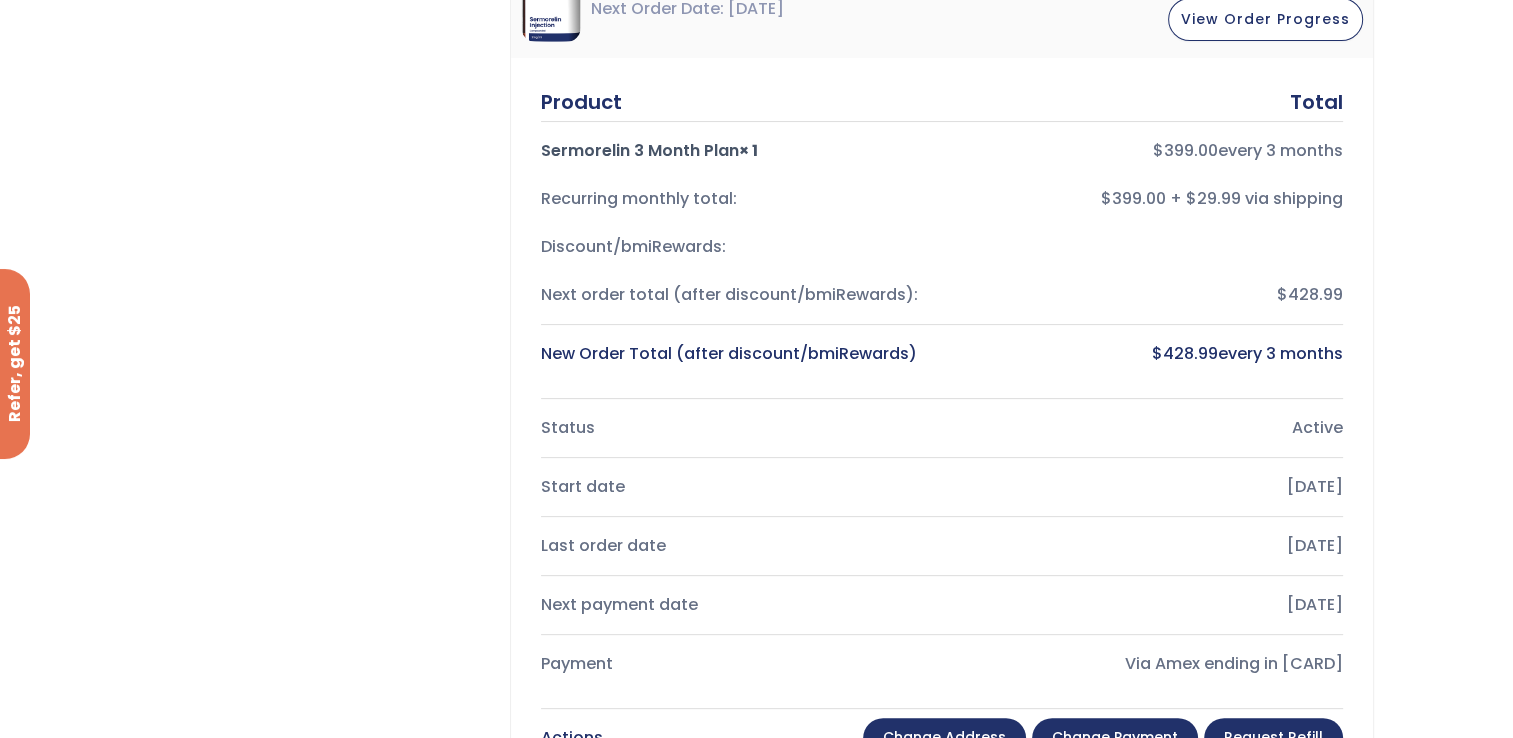 click on "Start date
Apr 21, 2025" at bounding box center (942, 487) 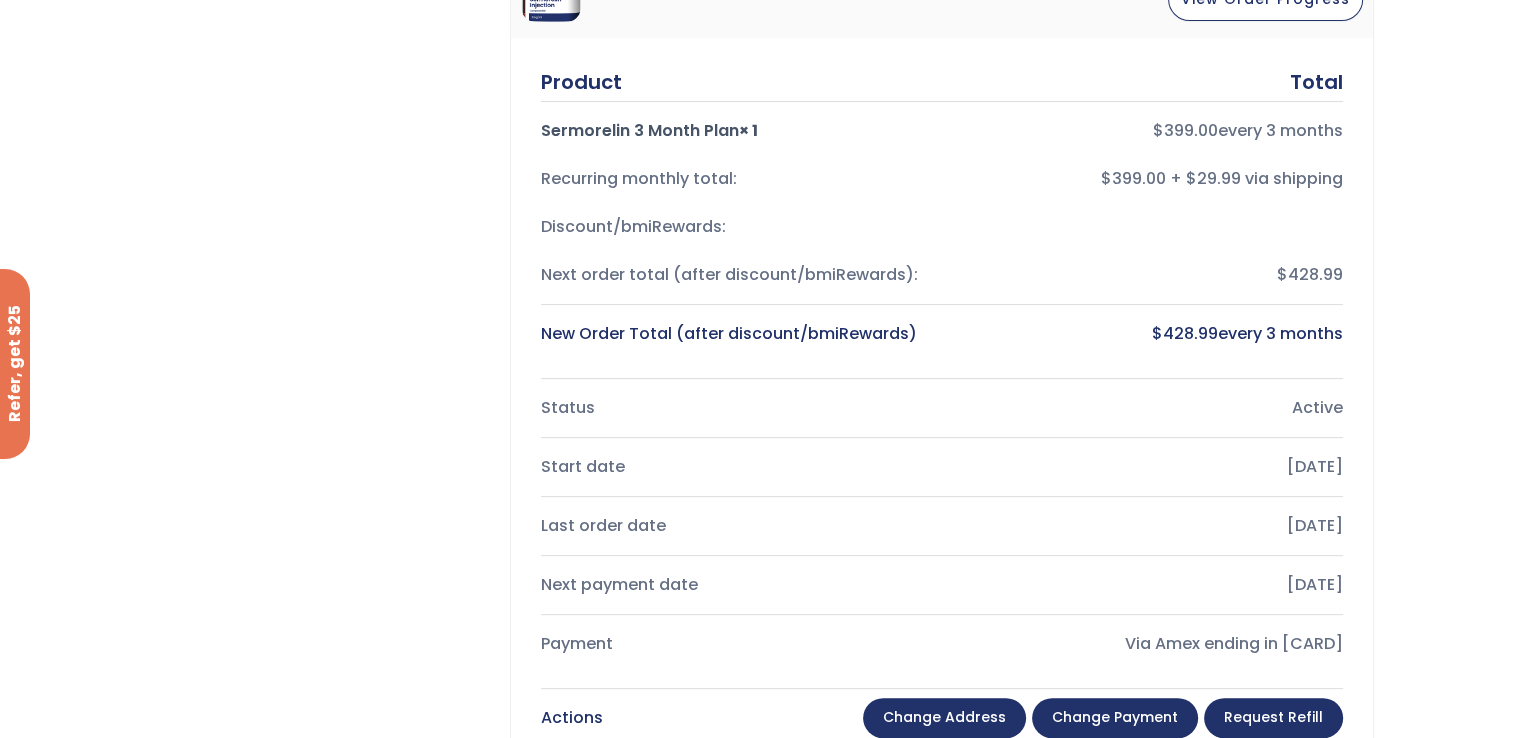 scroll, scrollTop: 548, scrollLeft: 0, axis: vertical 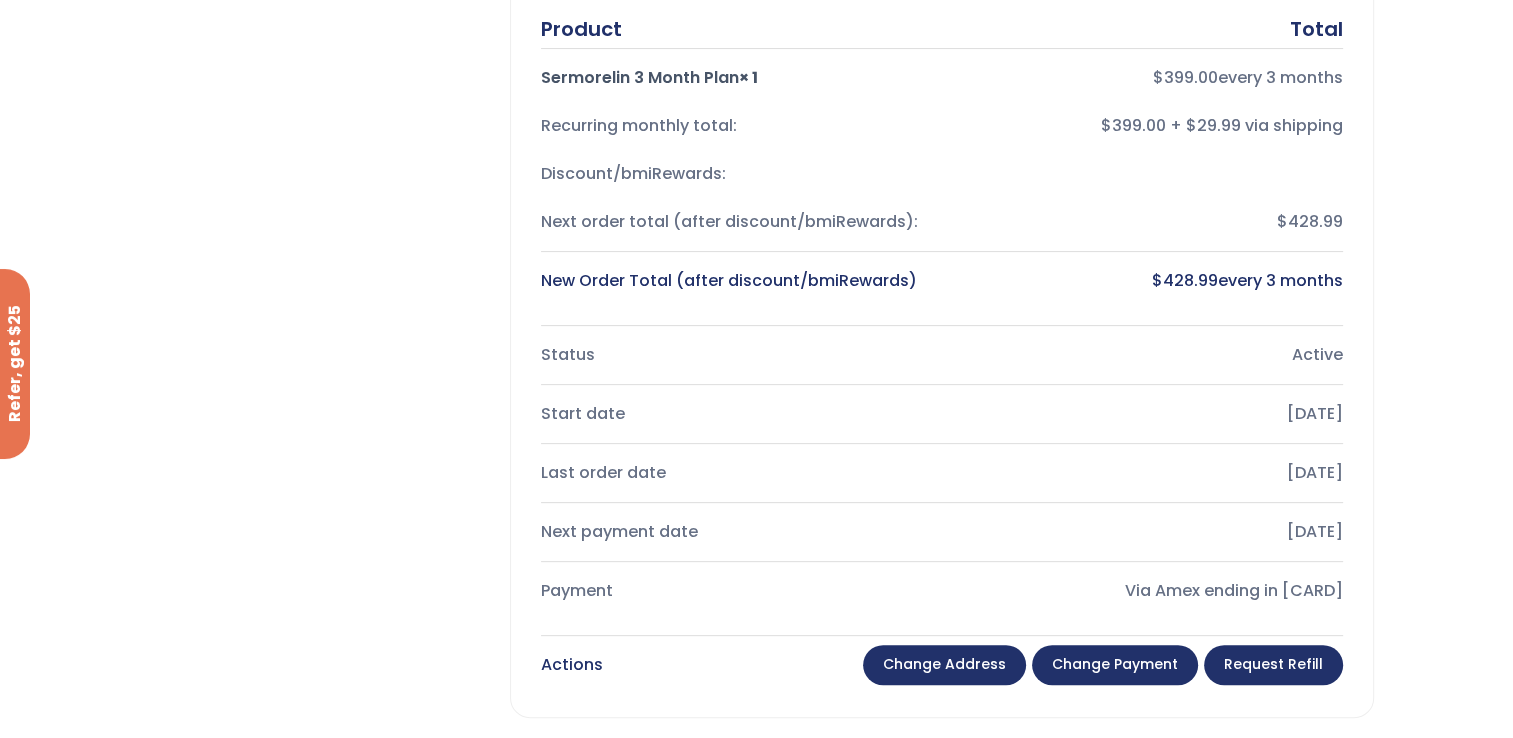 click on "Request Refill" at bounding box center (1273, 665) 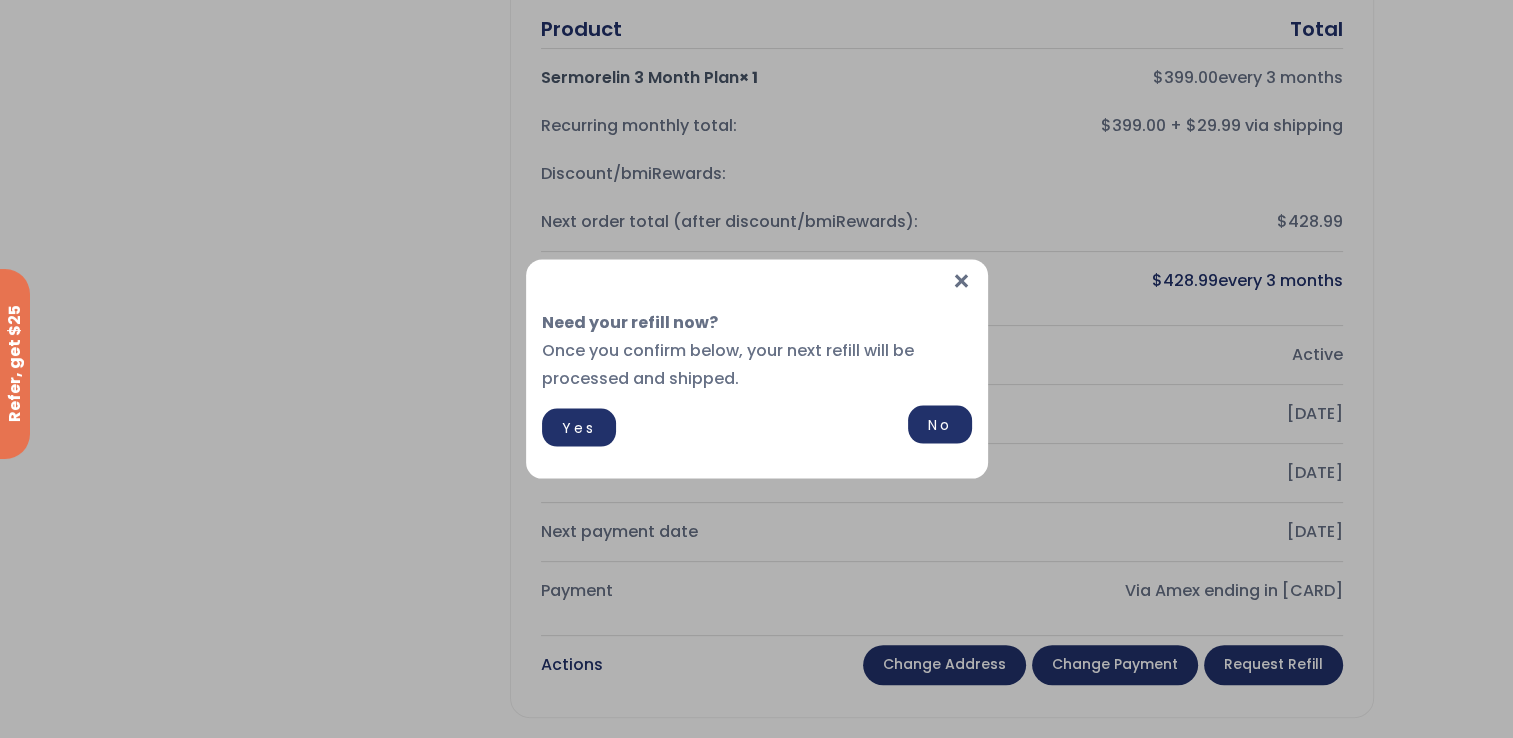 click on "No" at bounding box center (940, 425) 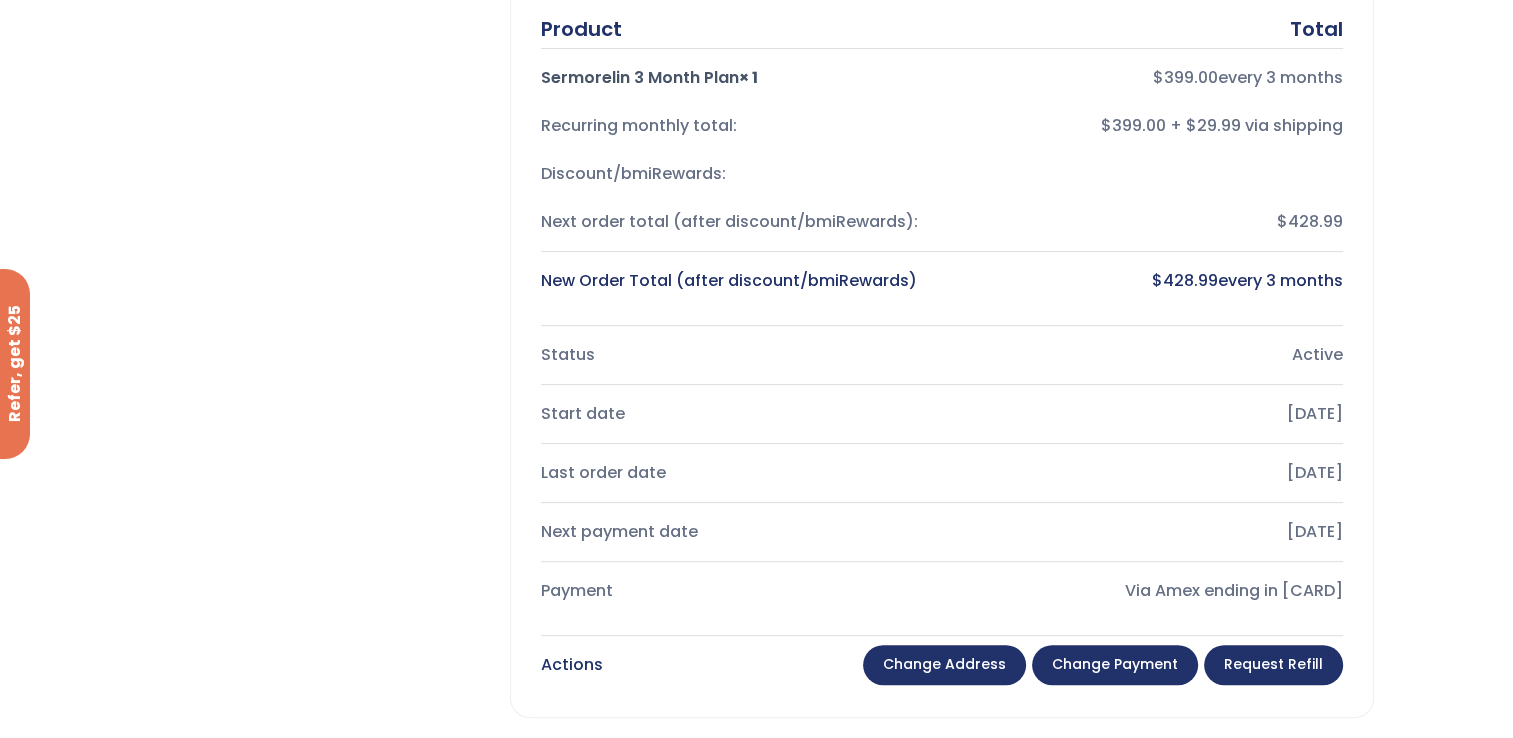click on "Change payment" at bounding box center (1115, 665) 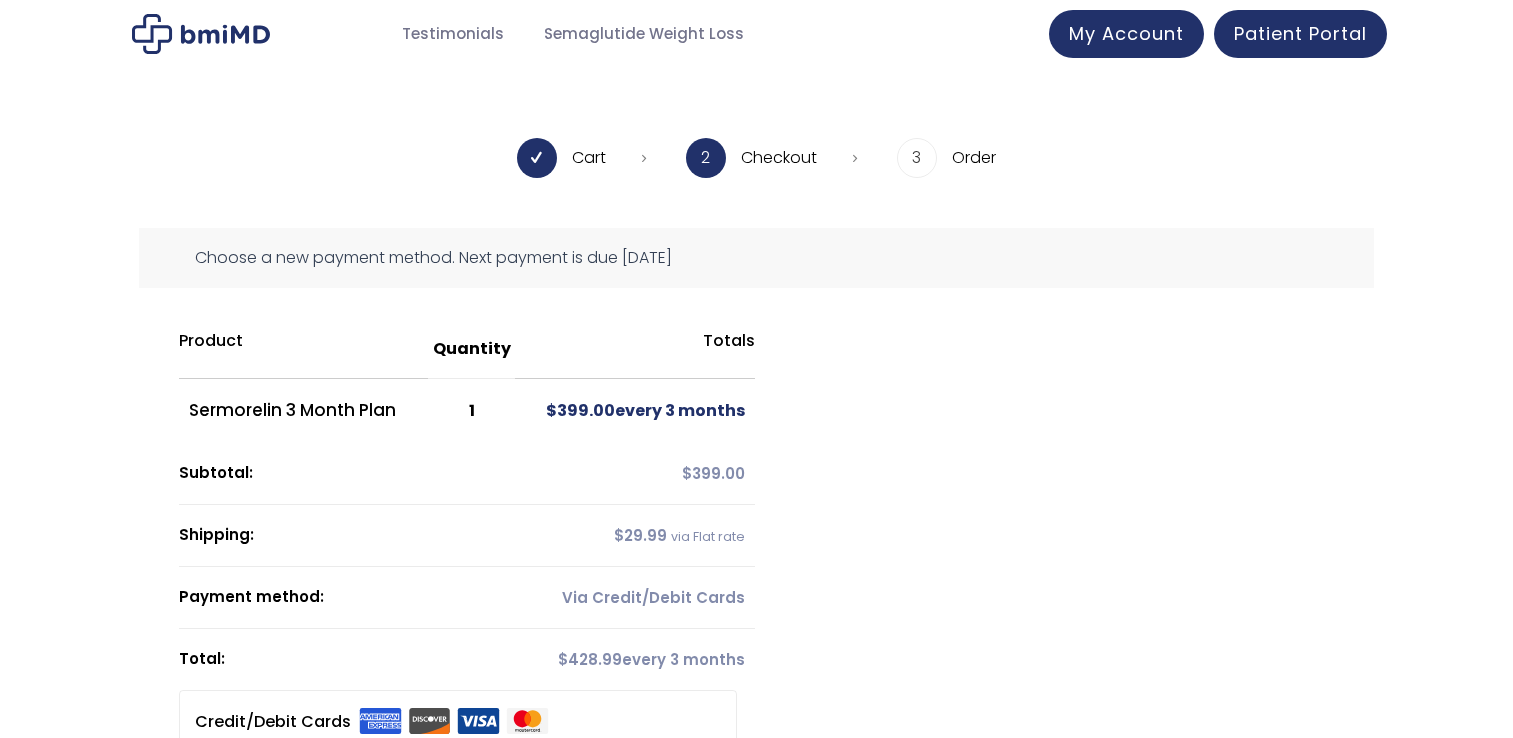 scroll, scrollTop: 0, scrollLeft: 0, axis: both 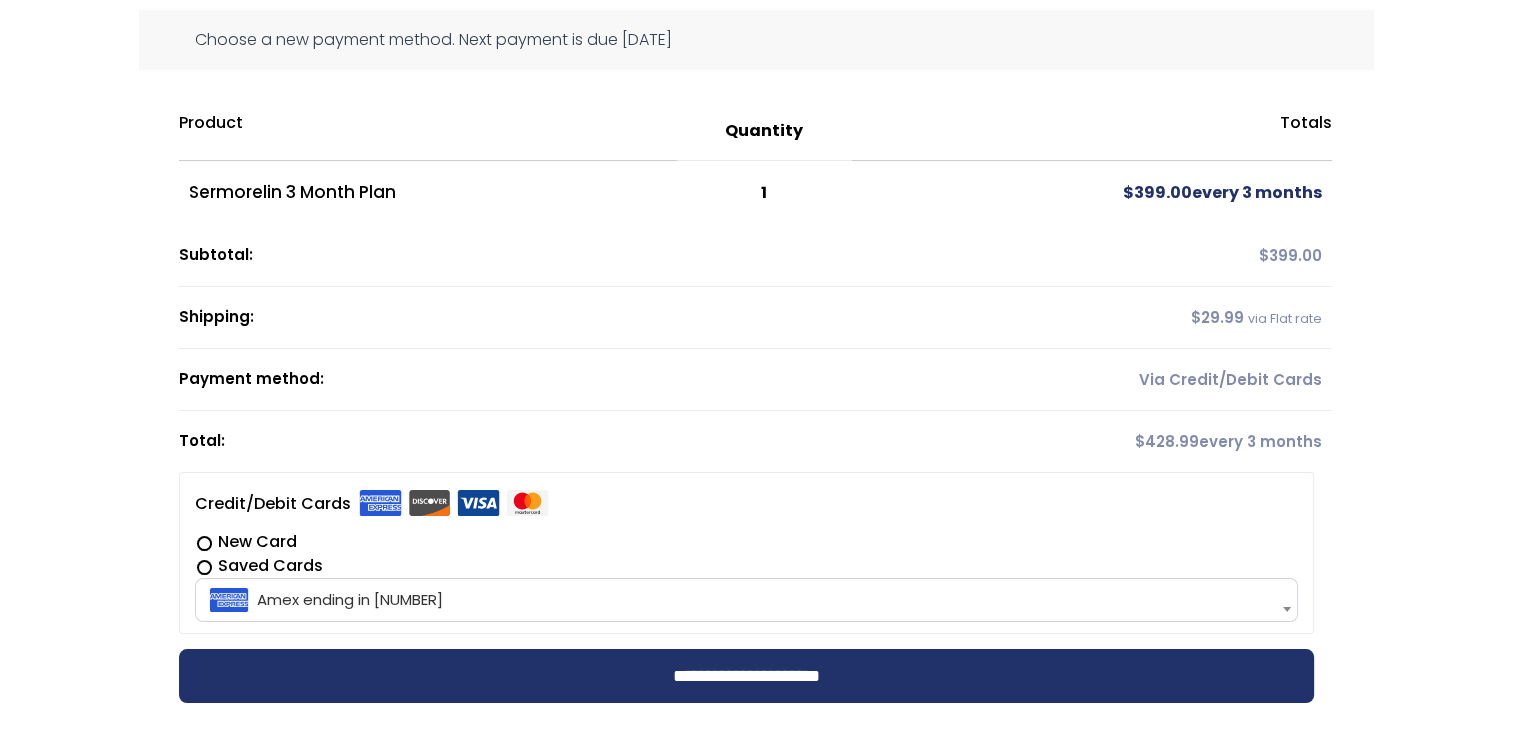 click on "$ 428.99" at bounding box center [1167, 441] 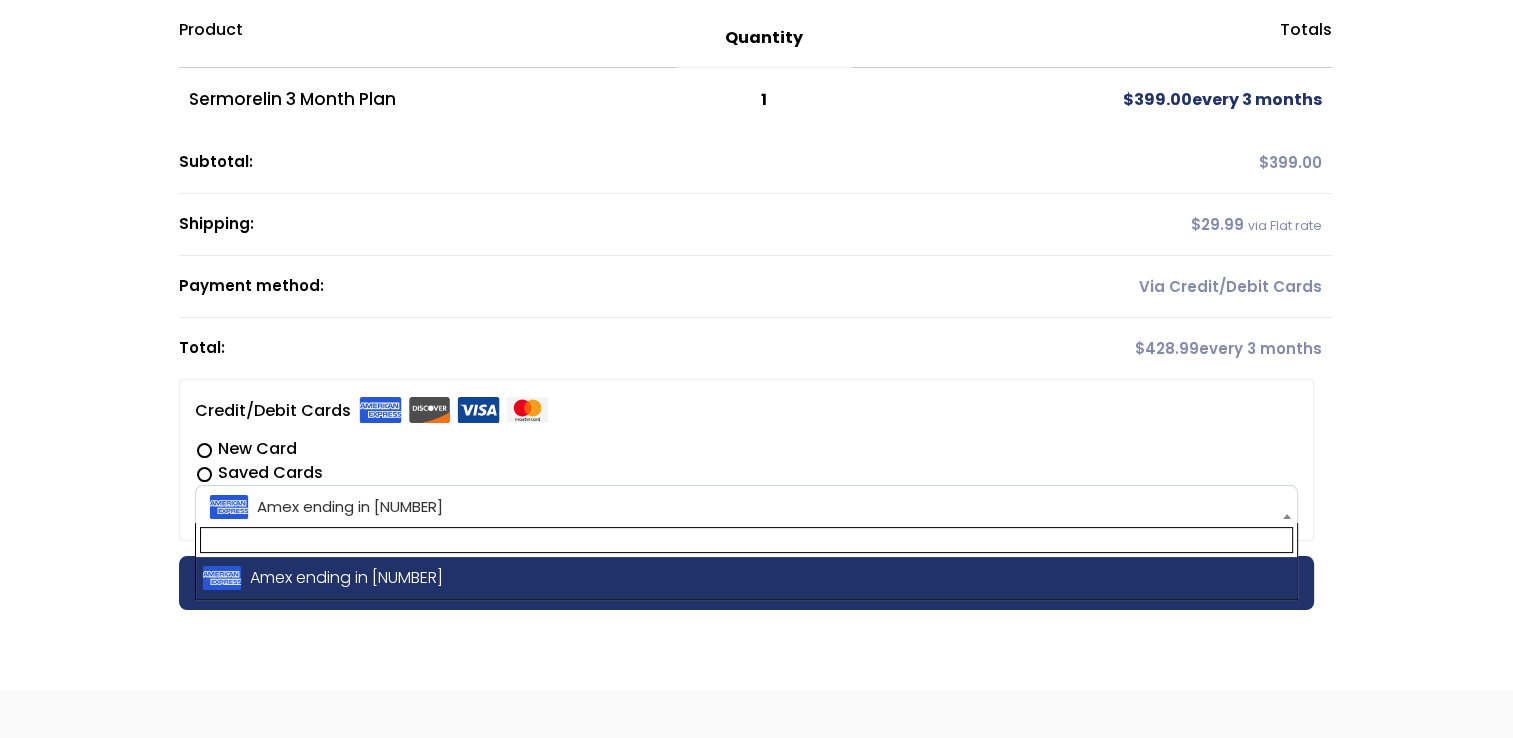 scroll, scrollTop: 312, scrollLeft: 0, axis: vertical 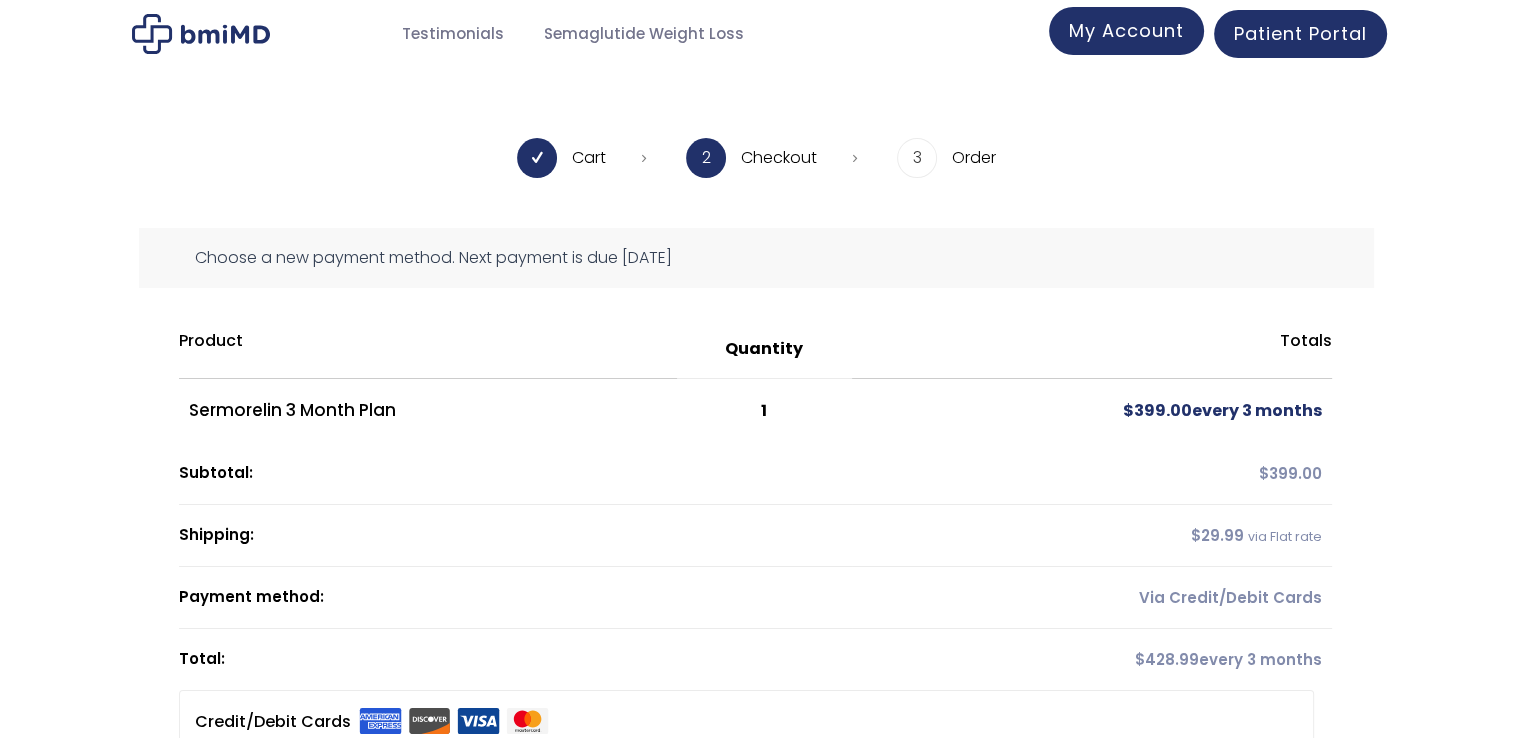click on "My Account" at bounding box center (1126, 31) 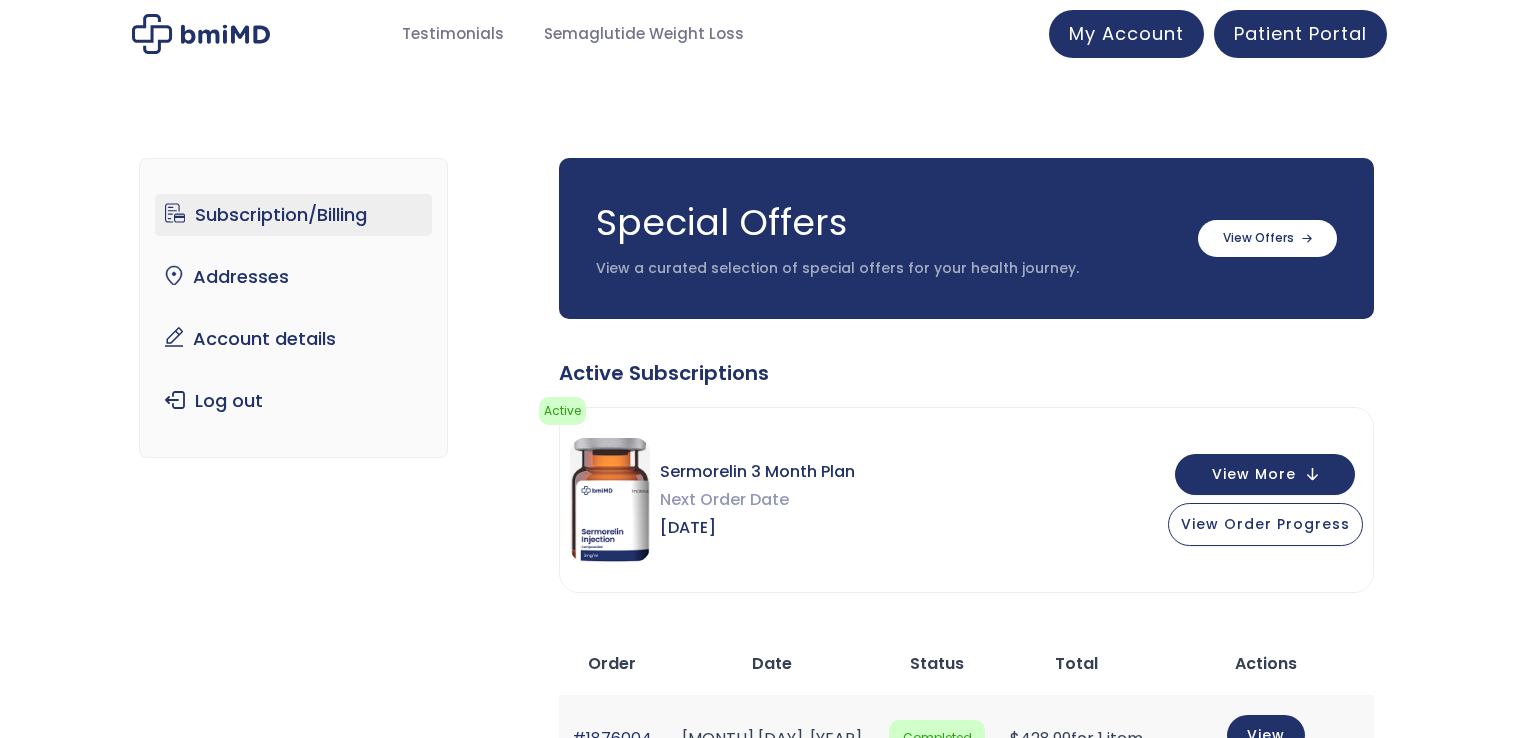 scroll, scrollTop: 0, scrollLeft: 0, axis: both 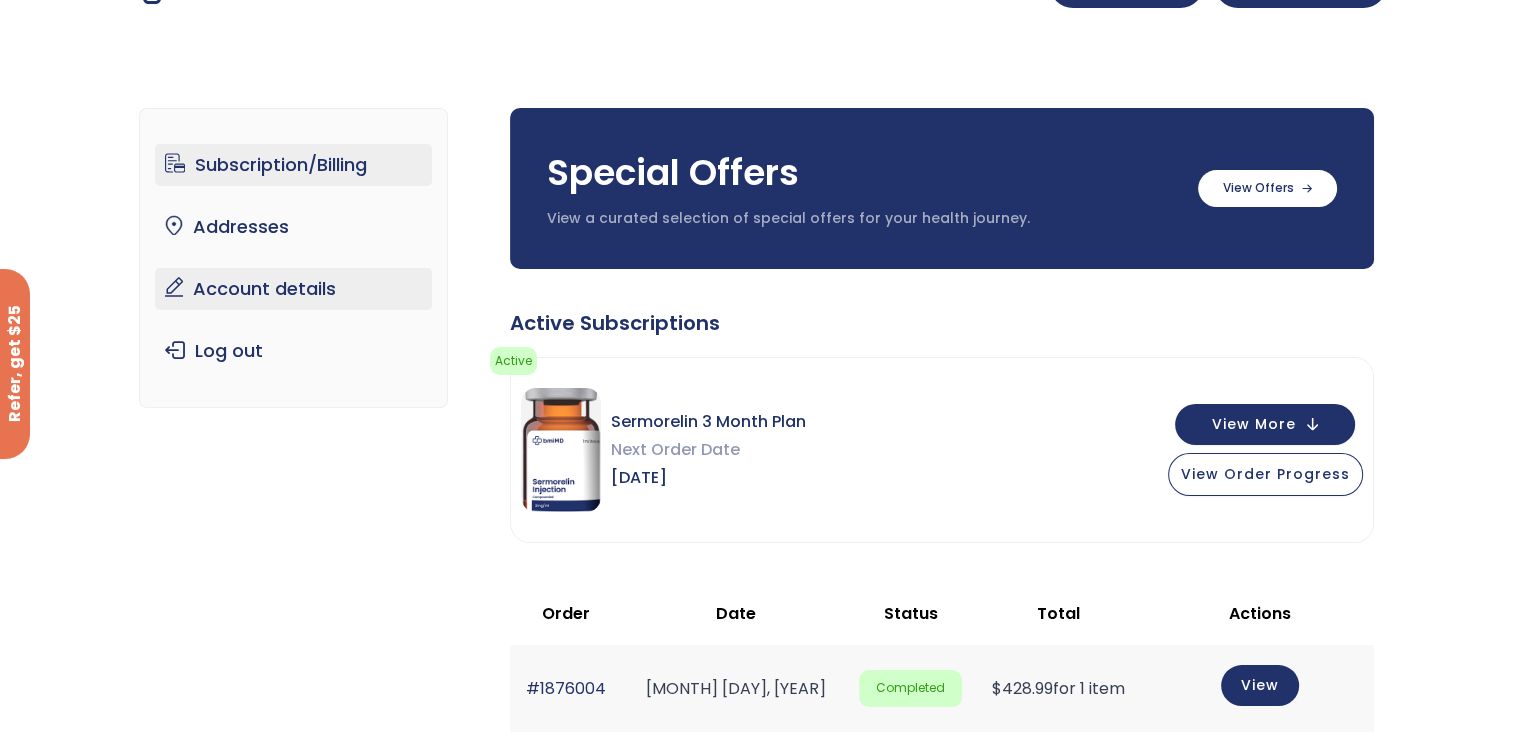 click on "Account details" at bounding box center (293, 289) 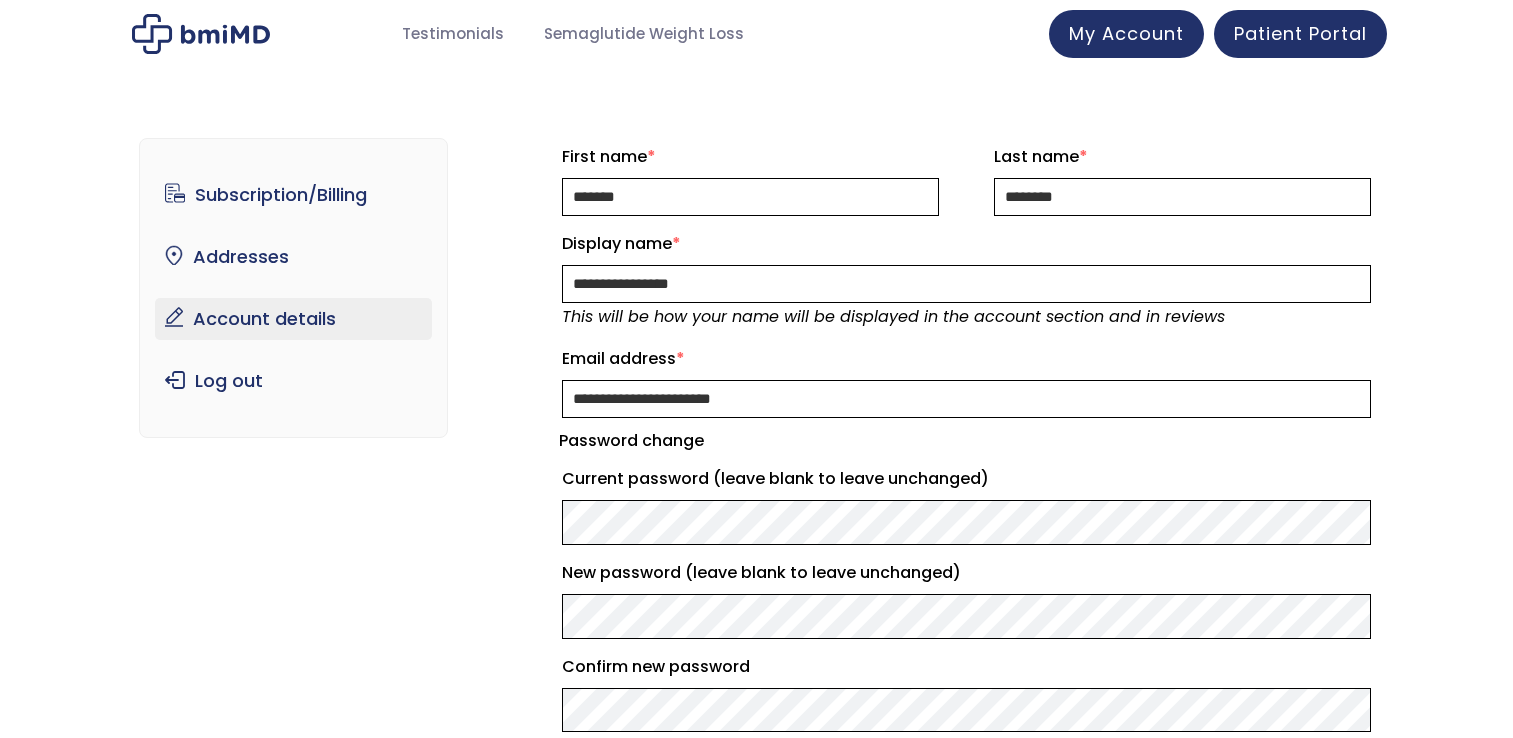 scroll, scrollTop: 0, scrollLeft: 0, axis: both 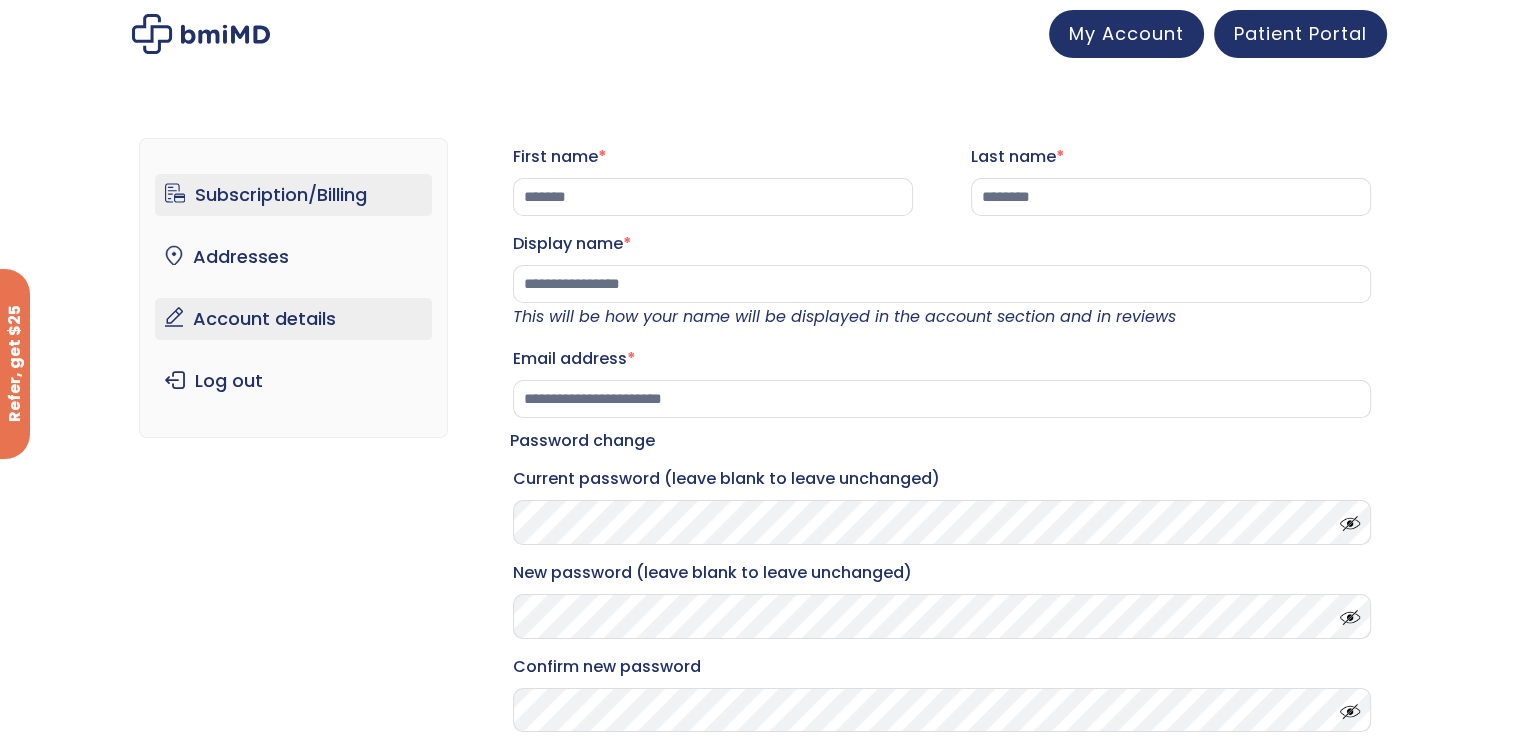 click on "Subscription/Billing" at bounding box center [293, 195] 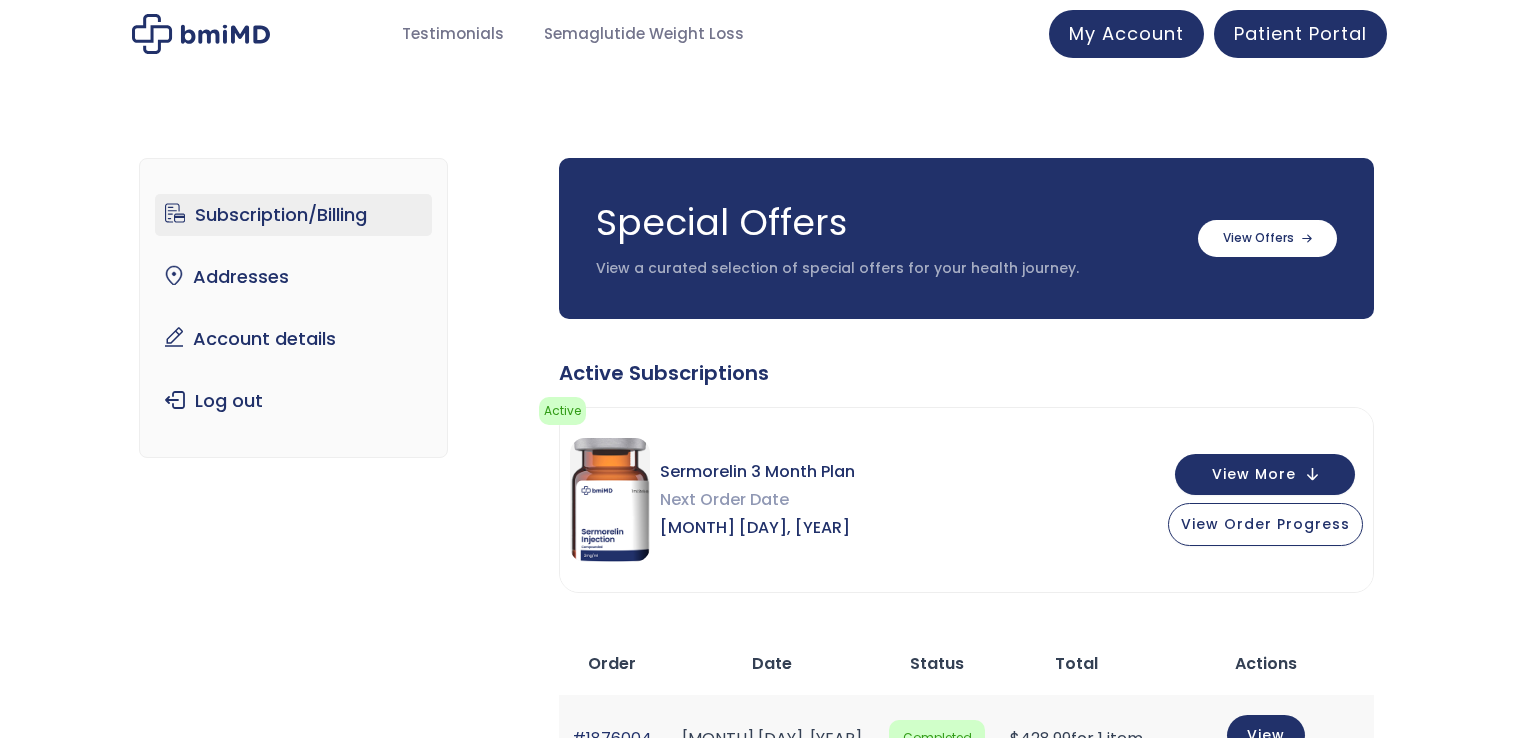 scroll, scrollTop: 0, scrollLeft: 0, axis: both 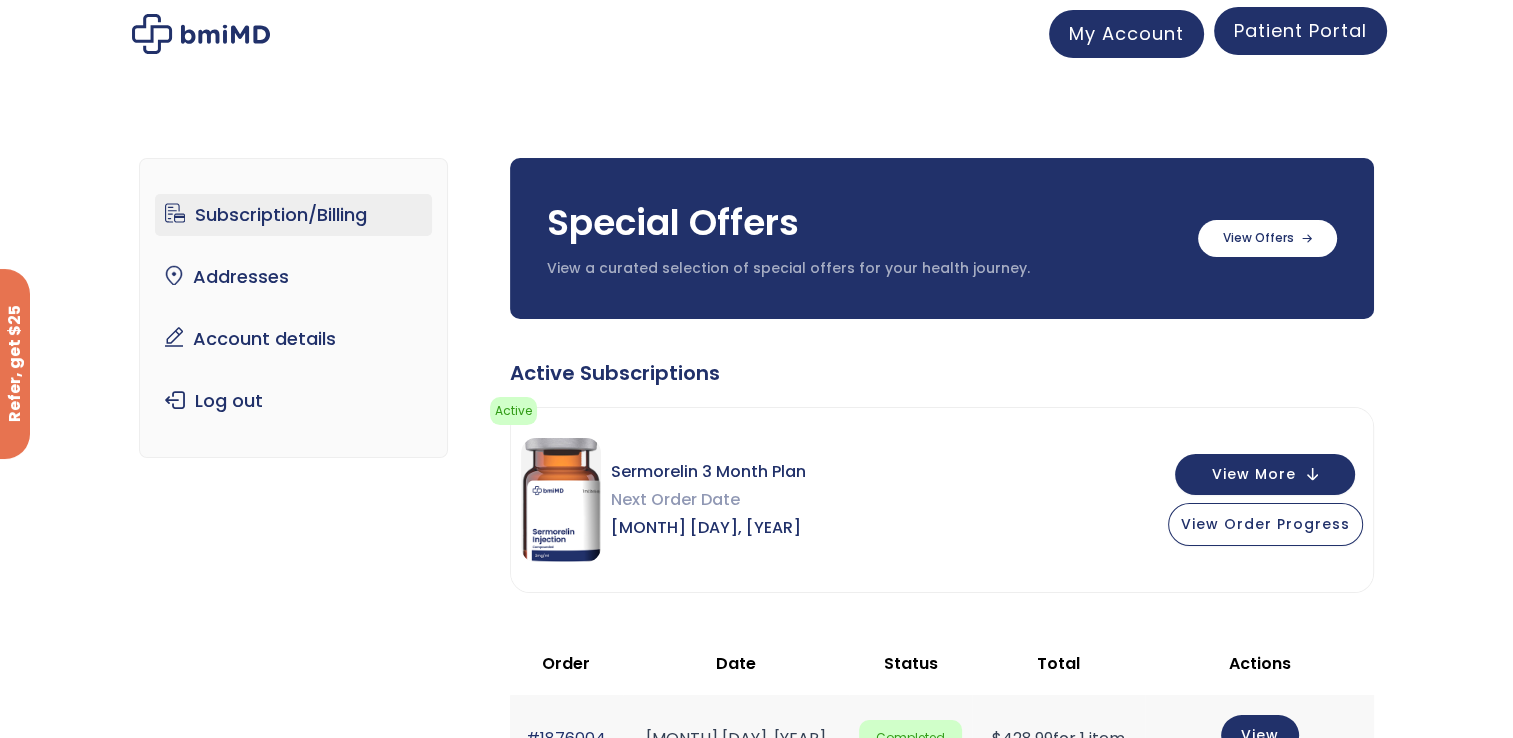 click on "Patient Portal" at bounding box center (1300, 31) 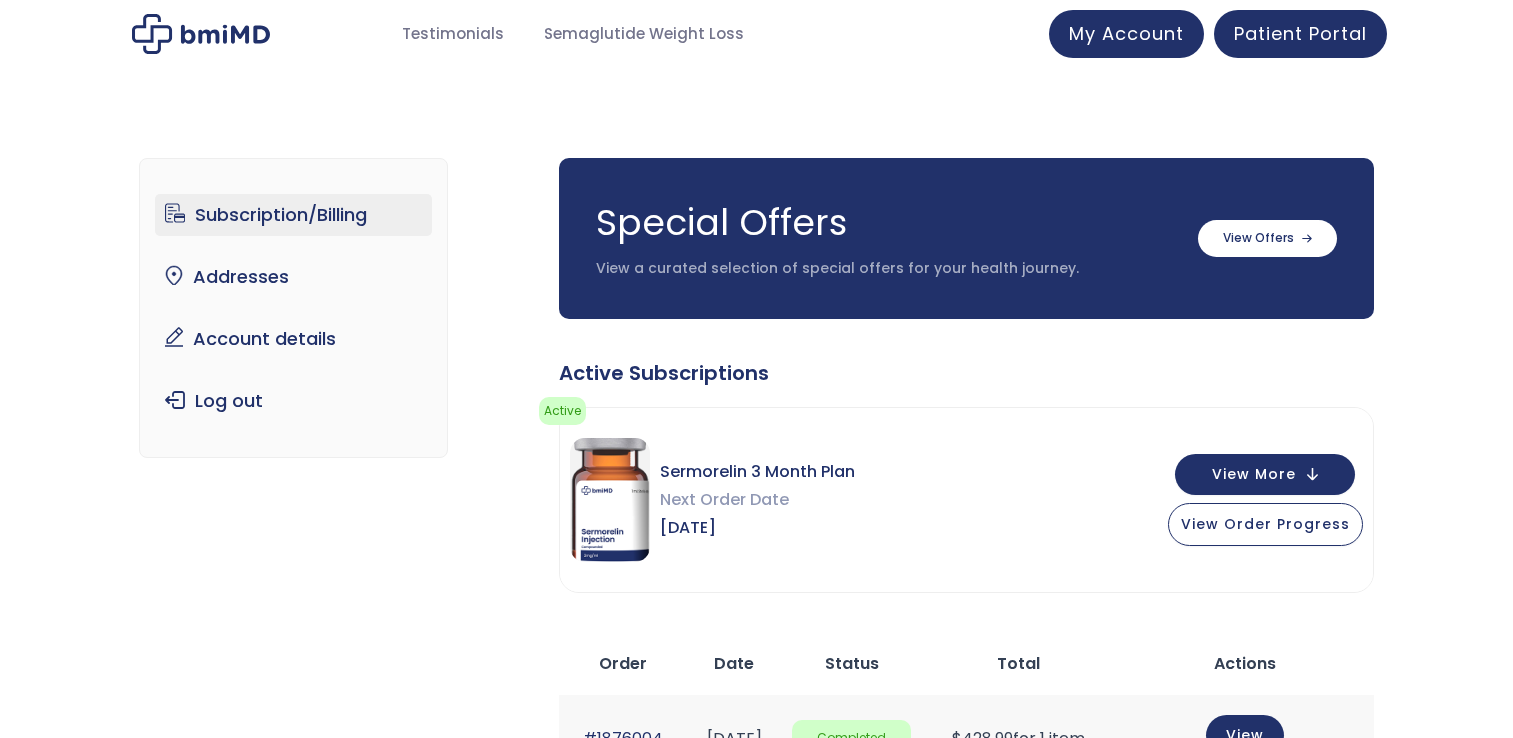 scroll, scrollTop: 0, scrollLeft: 0, axis: both 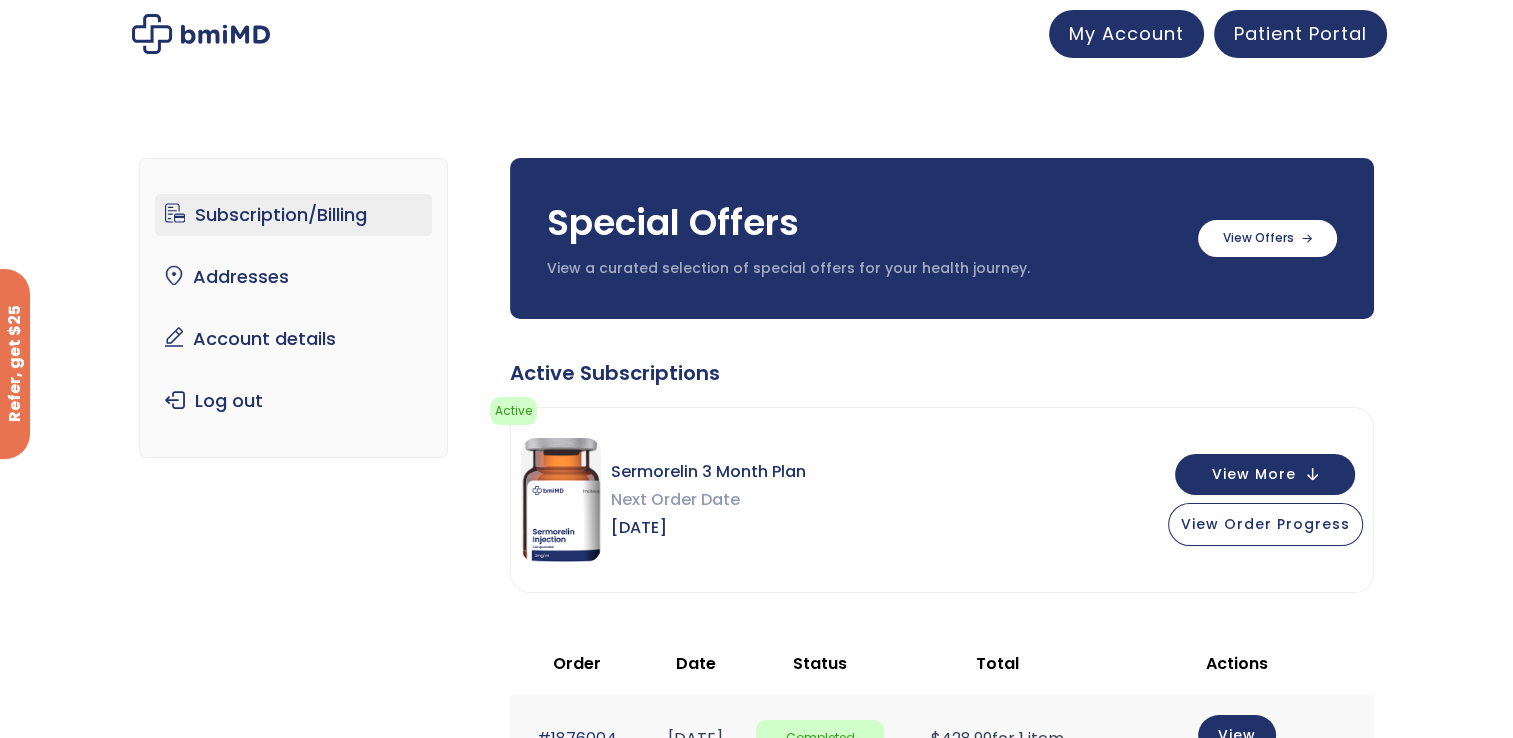 click on "Subscription/Billing" at bounding box center (293, 215) 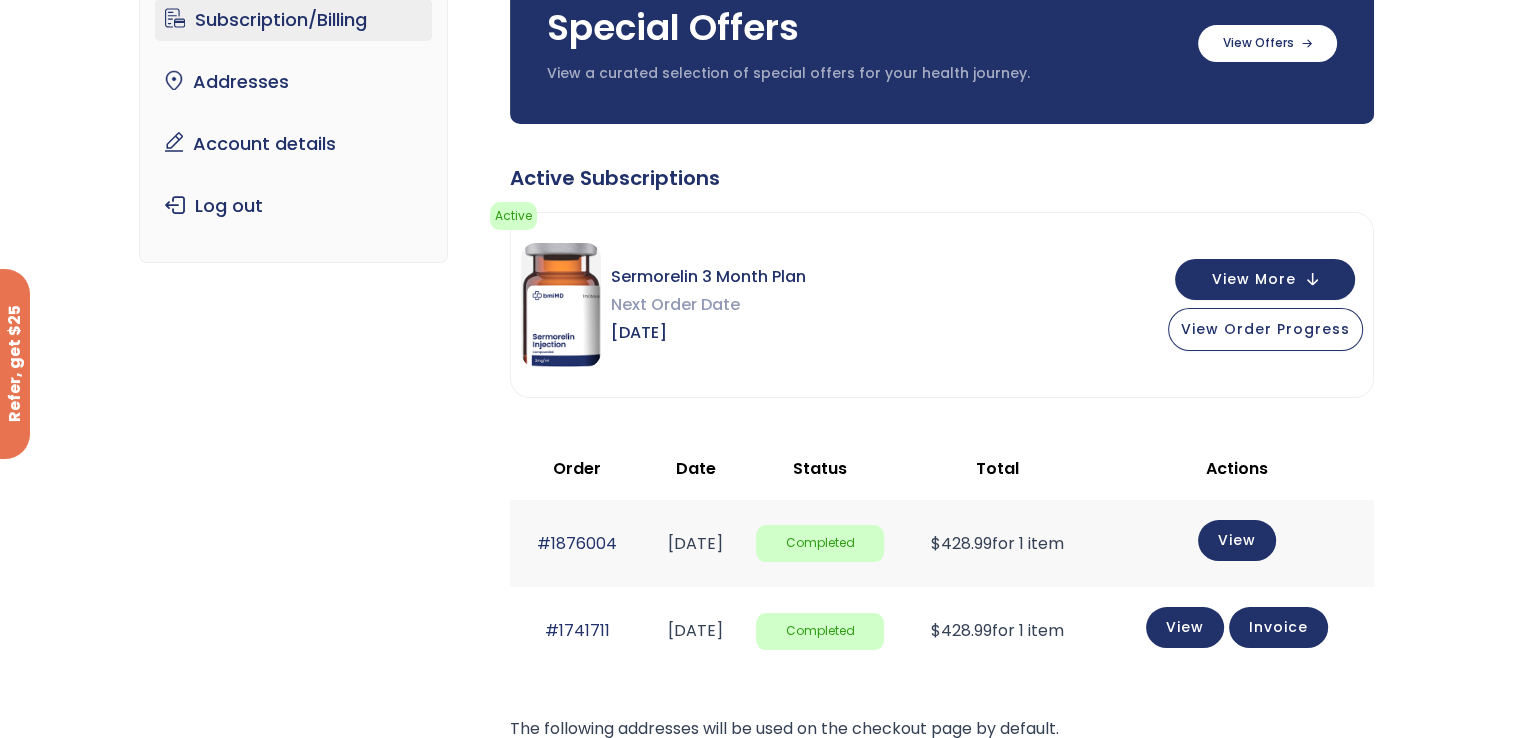 scroll, scrollTop: 219, scrollLeft: 0, axis: vertical 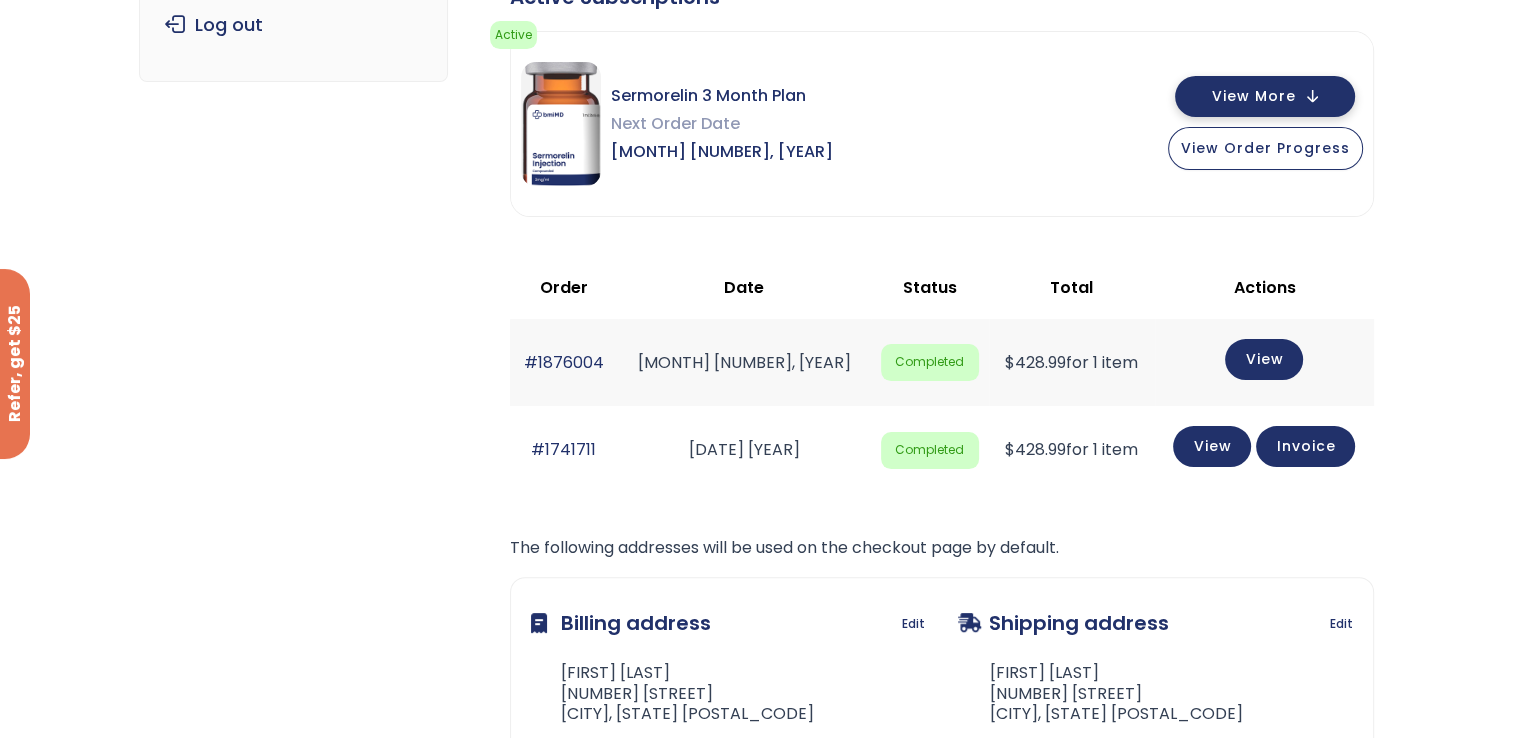 click on "View More" at bounding box center [1254, 96] 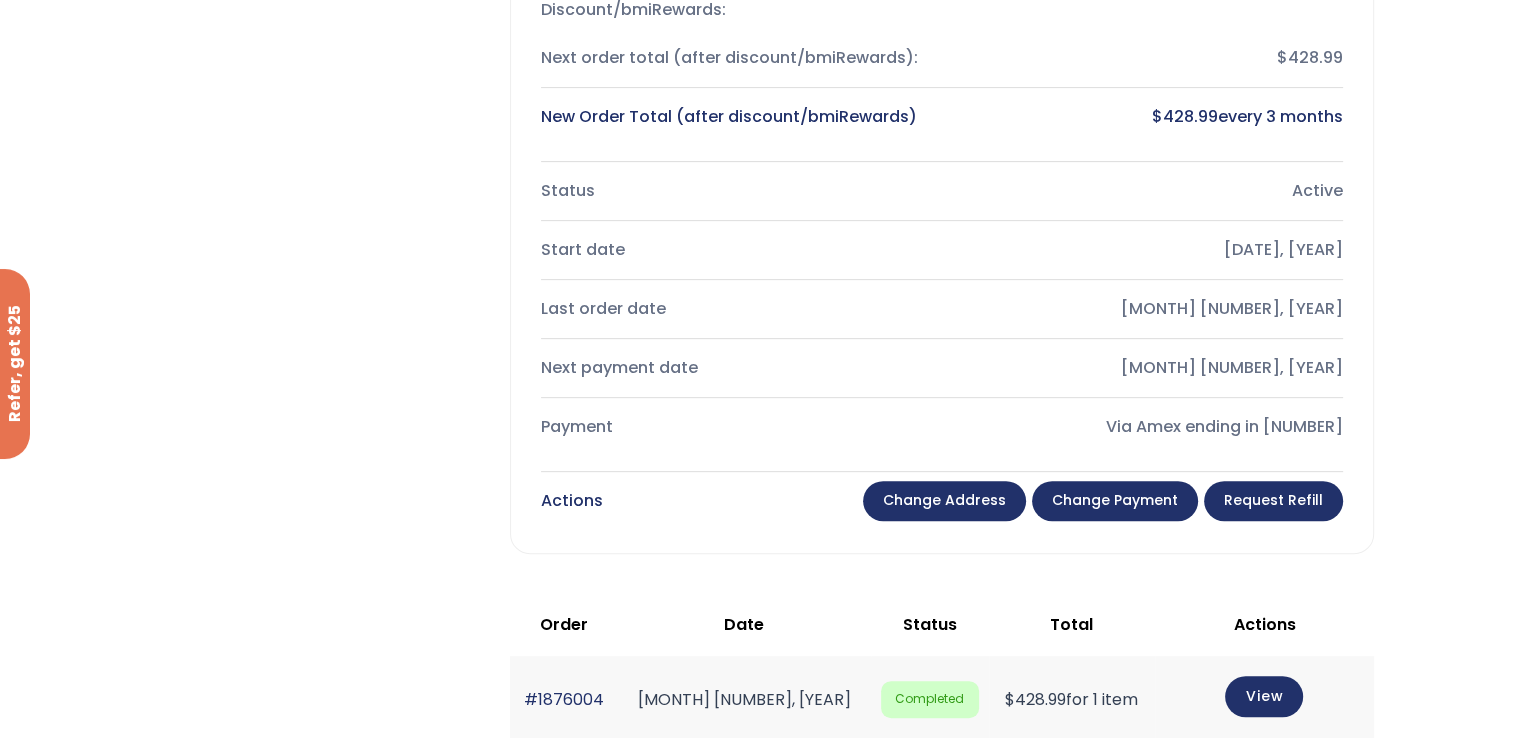 scroll, scrollTop: 730, scrollLeft: 0, axis: vertical 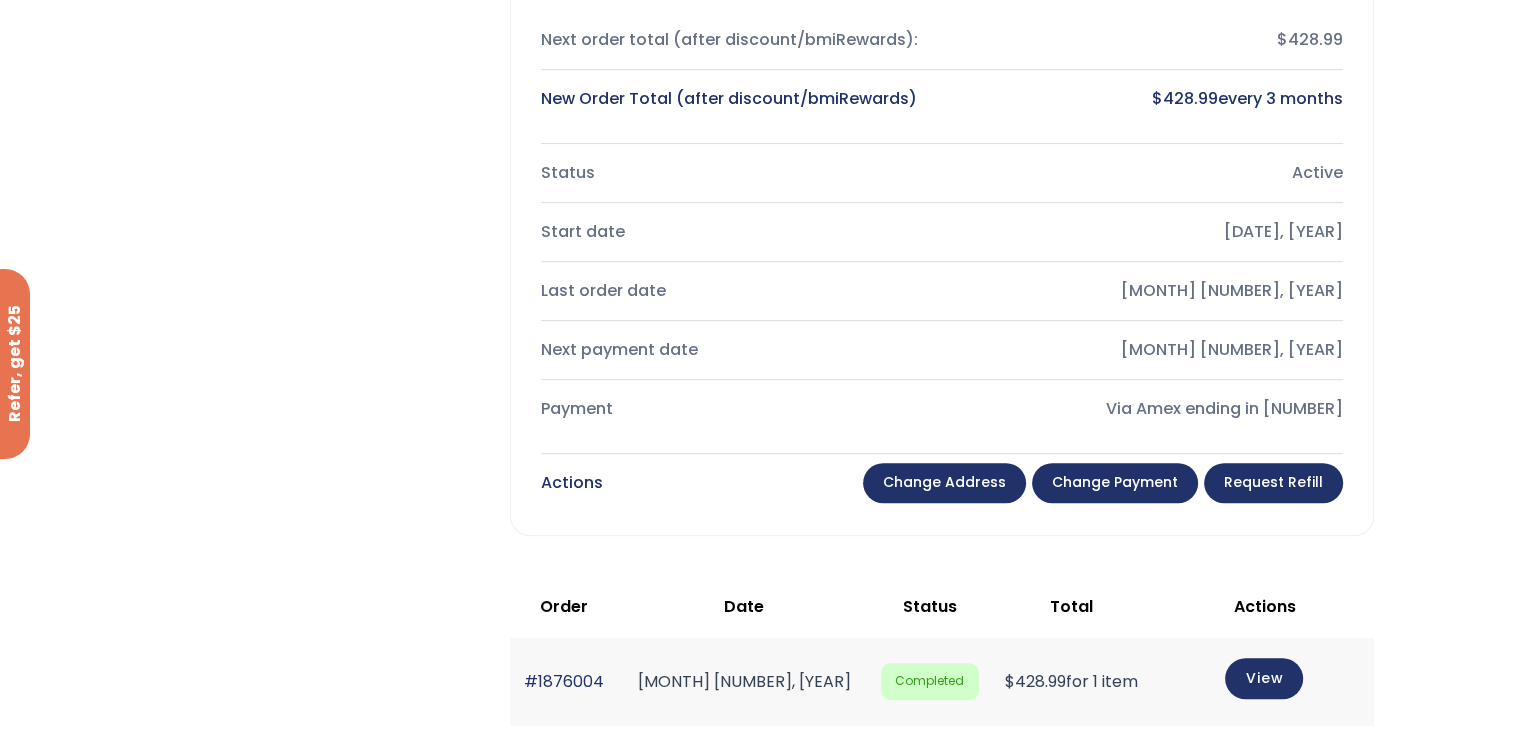 click on "Change payment" at bounding box center (1115, 483) 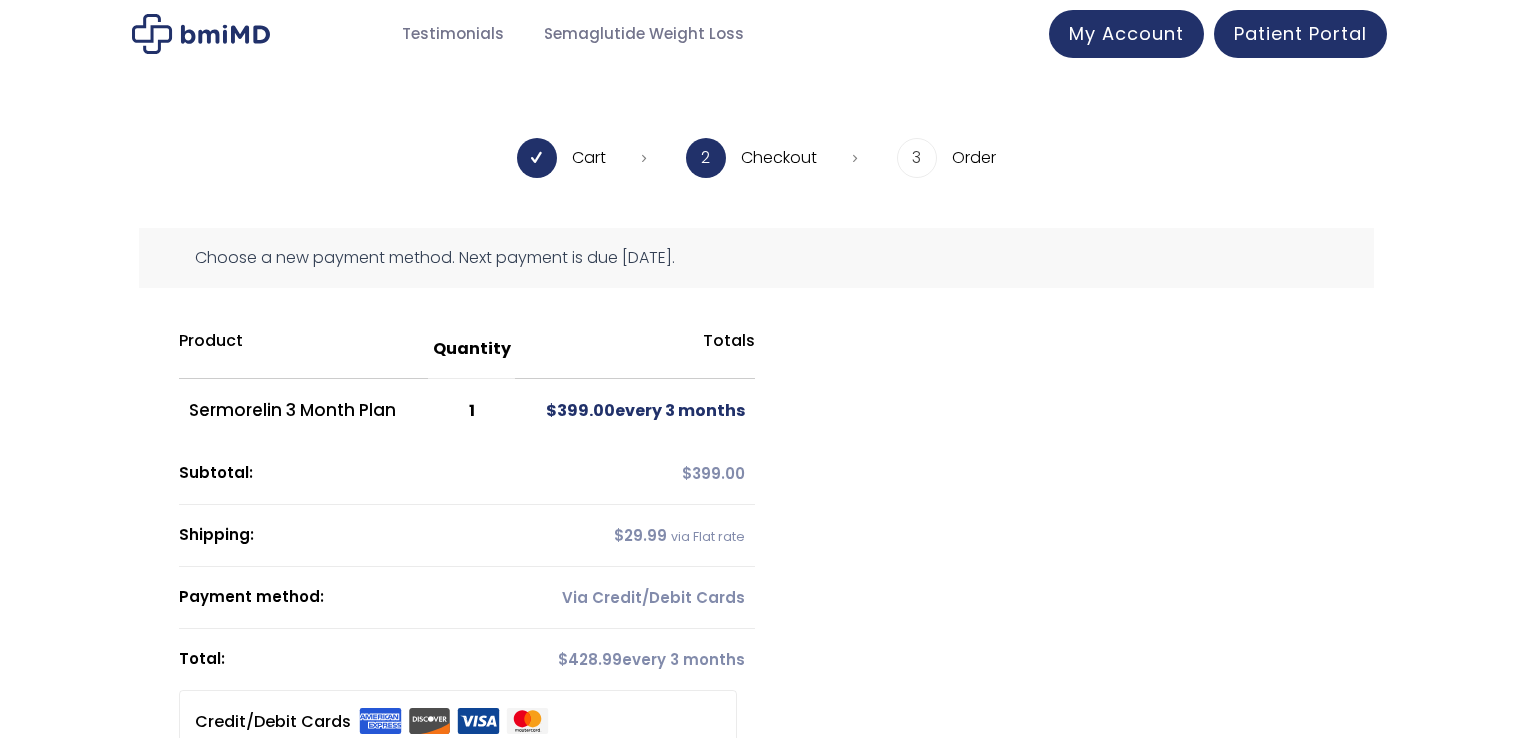 scroll, scrollTop: 0, scrollLeft: 0, axis: both 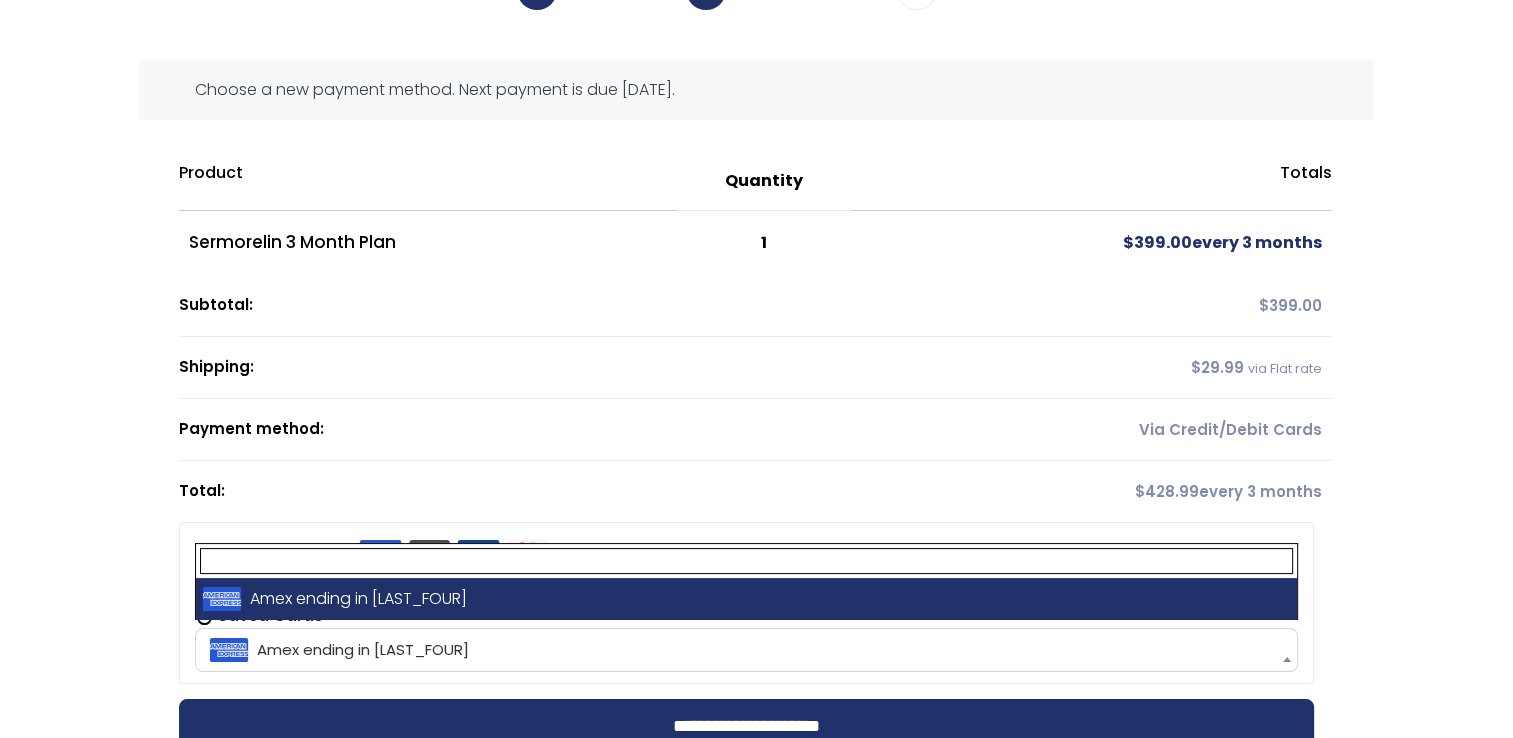 click on "Amex ending in [LAST_FOUR]" at bounding box center (746, 650) 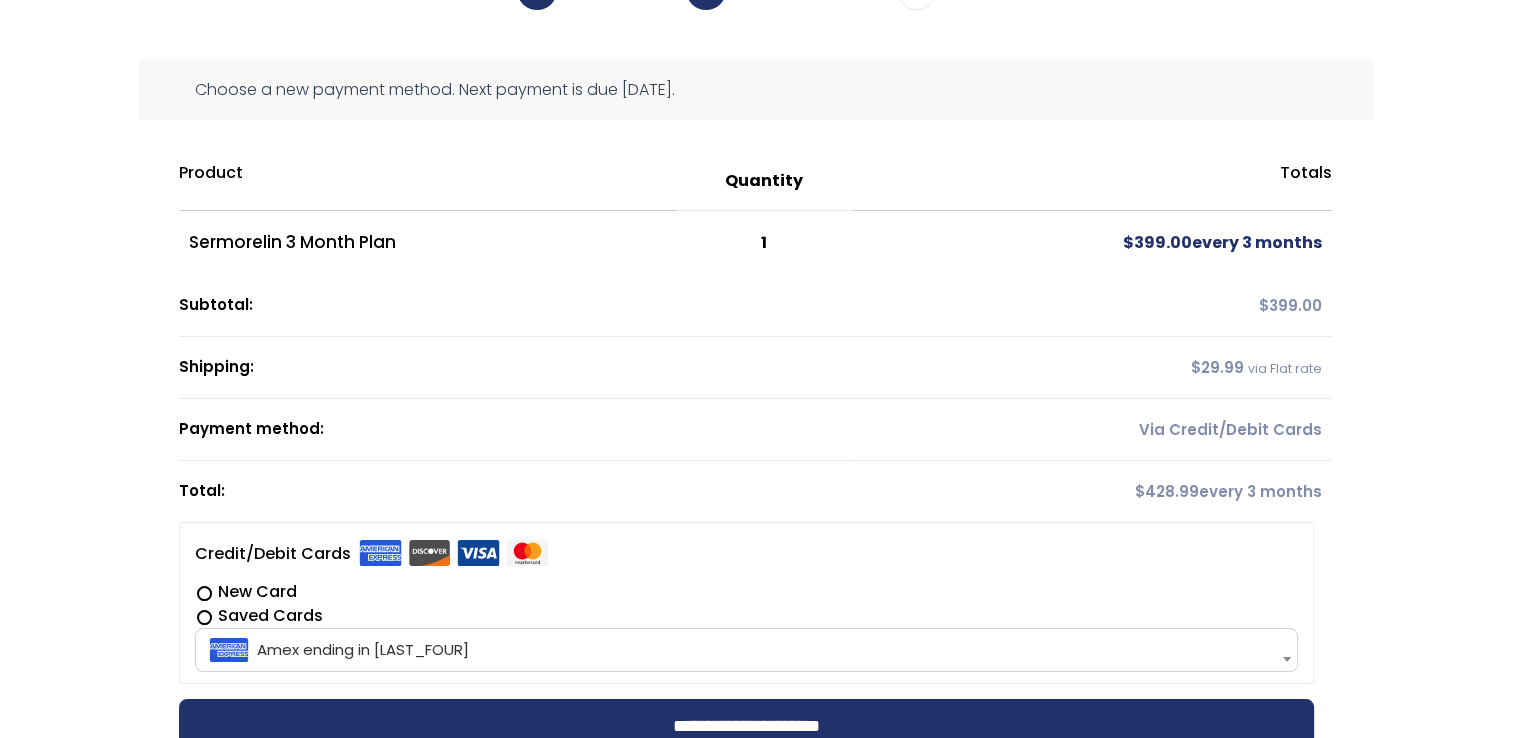 click on "New Card" at bounding box center (746, 592) 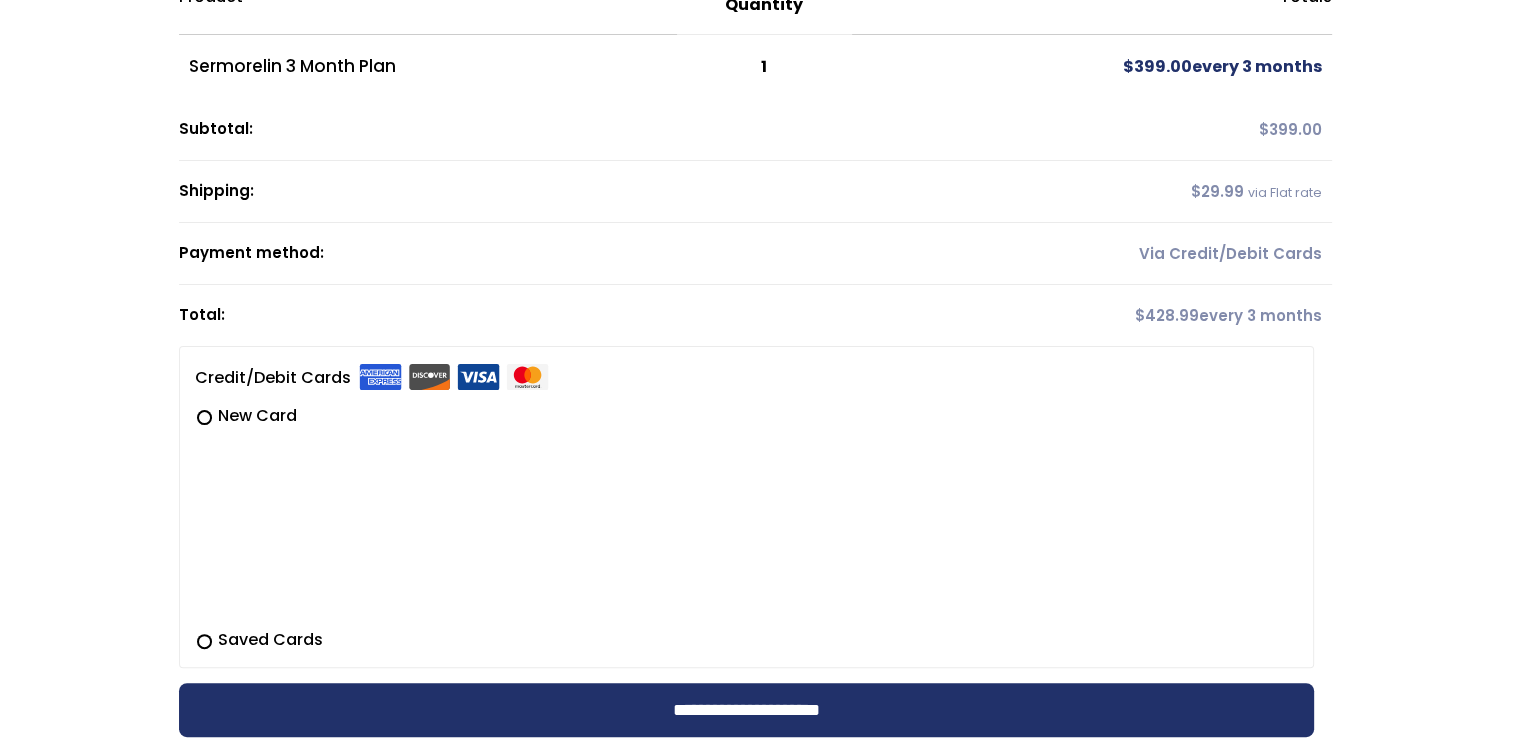 scroll, scrollTop: 344, scrollLeft: 0, axis: vertical 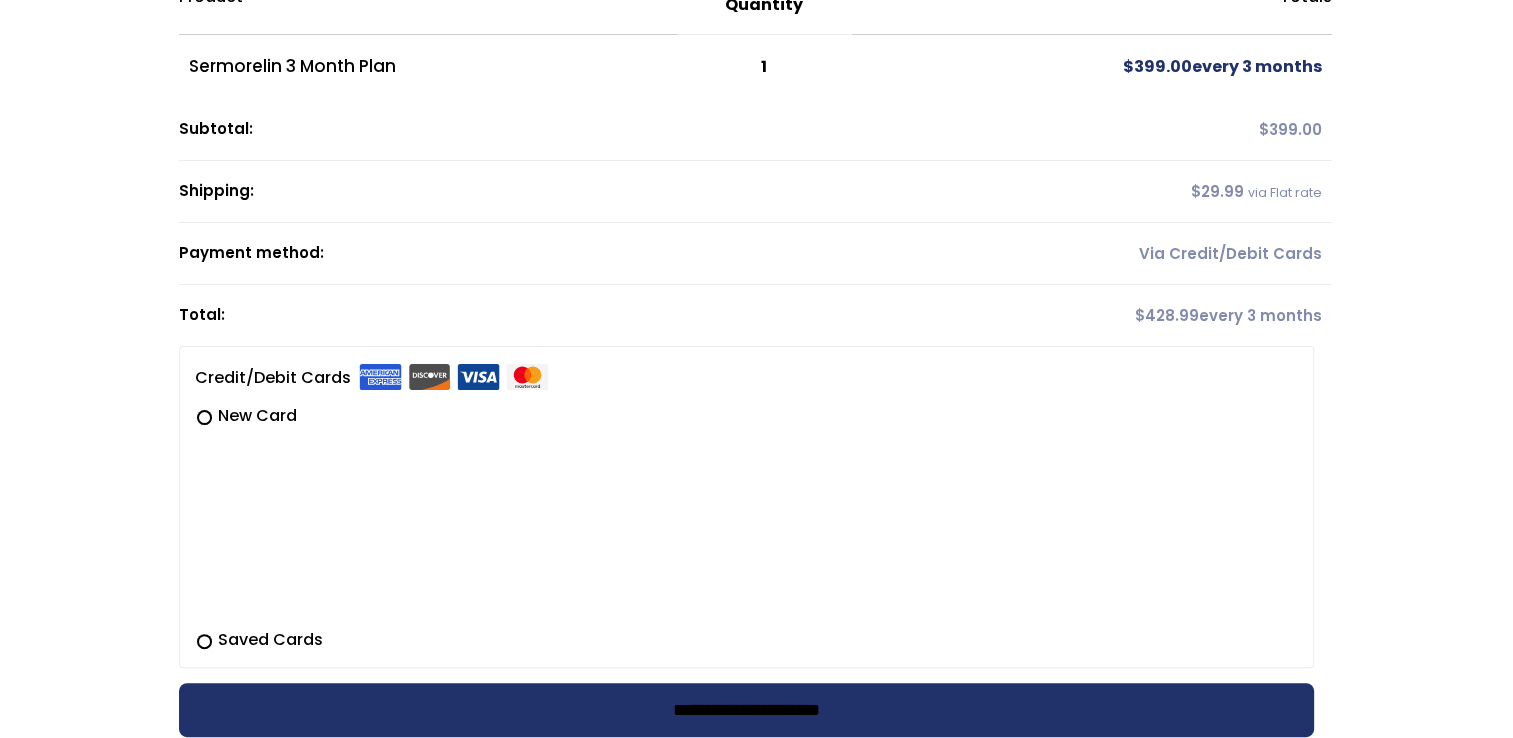 click on "**********" at bounding box center (746, 710) 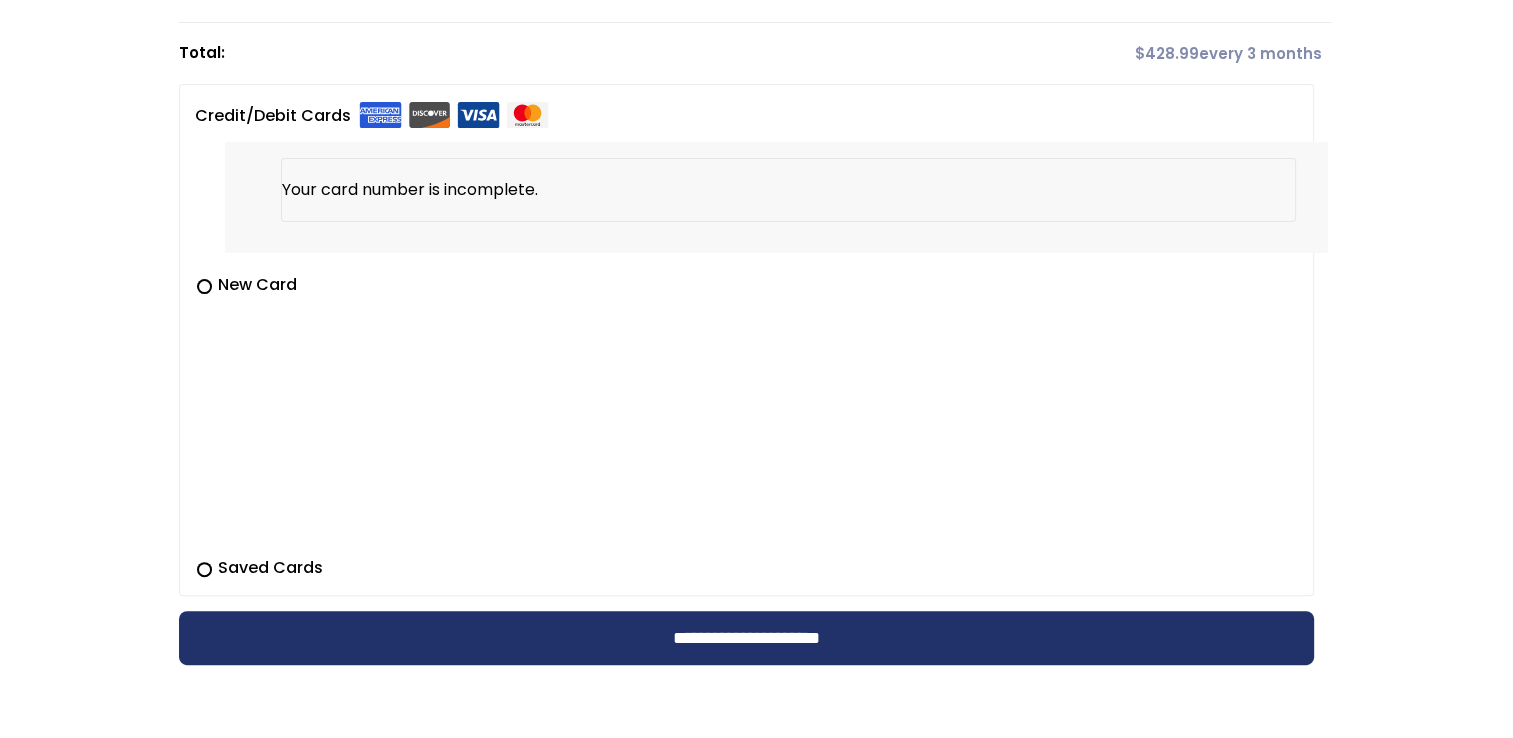 scroll, scrollTop: 604, scrollLeft: 0, axis: vertical 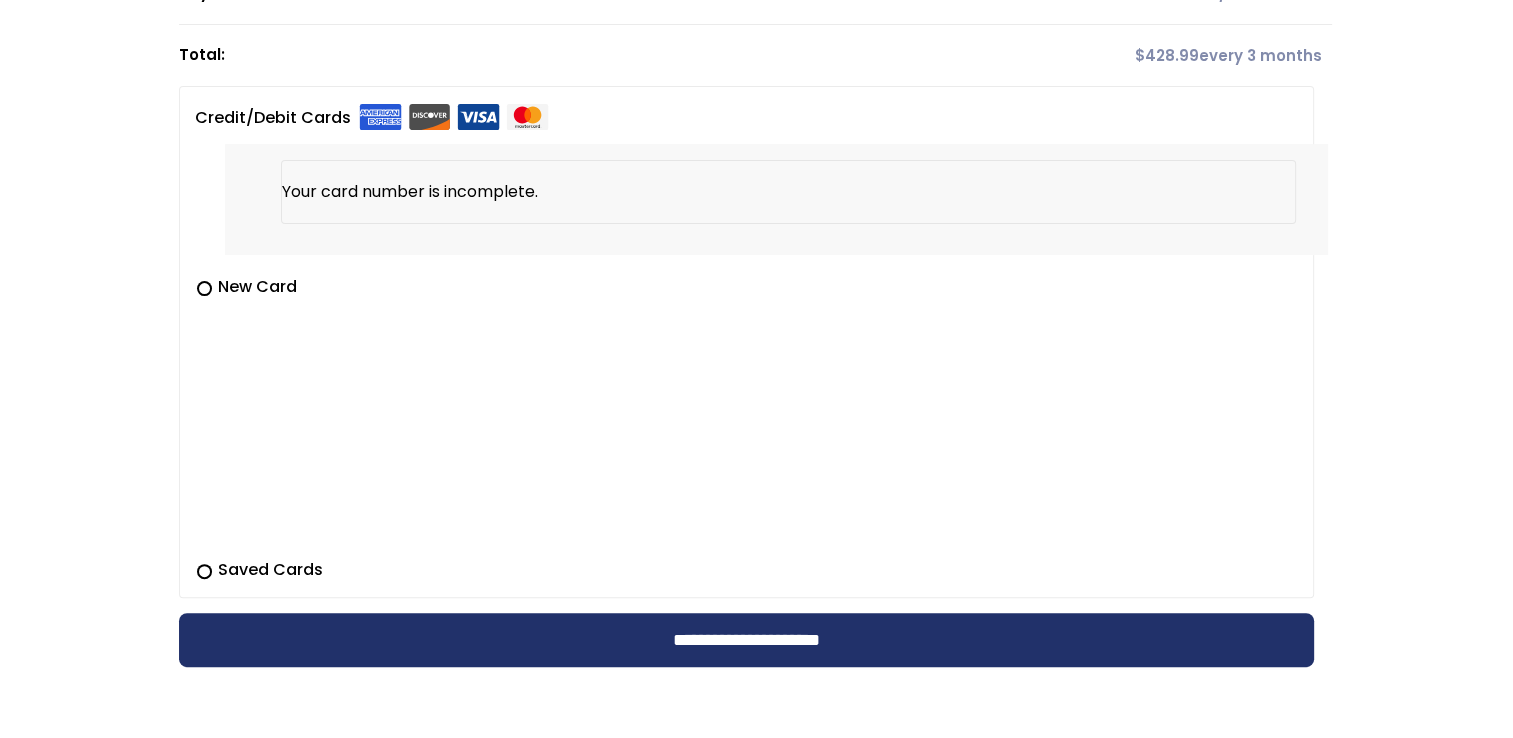 click on "Saved Cards" at bounding box center [746, 570] 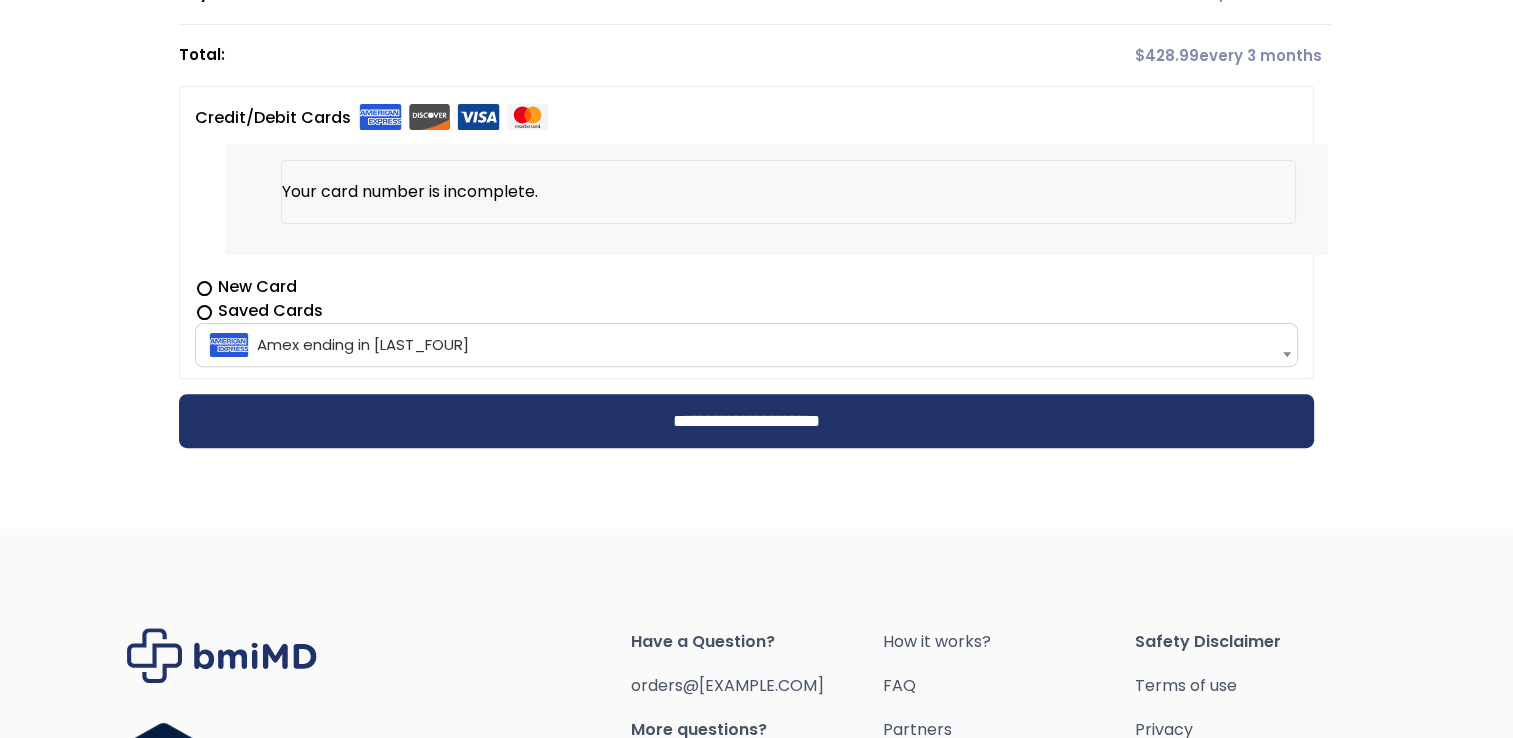 click at bounding box center [1287, 354] 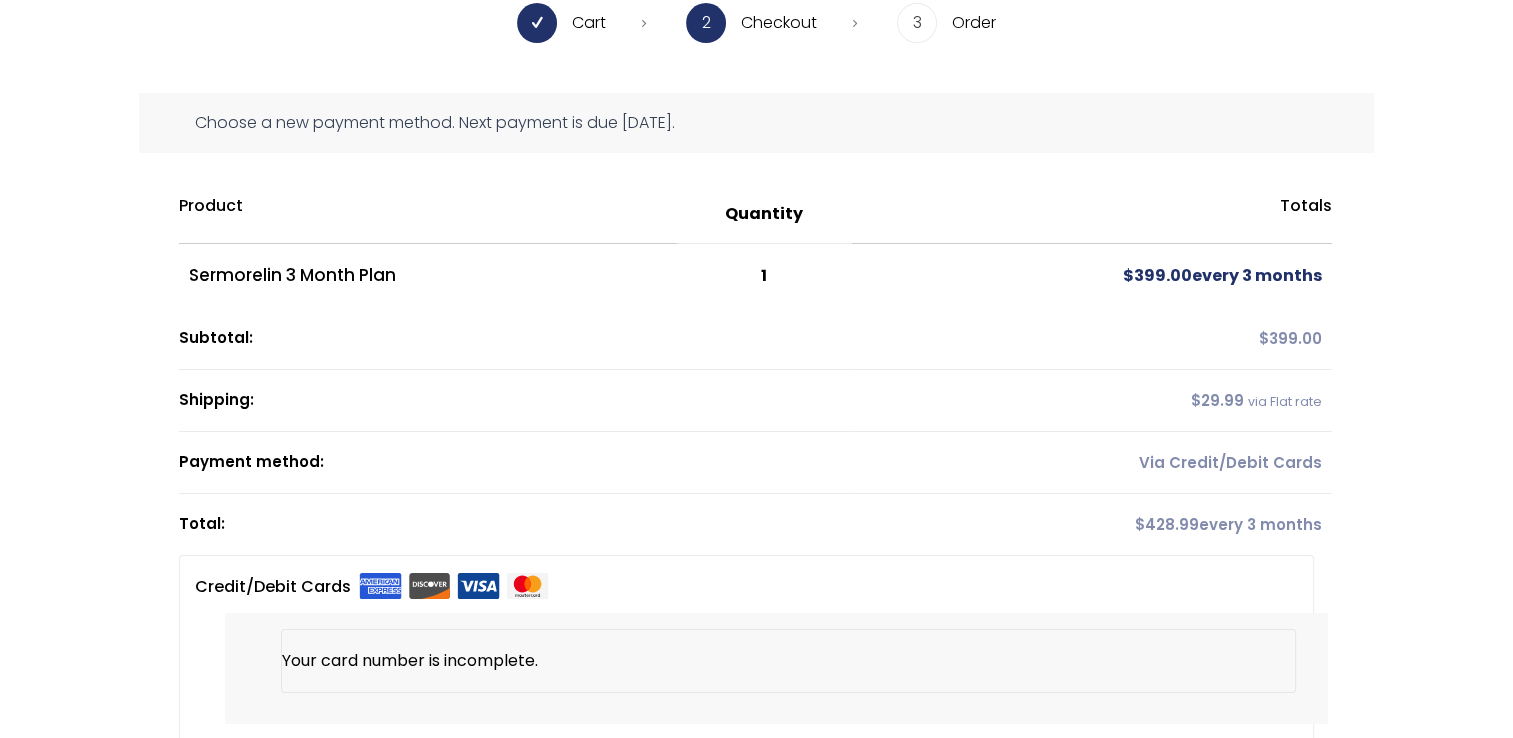 scroll, scrollTop: 0, scrollLeft: 0, axis: both 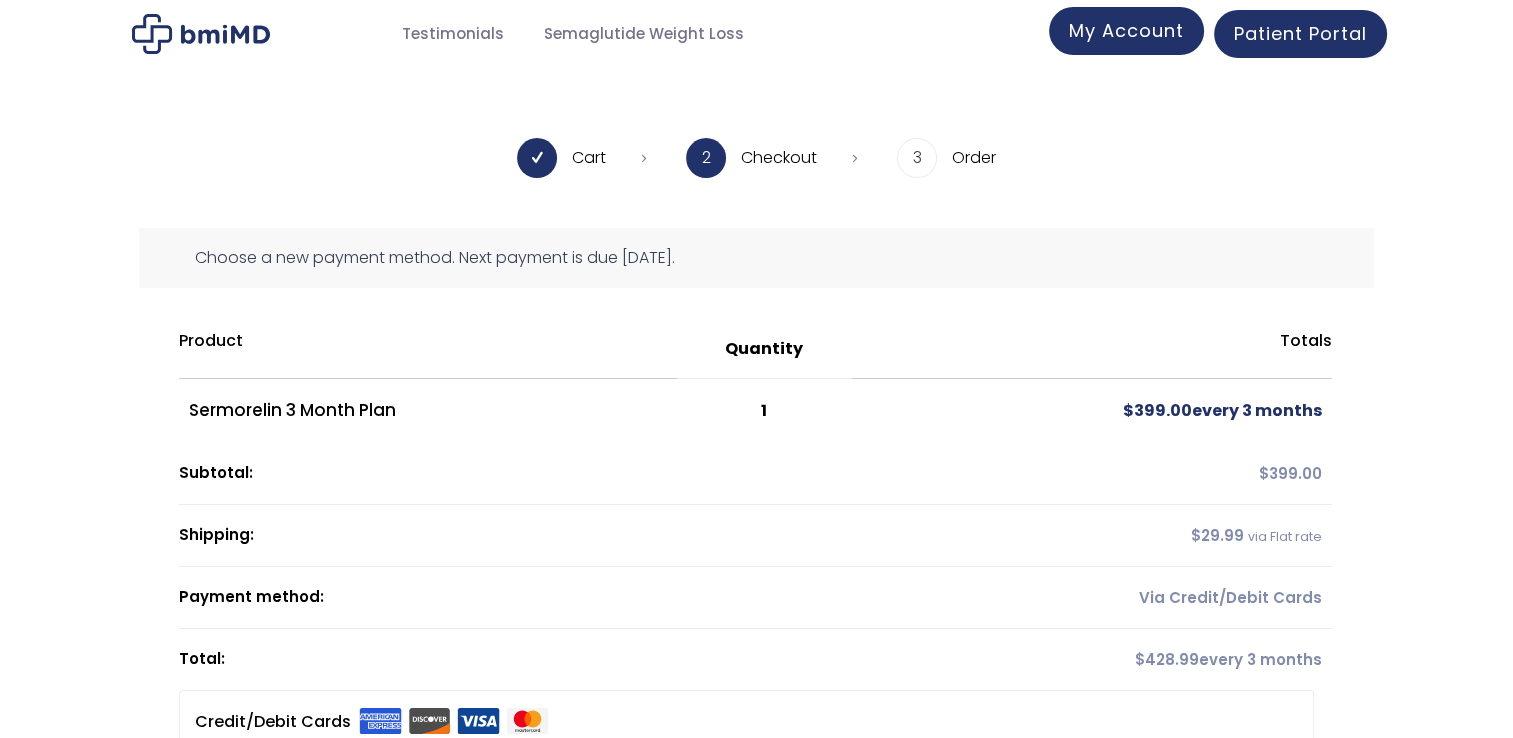 click on "My Account" at bounding box center (1126, 30) 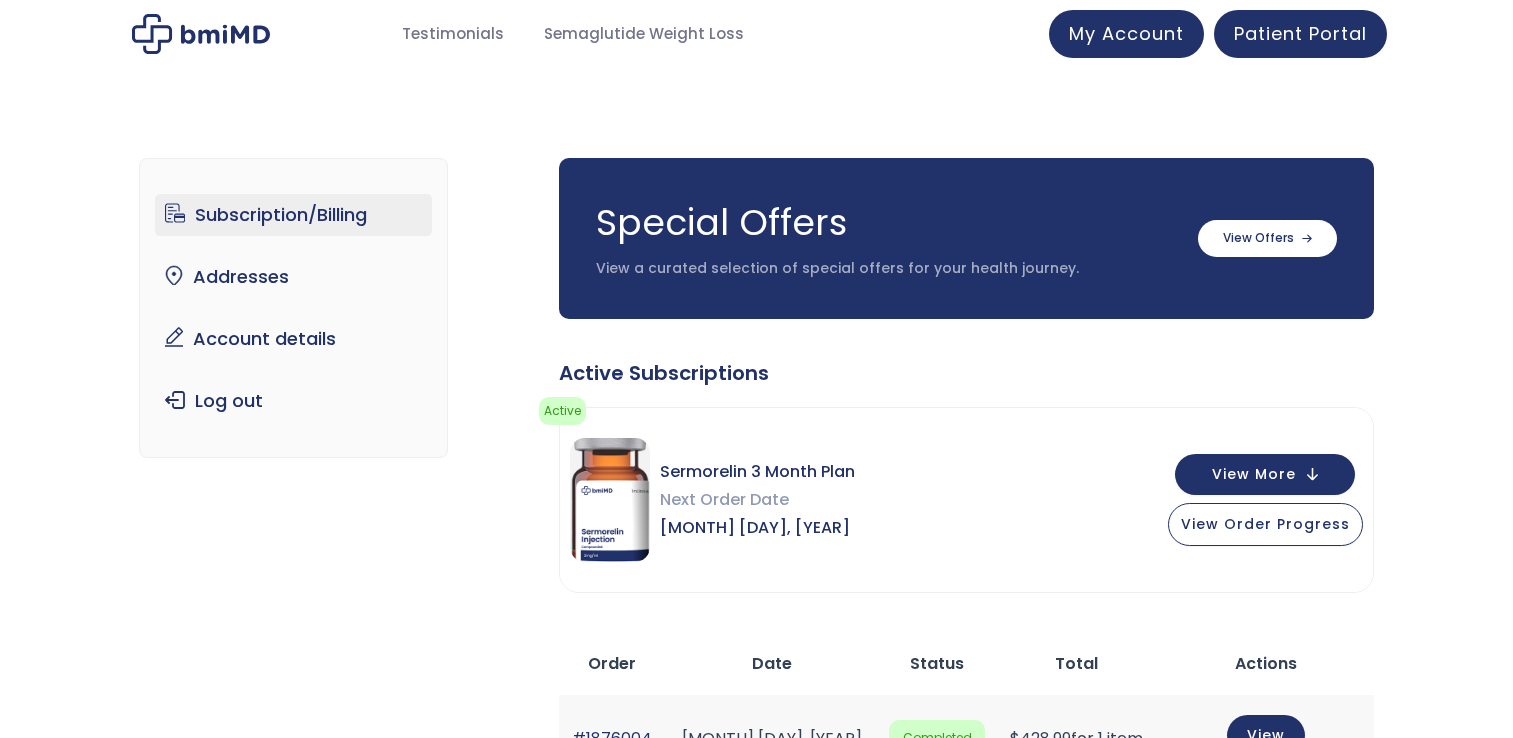 scroll, scrollTop: 0, scrollLeft: 0, axis: both 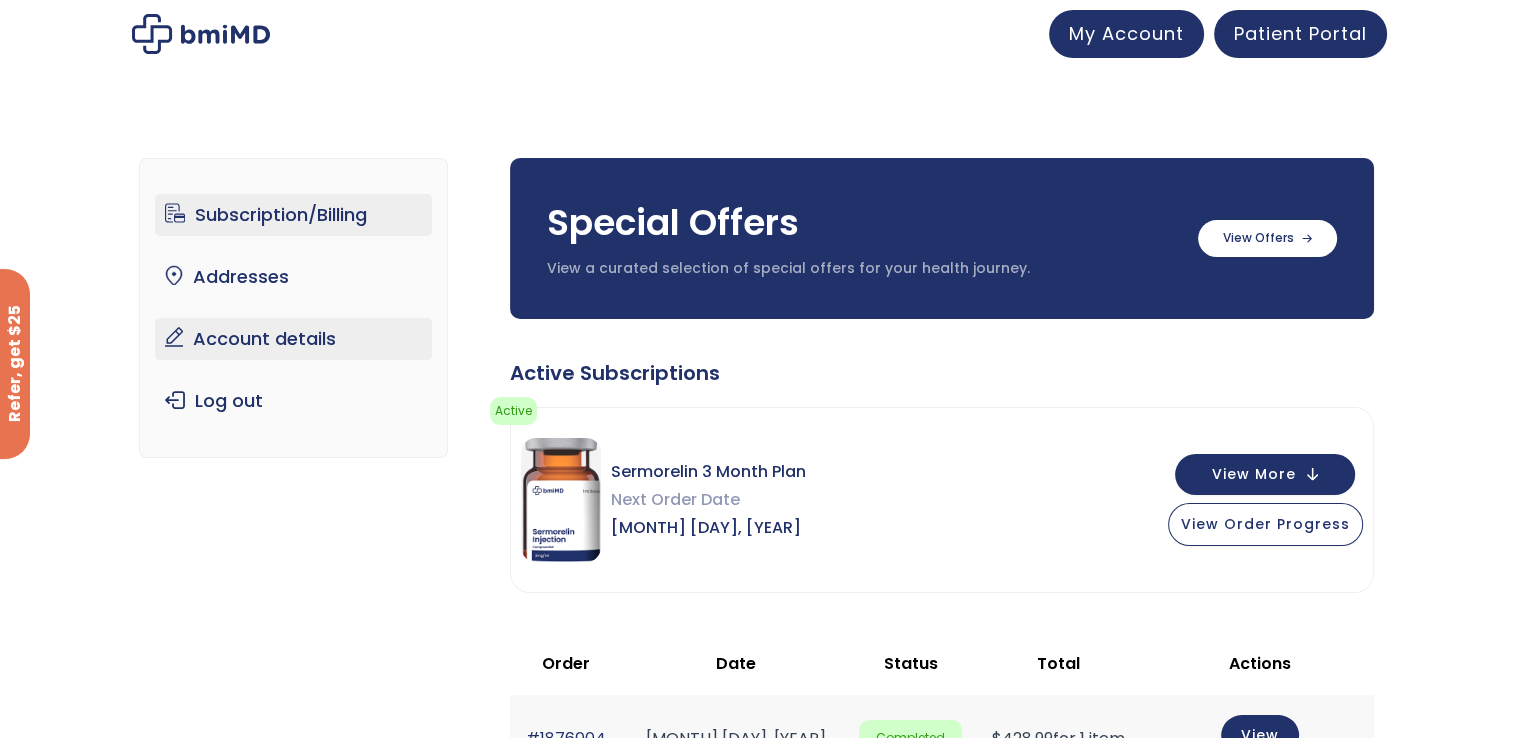 click on "Account details" at bounding box center (293, 339) 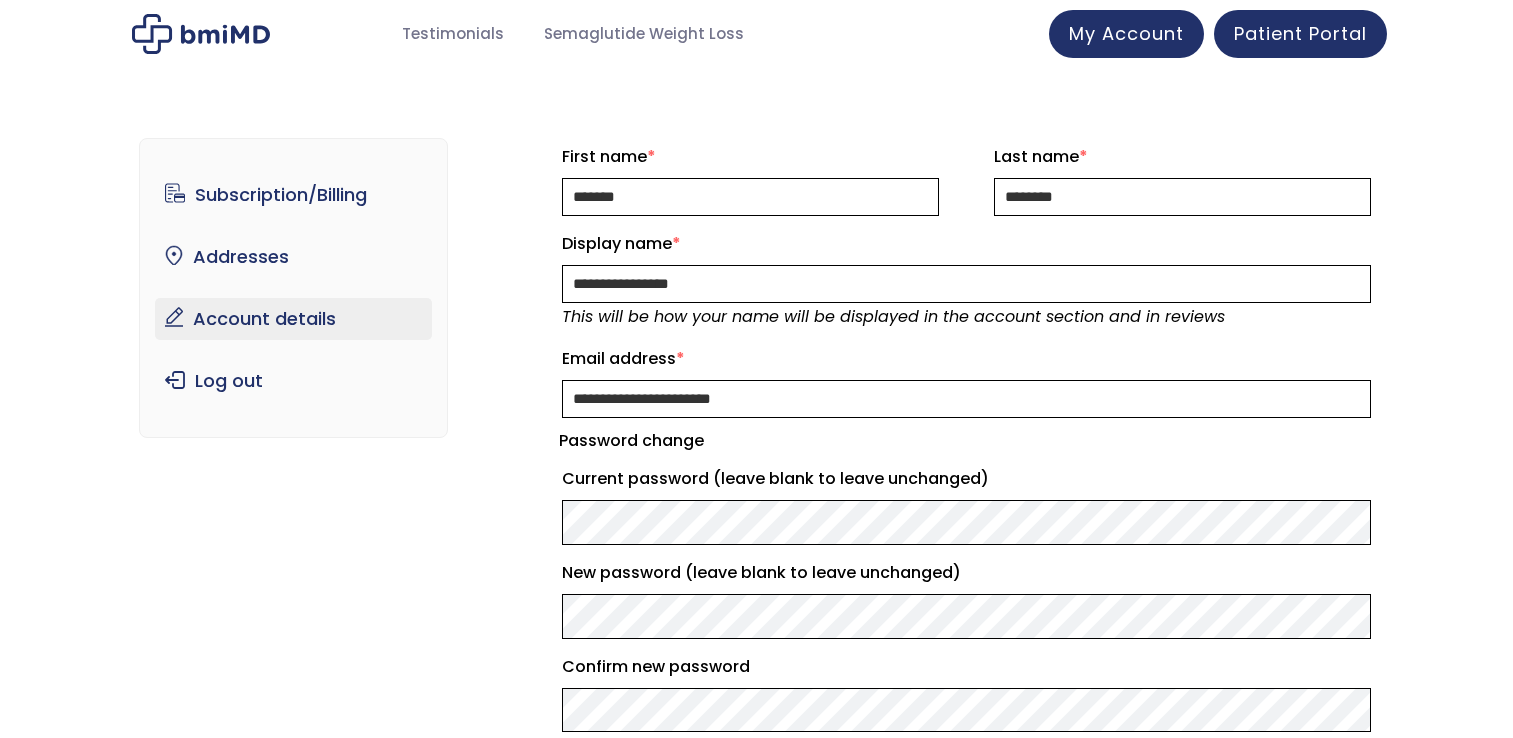 scroll, scrollTop: 0, scrollLeft: 0, axis: both 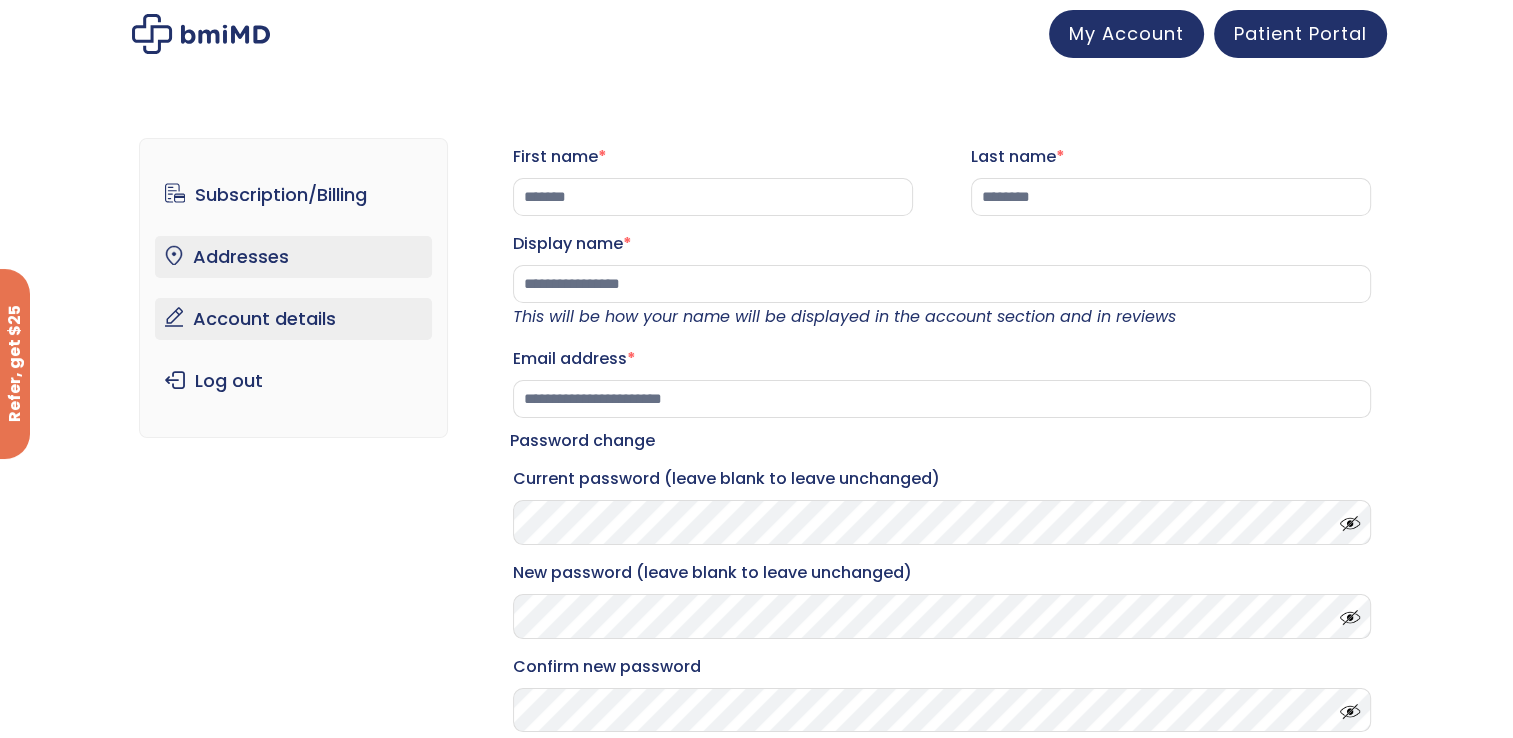 click on "Addresses" at bounding box center [293, 257] 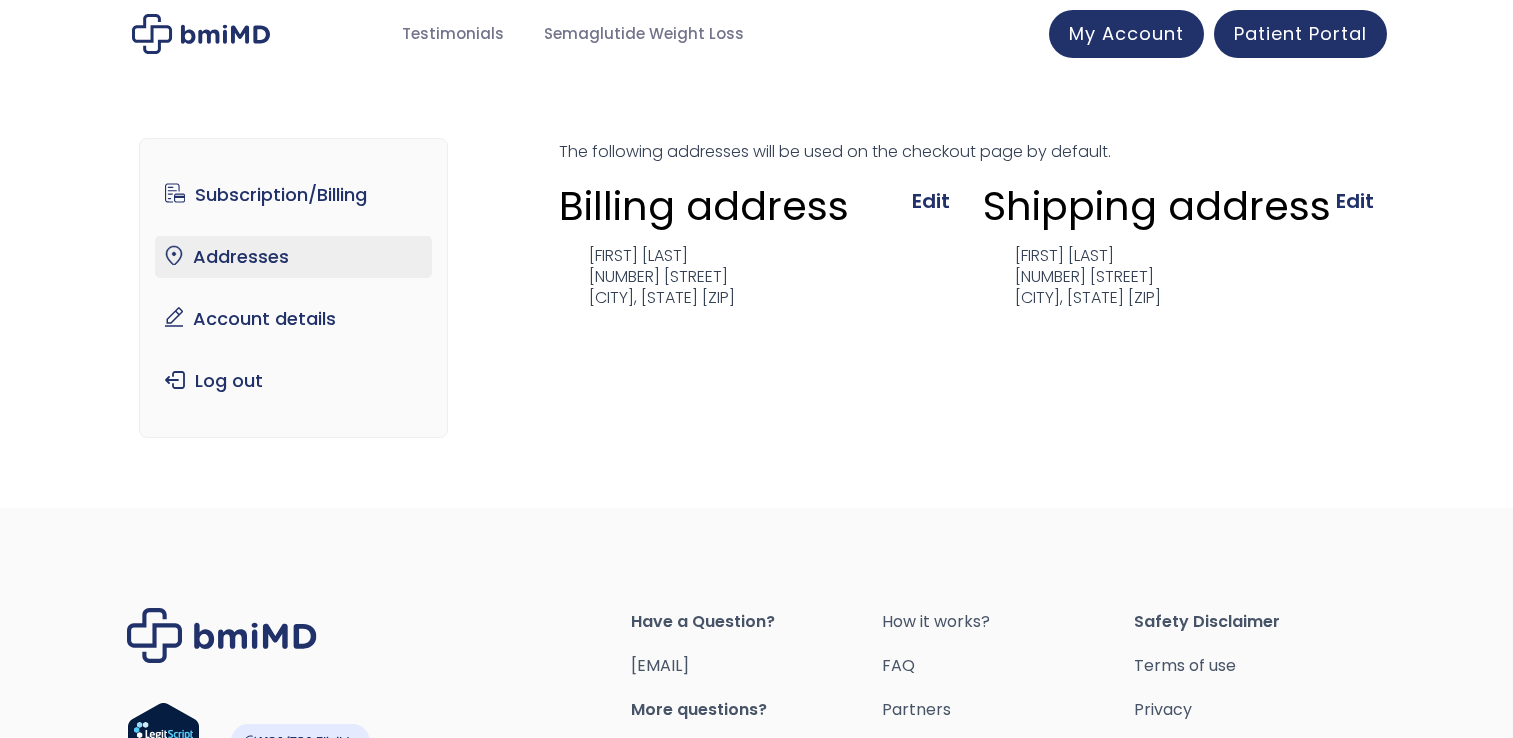scroll, scrollTop: 0, scrollLeft: 0, axis: both 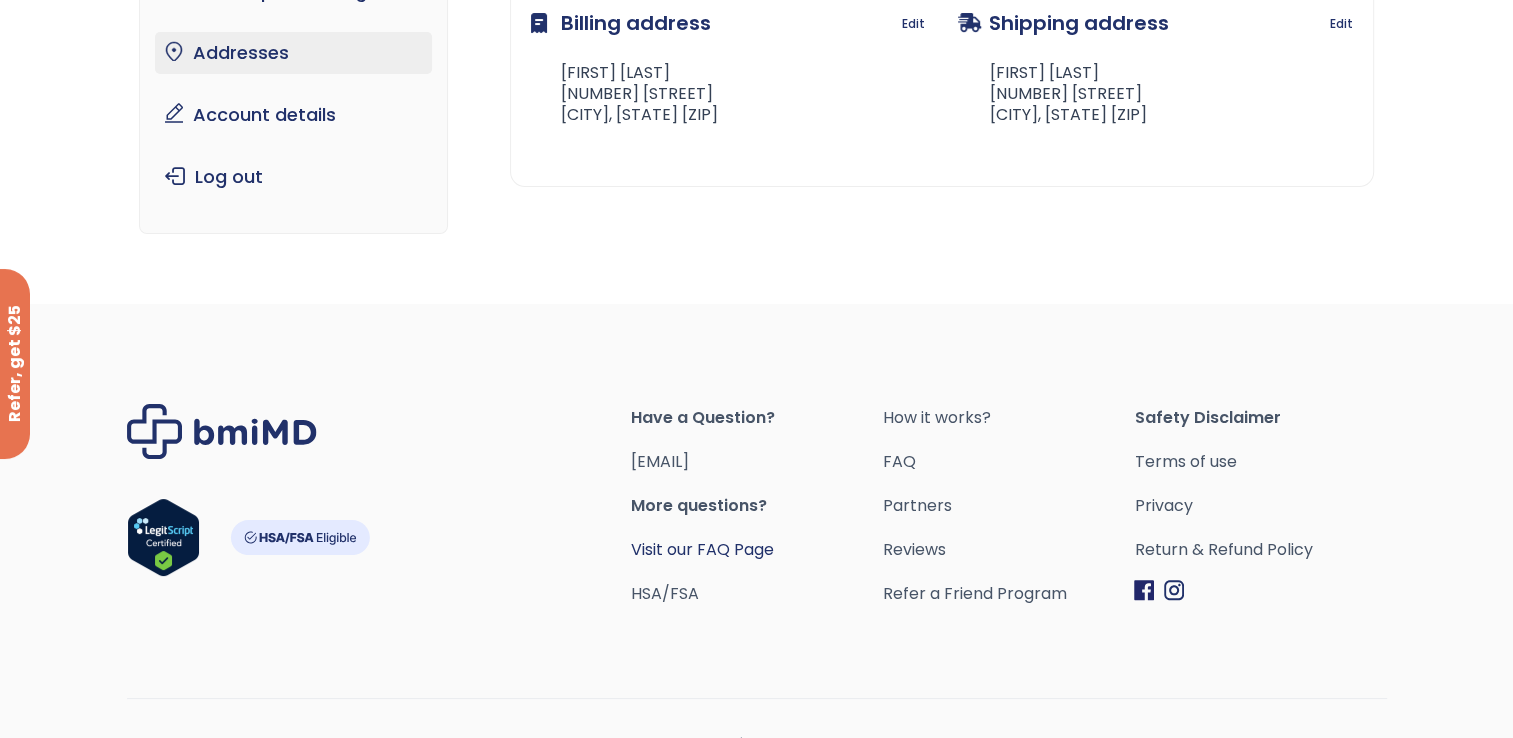 click on "Visit our FAQ Page" at bounding box center [702, 549] 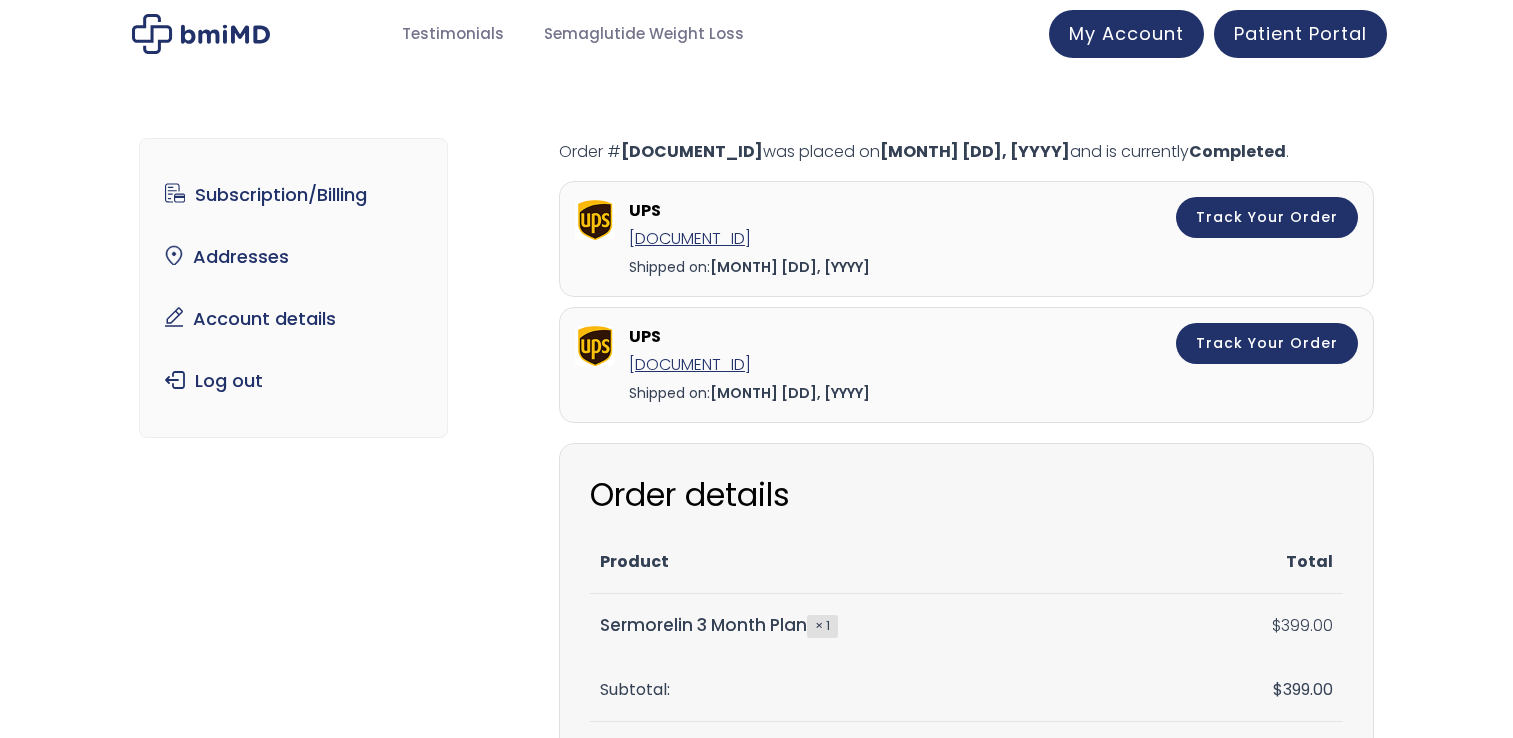 scroll, scrollTop: 0, scrollLeft: 0, axis: both 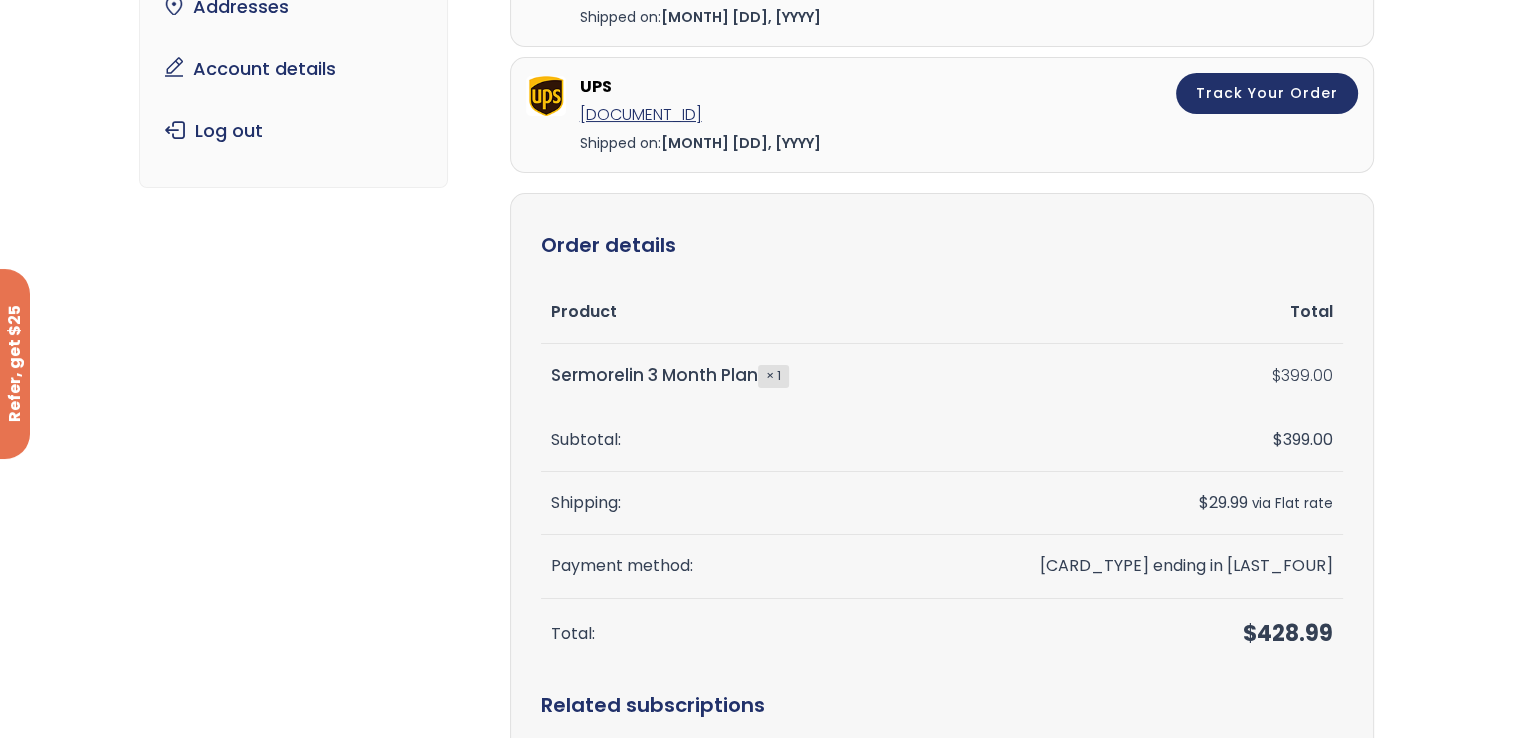 click on "× 1" at bounding box center (773, 376) 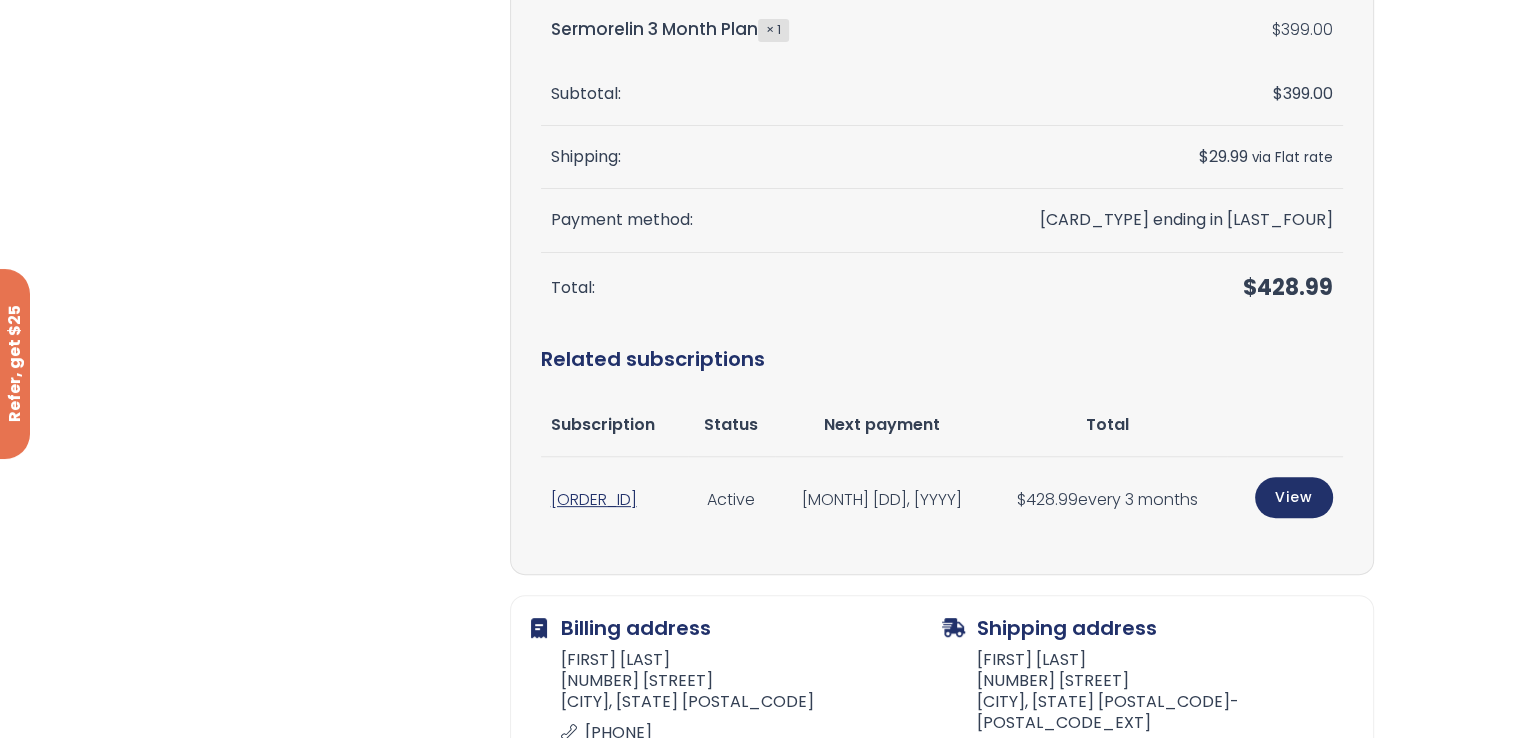 scroll, scrollTop: 608, scrollLeft: 0, axis: vertical 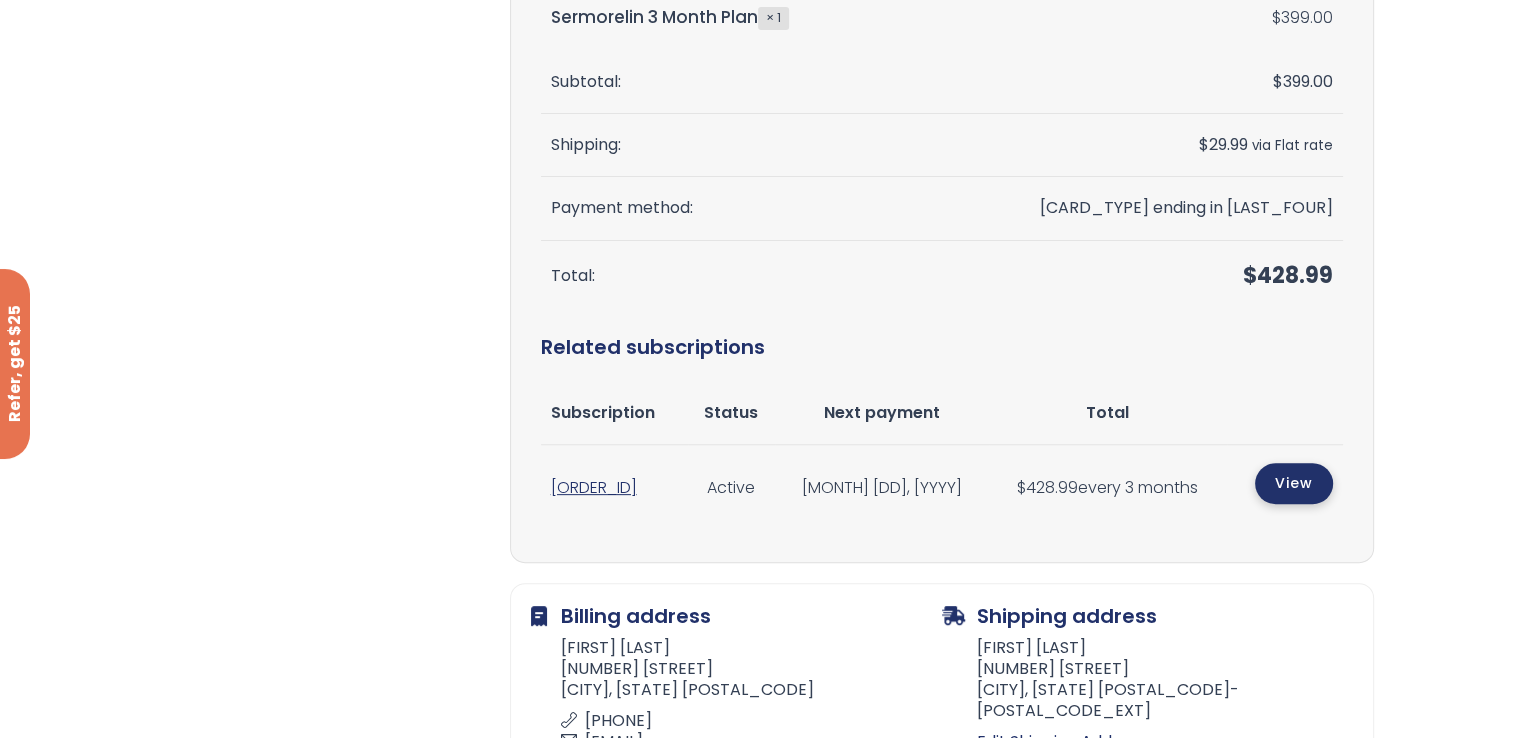 click on "View" at bounding box center [1294, 483] 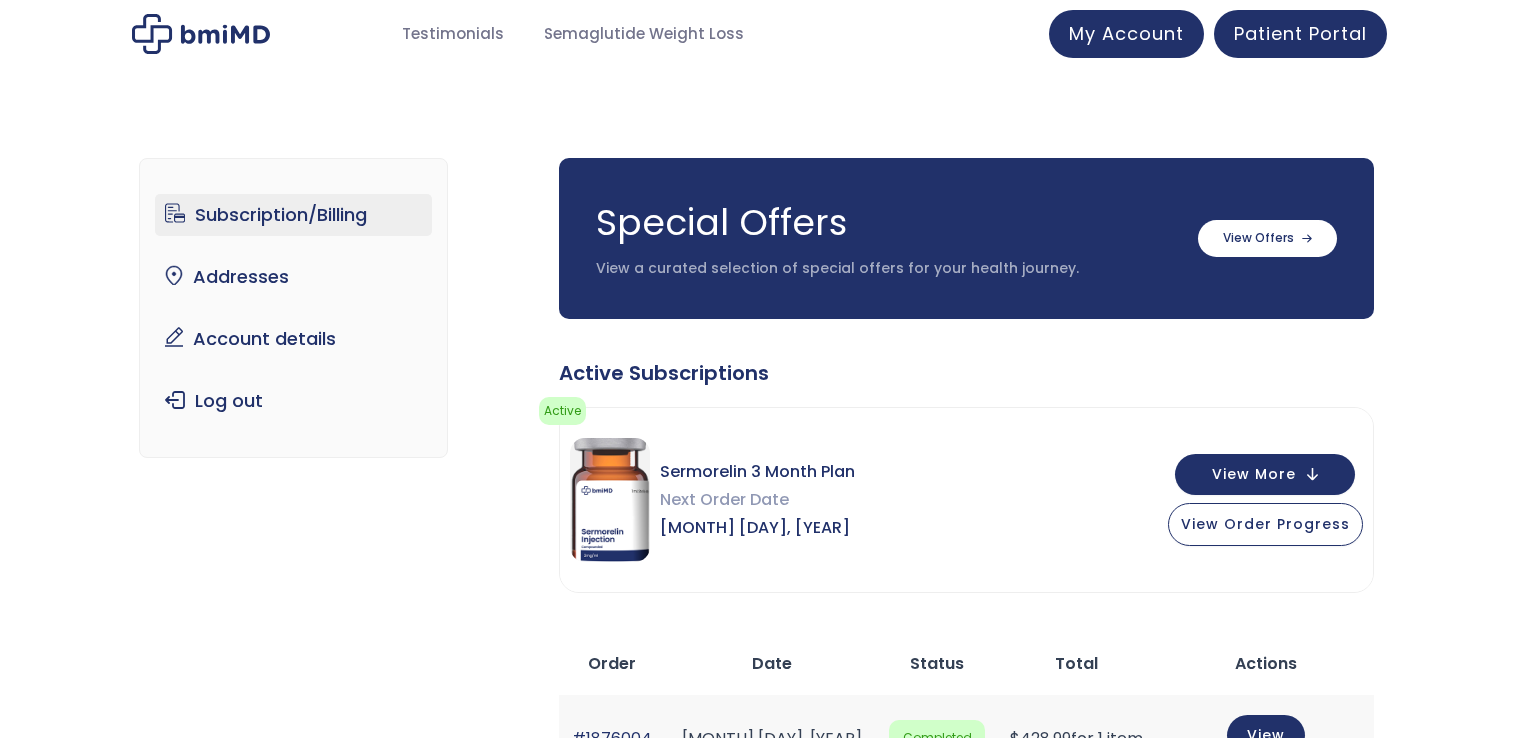 scroll, scrollTop: 0, scrollLeft: 0, axis: both 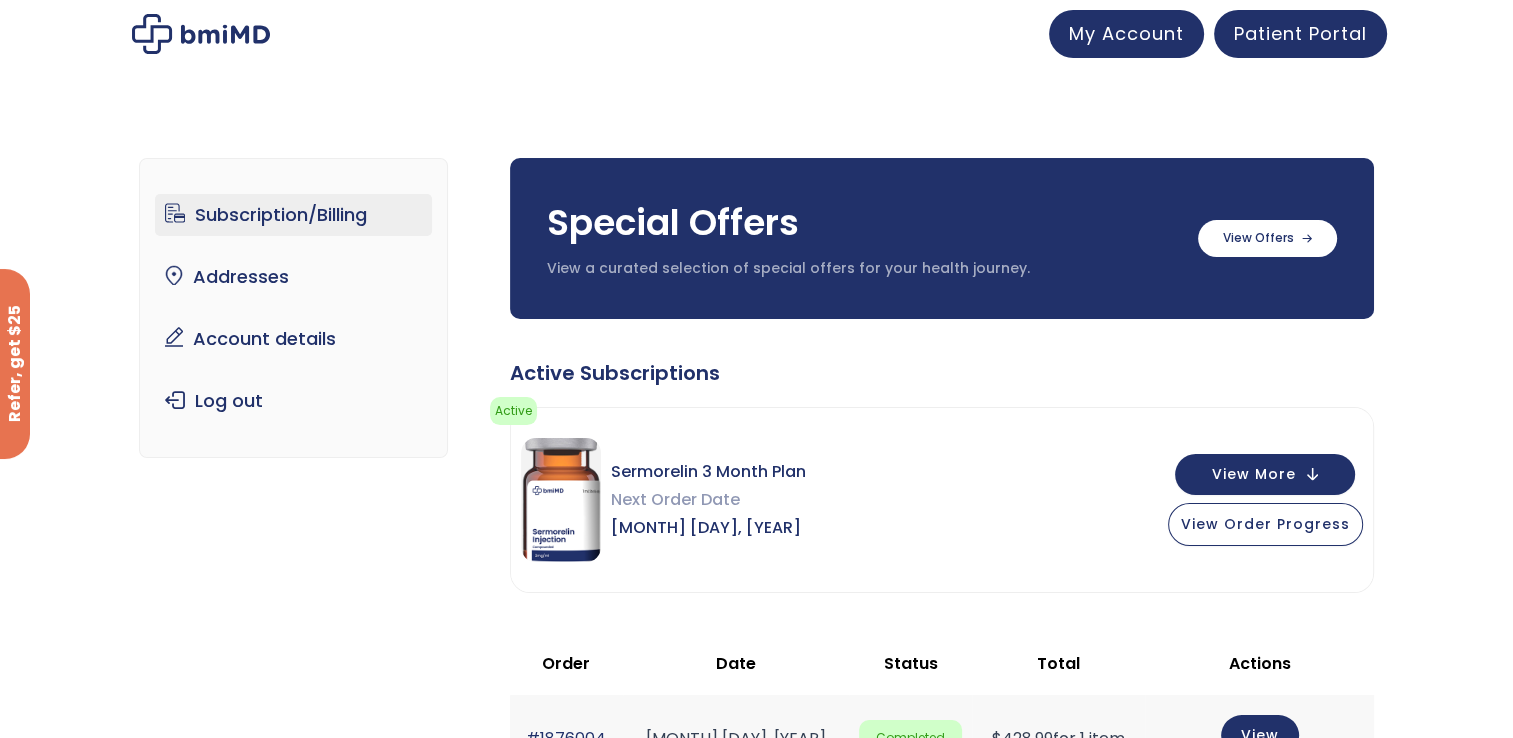 click on "JOIN 50k+ MEMBERS IN REACHING THEIR WEIGHT LOSS GOALS .path{fill:none;stroke:#333;stroke-miterlimit:10;stroke-width:1.5px;}
My Account
Testimonials
Semaglutide Weight Loss
My Account
Patient Portal
✕ My Account
Testimonials
Semaglutide Weight Loss
My account Home   My account
Subscription/Billing
bmiRewards
Addresses
Account details
Submit a Review
Log out
Subscription/Billing
Special Offers
View a curated selection of special offers for your health journey.
Billed quarterly" at bounding box center [756, 905] 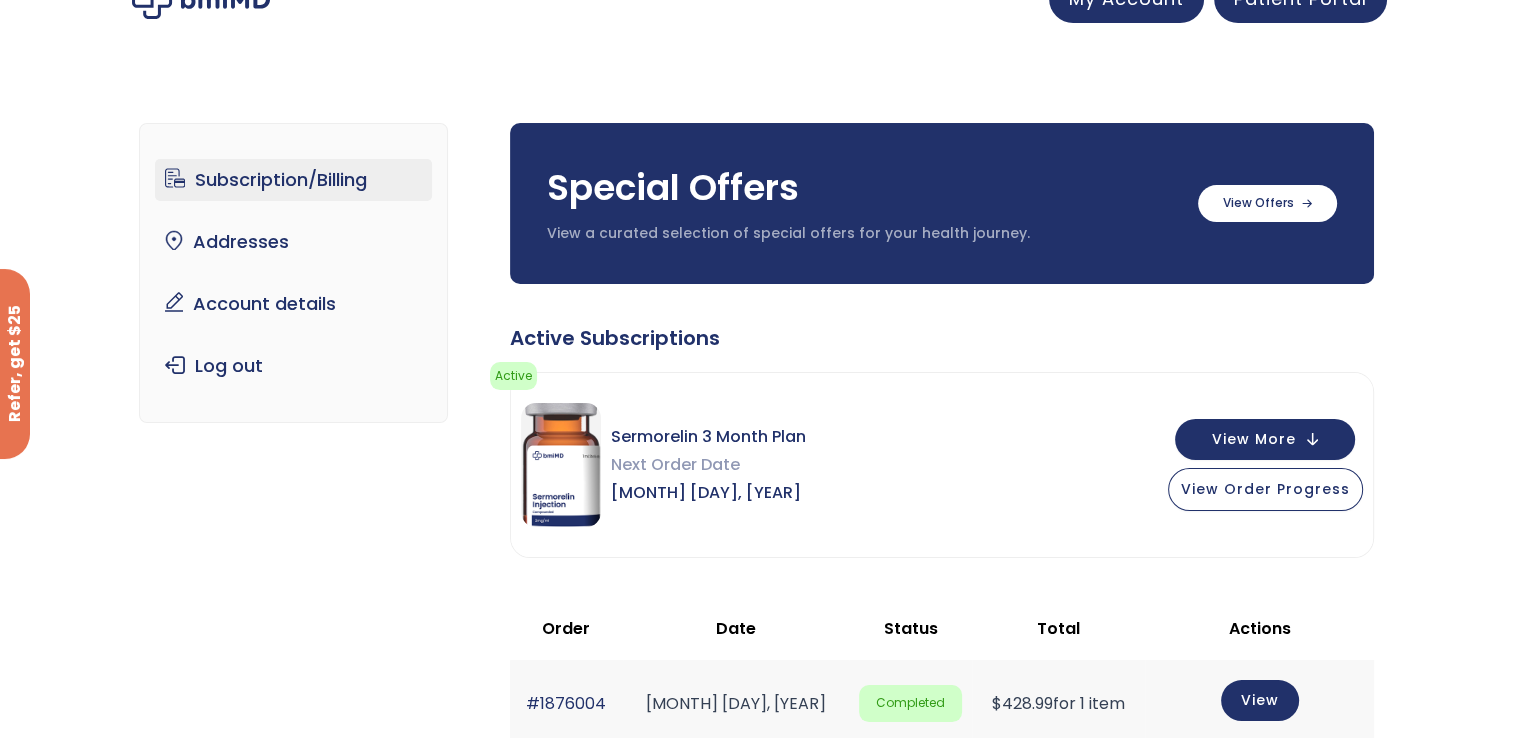 scroll, scrollTop: 0, scrollLeft: 0, axis: both 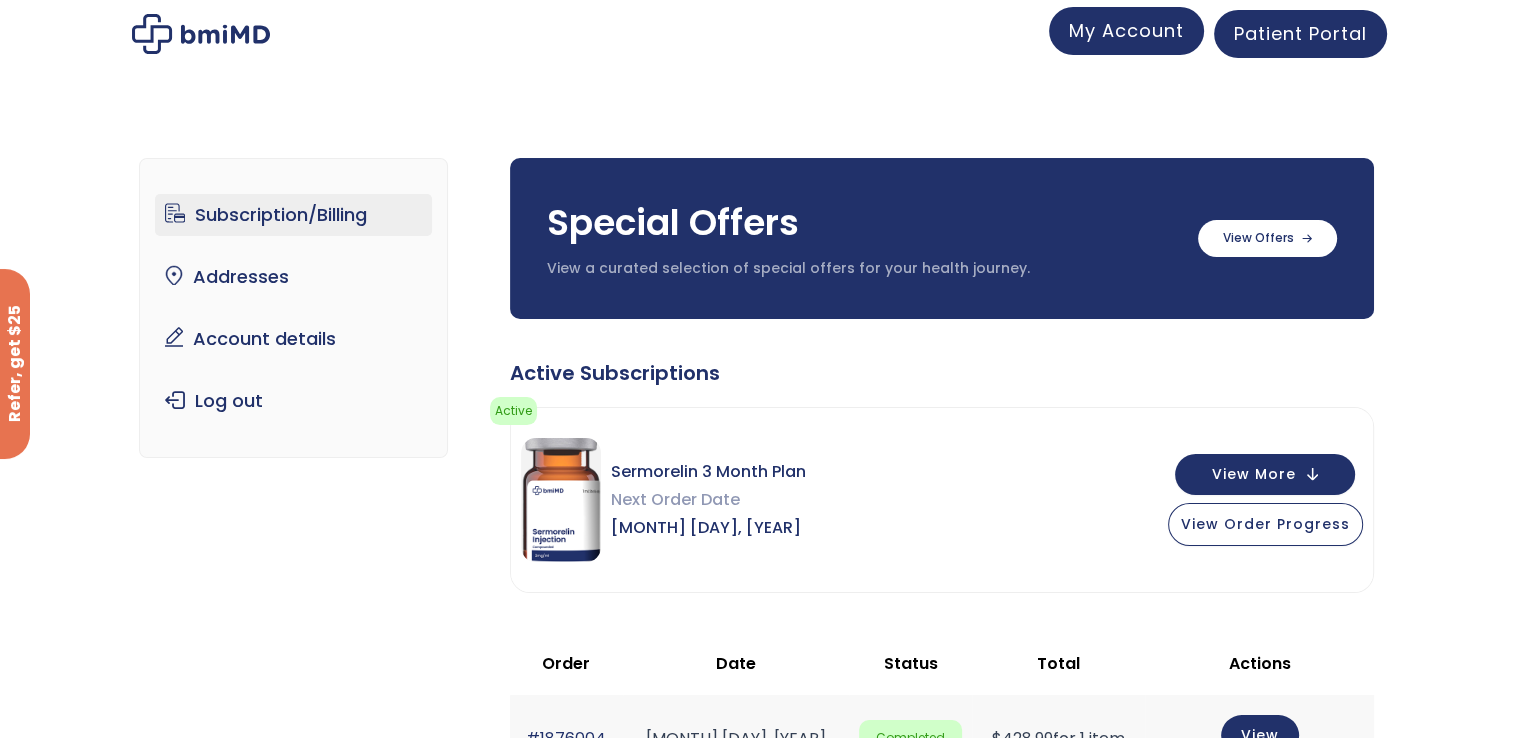 click on "My Account" at bounding box center [1126, 30] 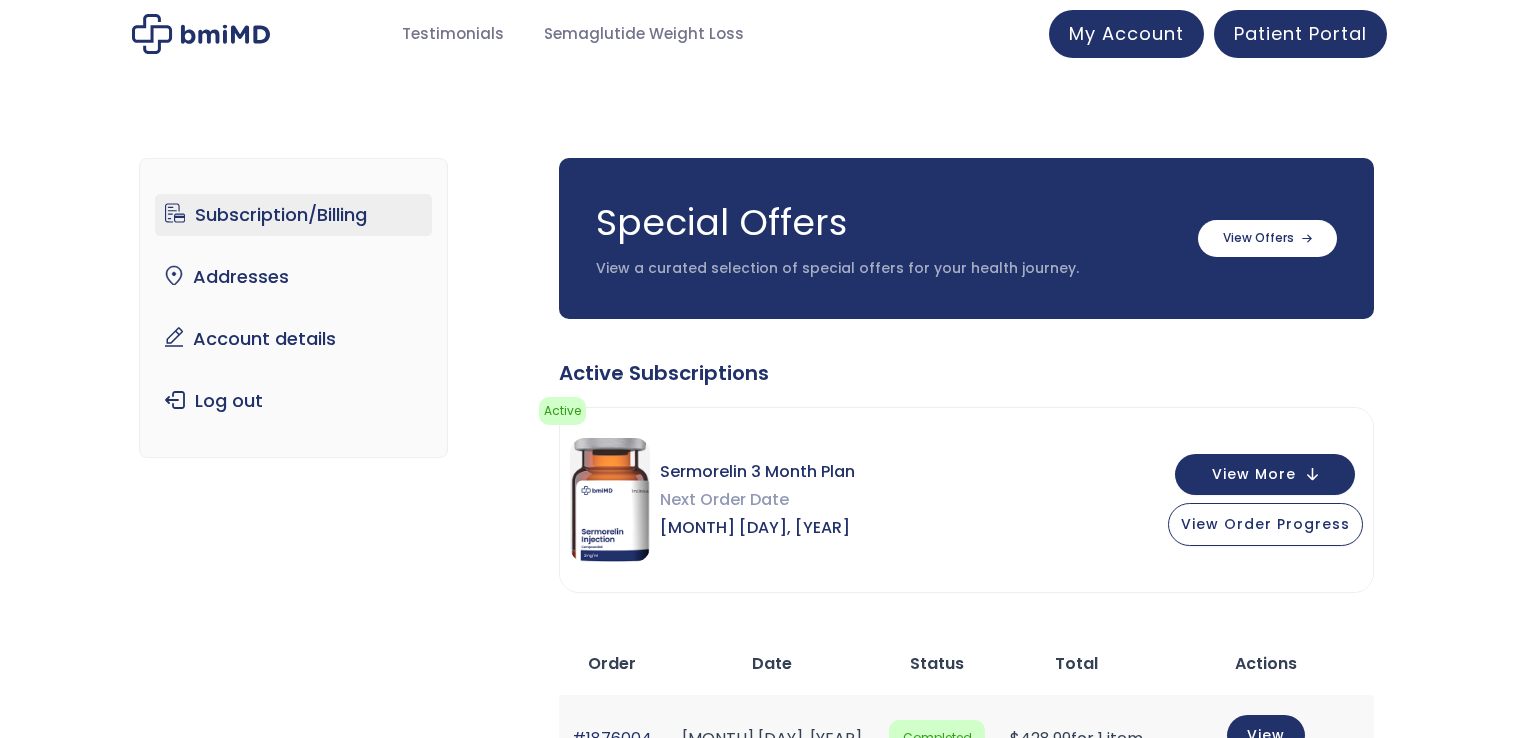 scroll, scrollTop: 0, scrollLeft: 0, axis: both 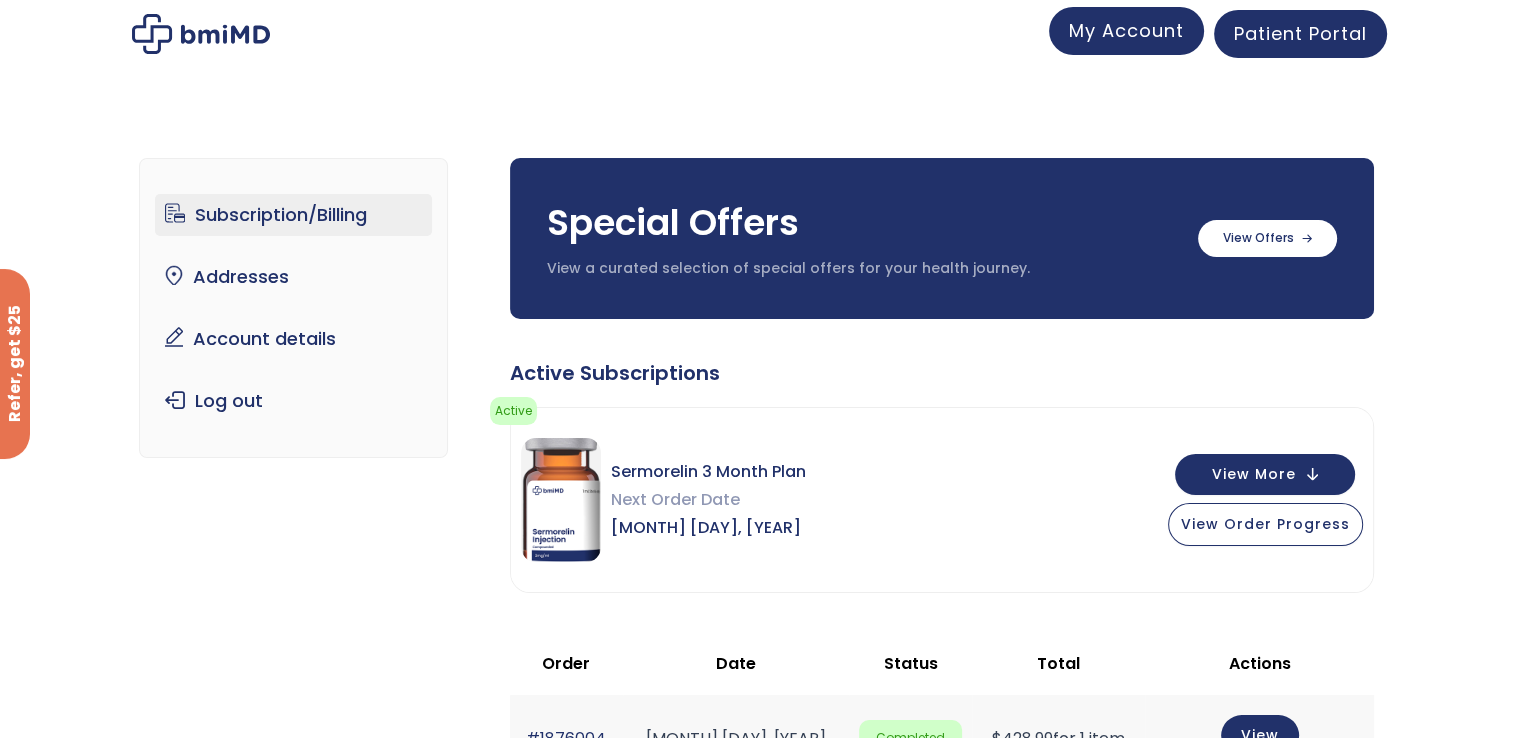click on "My Account" at bounding box center [1126, 30] 